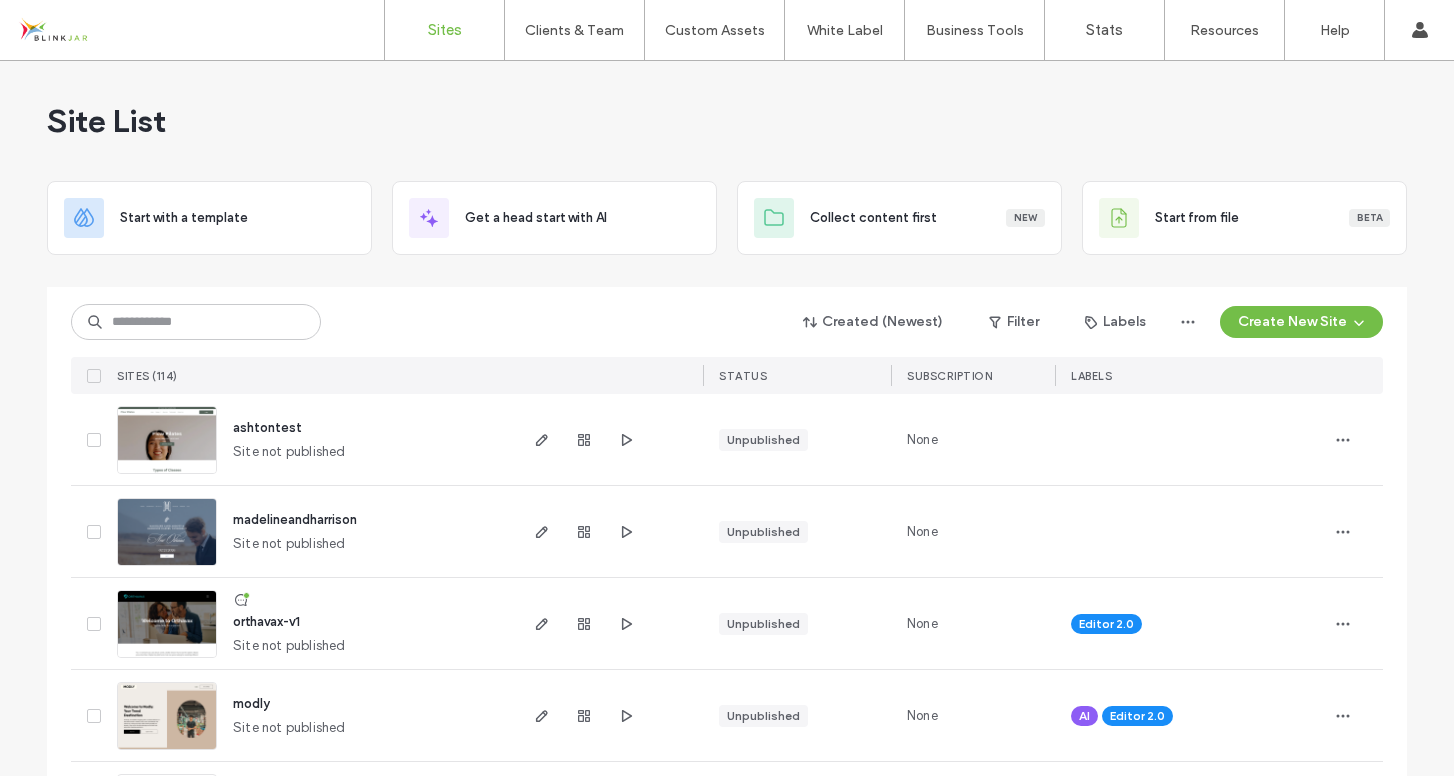 scroll, scrollTop: 0, scrollLeft: 0, axis: both 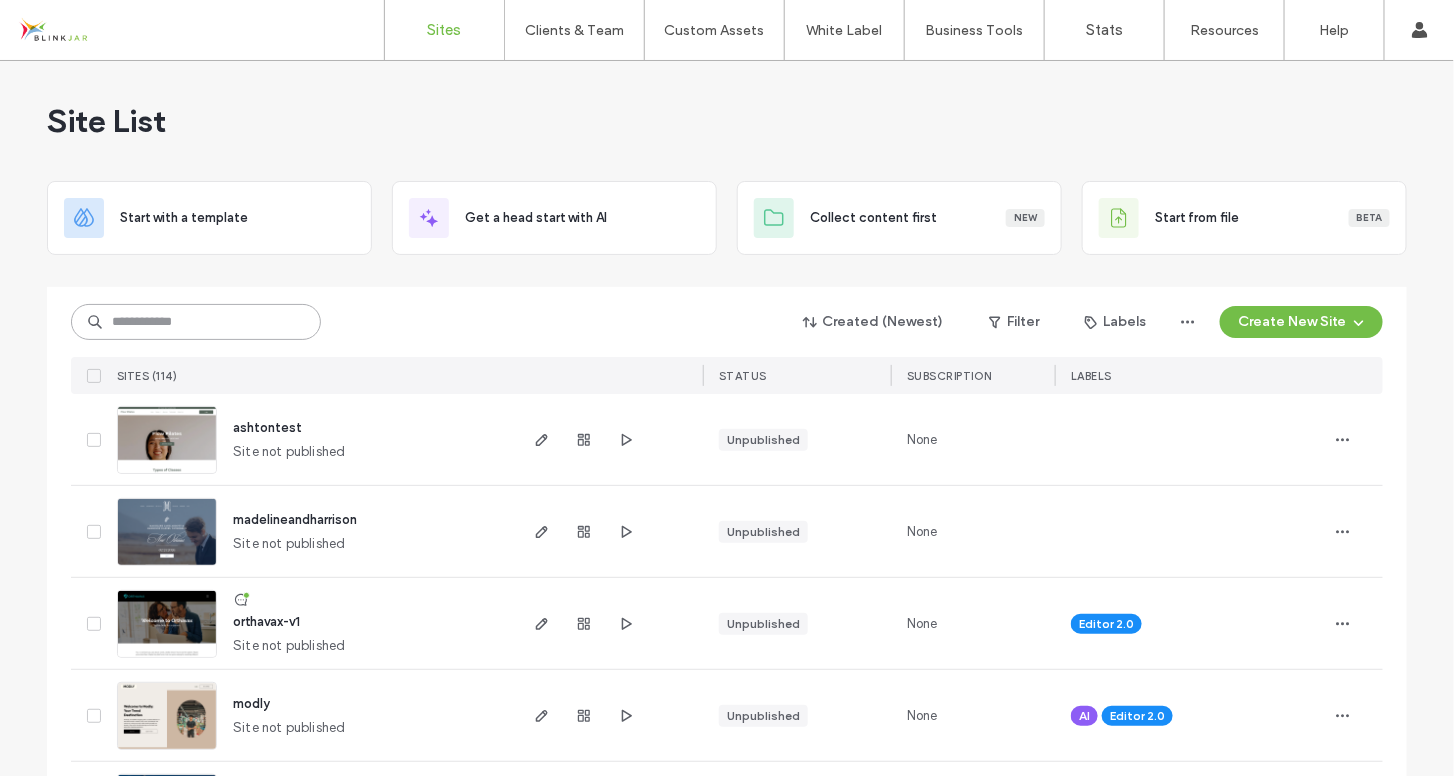 click at bounding box center (196, 322) 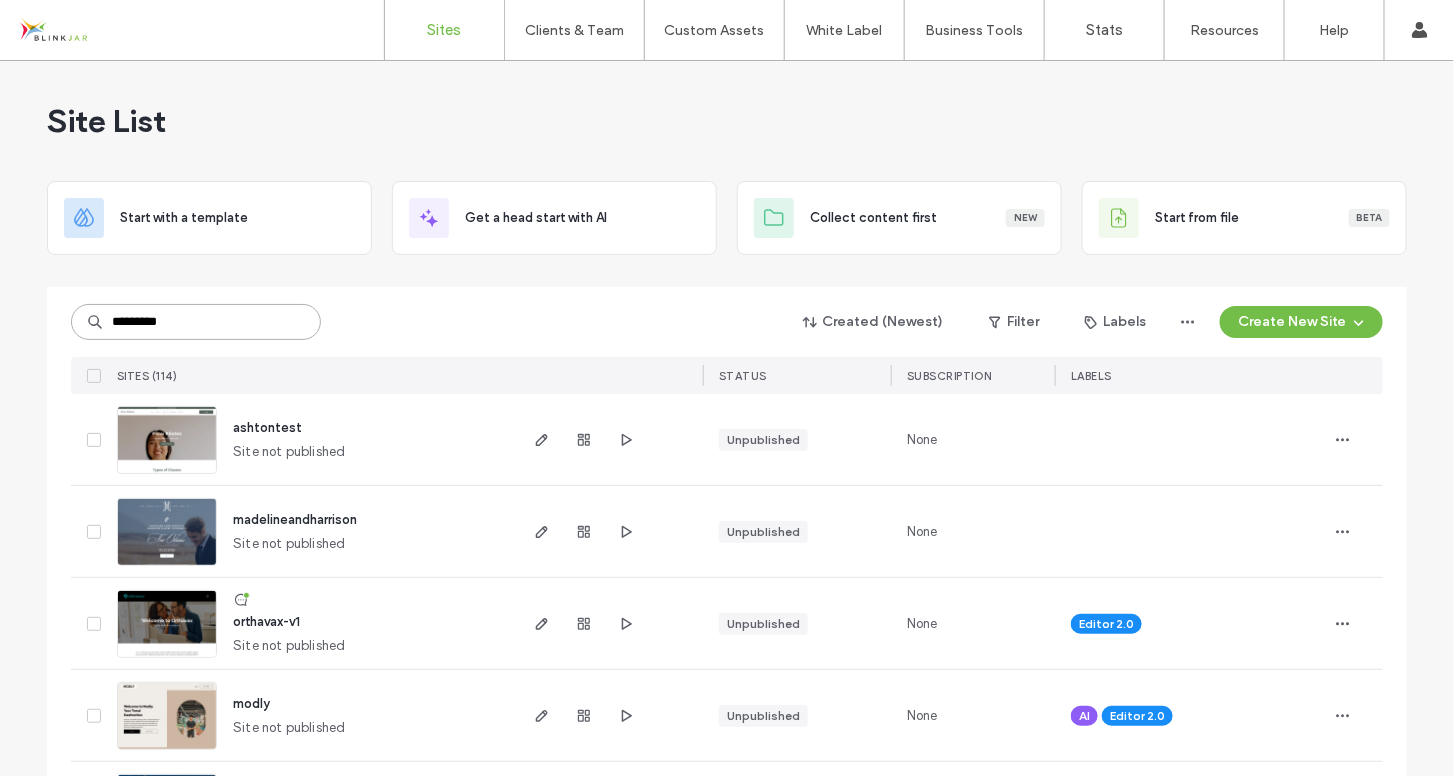 type on "*********" 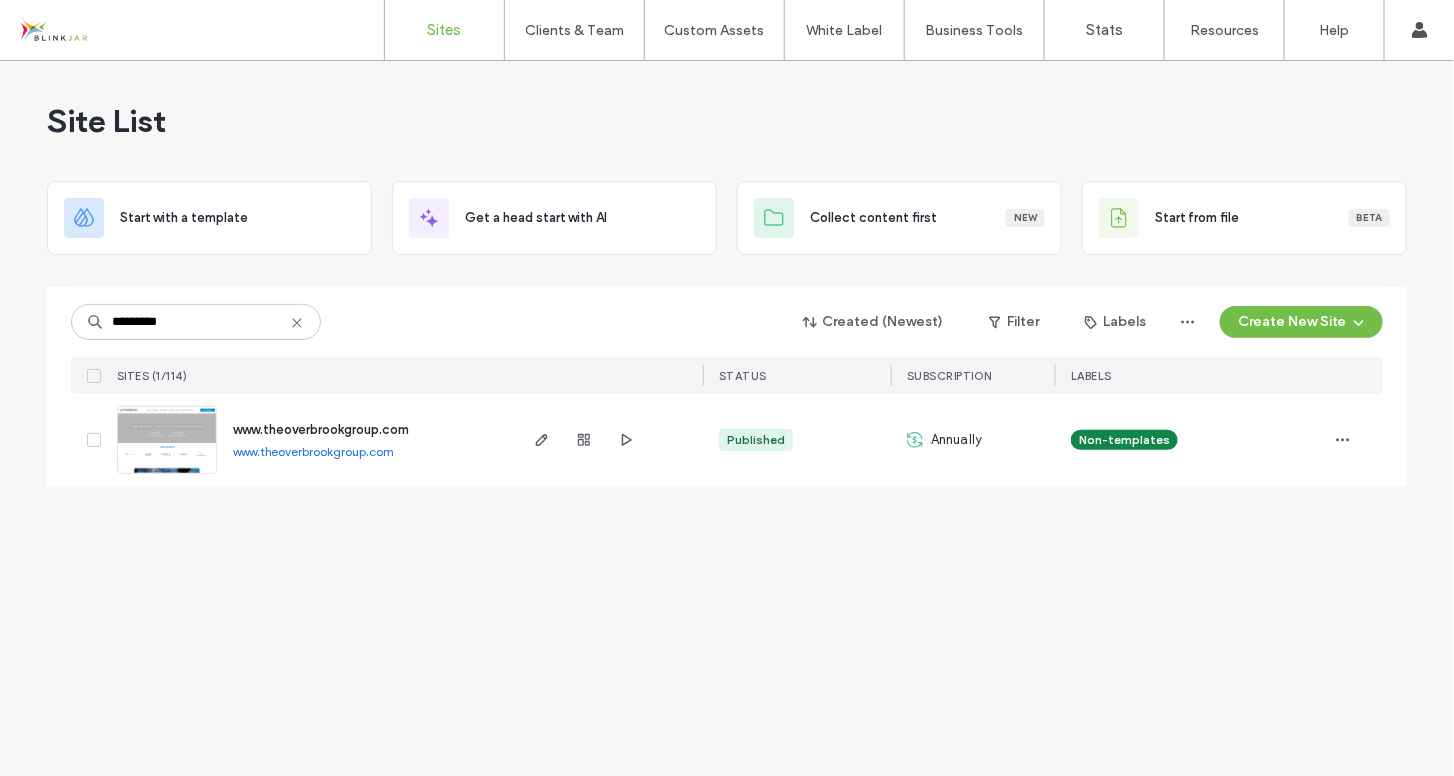 click on "www.theoverbrookgroup.com" at bounding box center [321, 429] 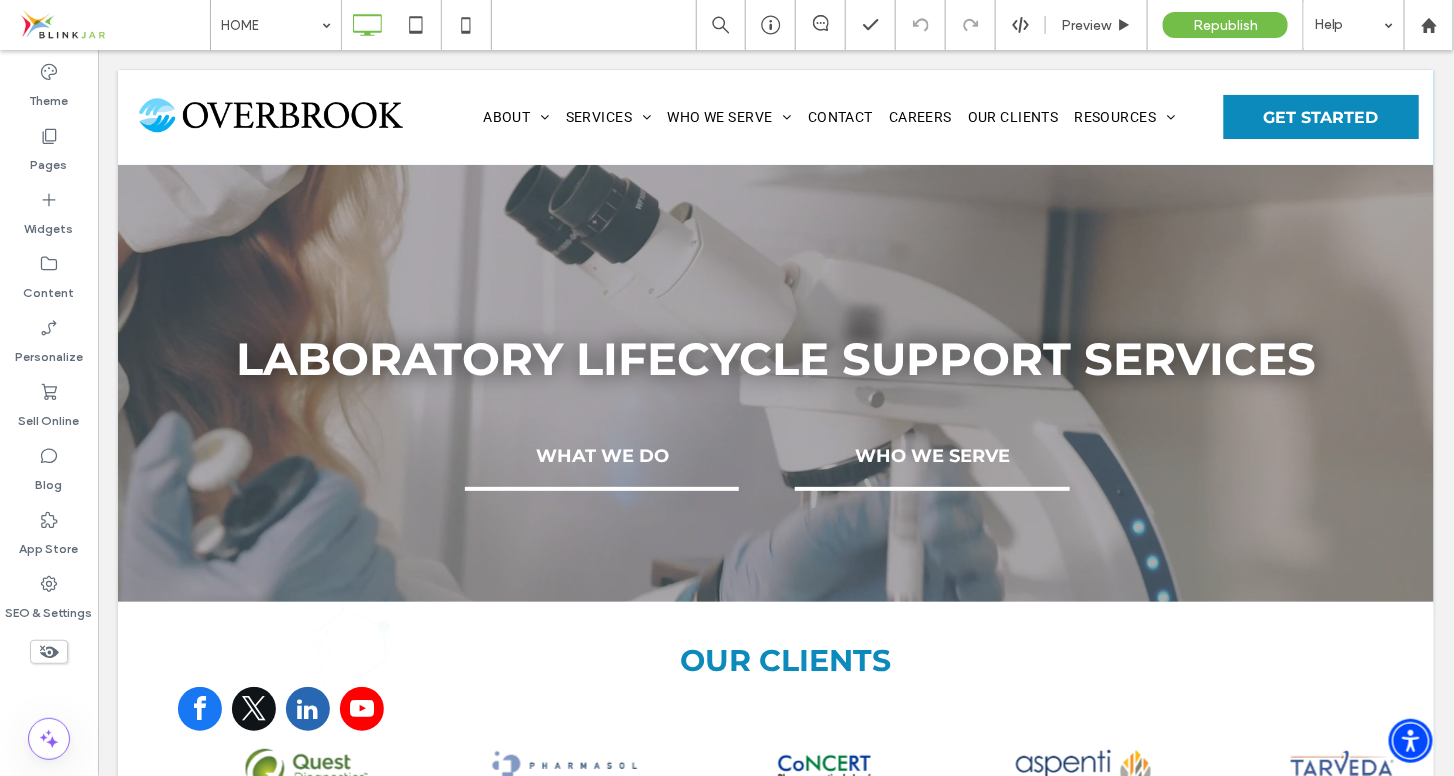 scroll, scrollTop: 0, scrollLeft: 0, axis: both 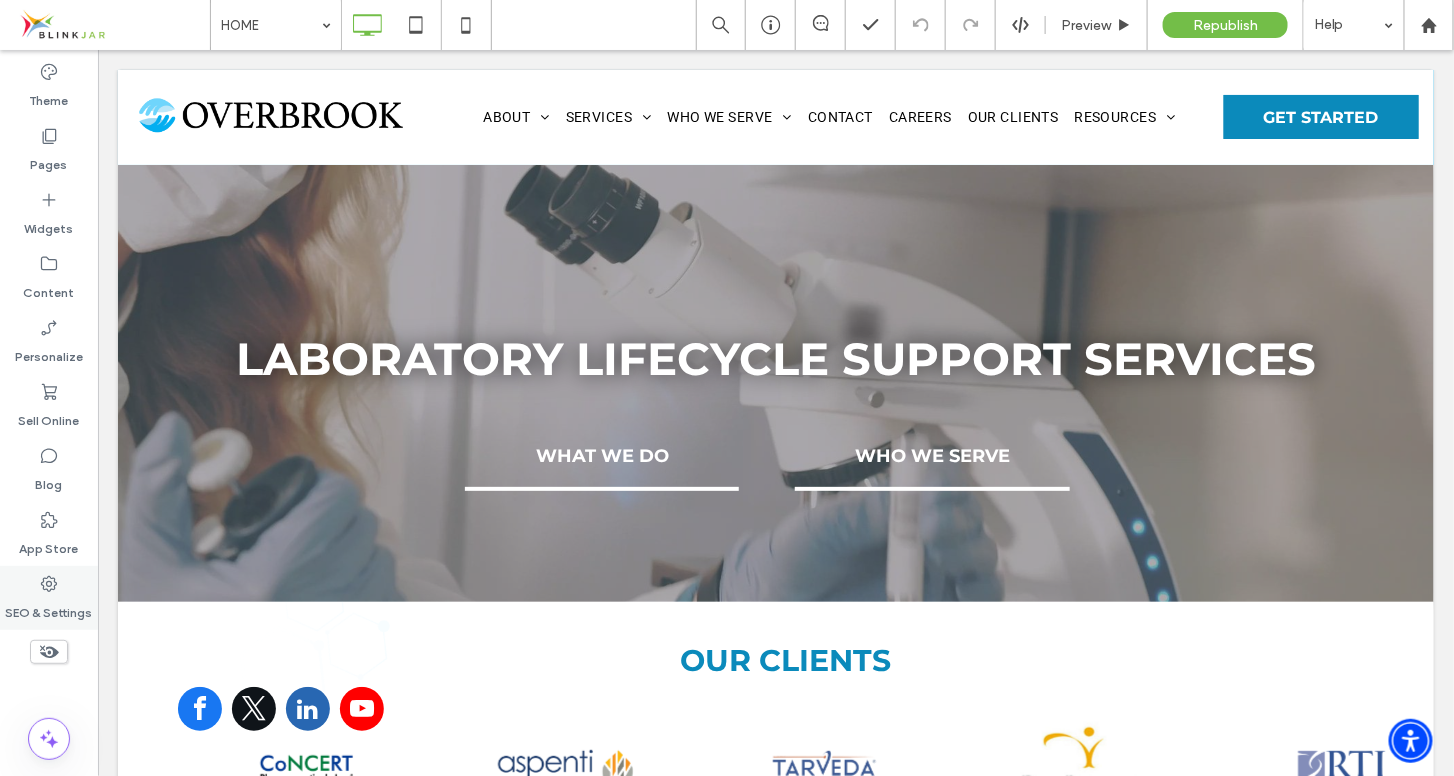 click 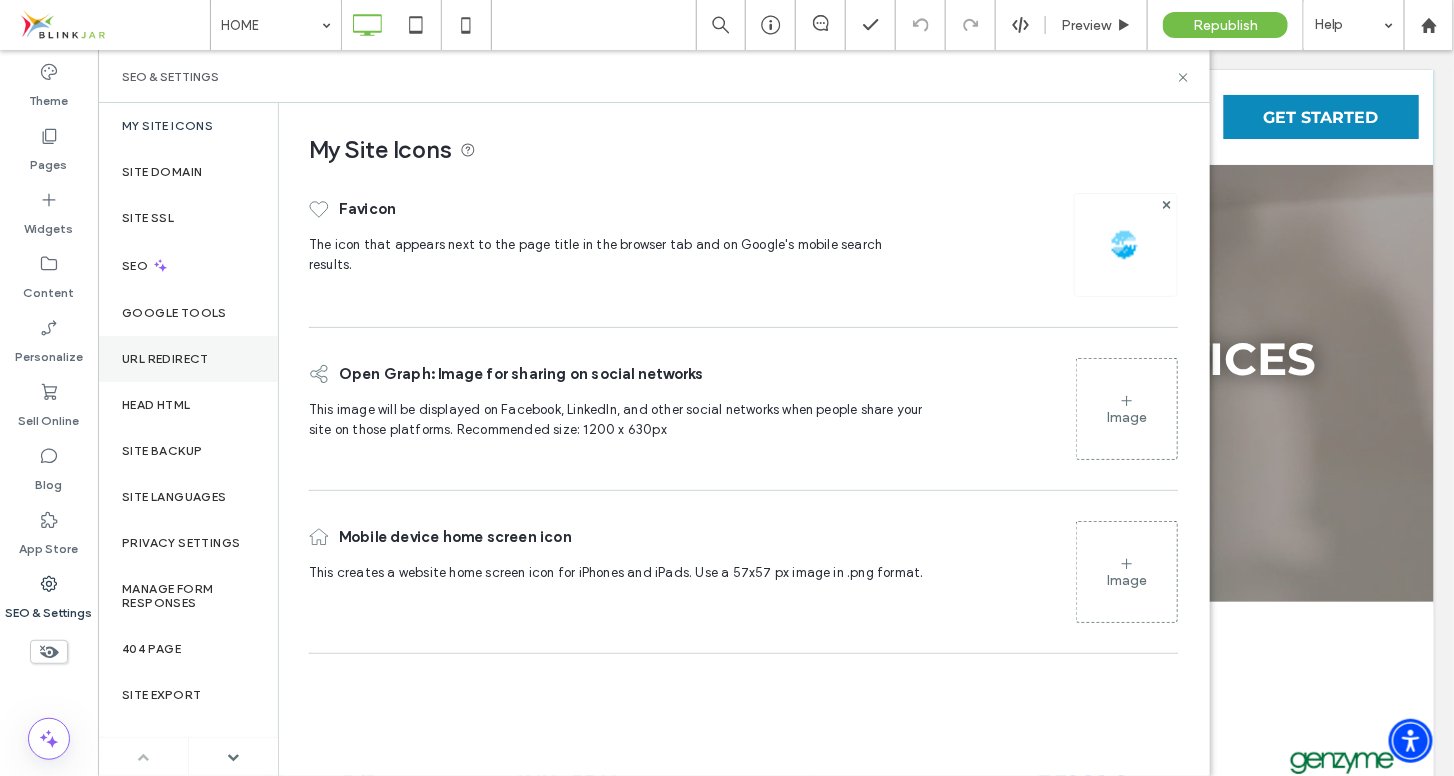 click on "URL Redirect" at bounding box center [165, 359] 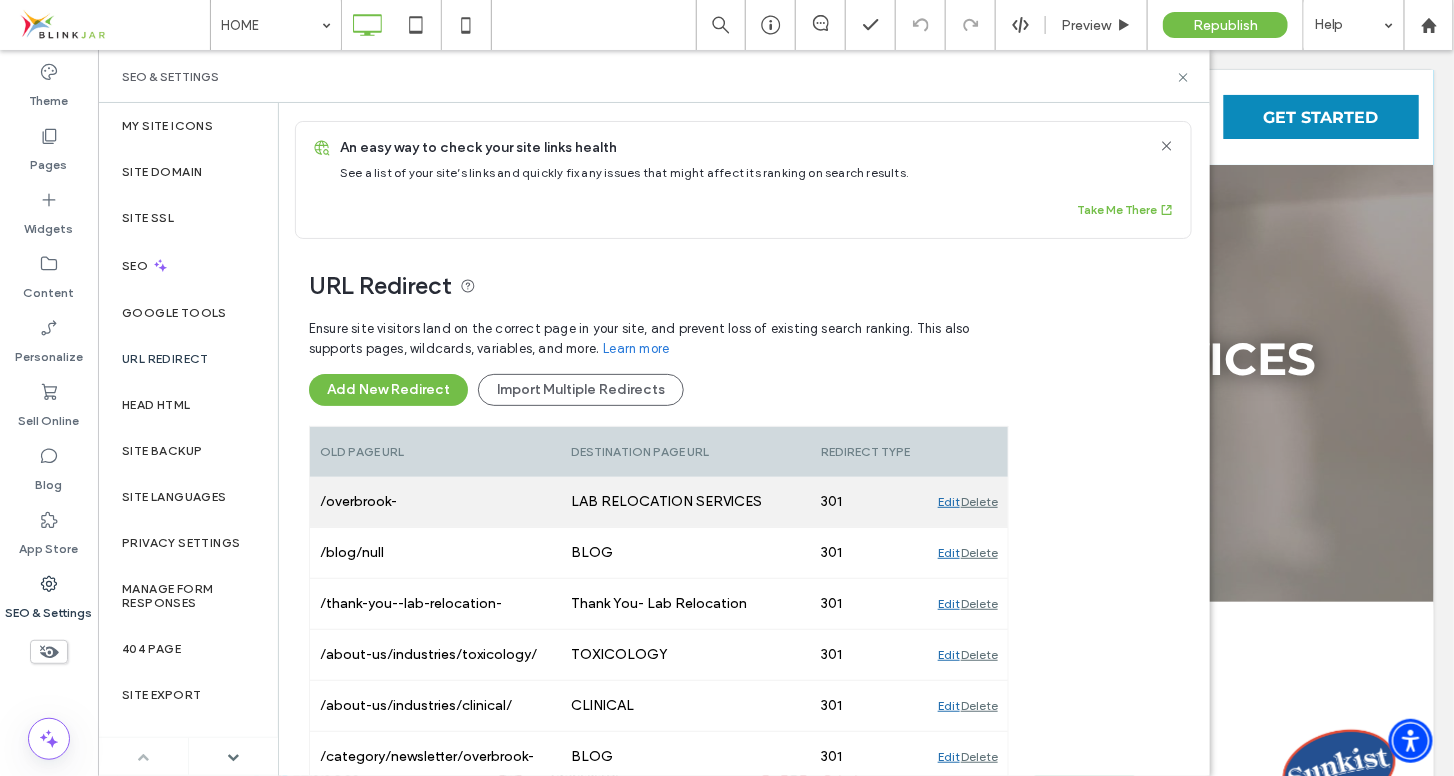 click on "Edit" at bounding box center [949, 502] 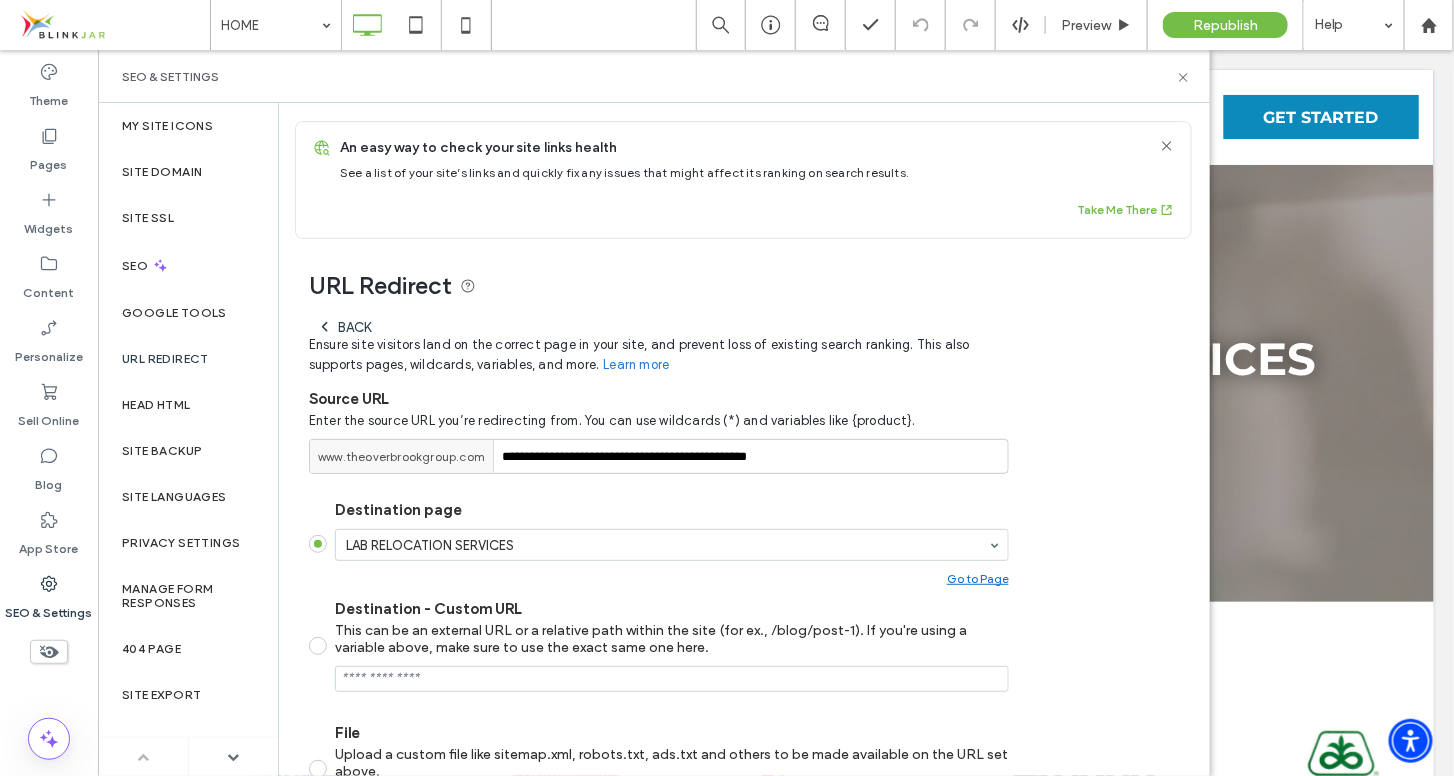 scroll, scrollTop: 216, scrollLeft: 0, axis: vertical 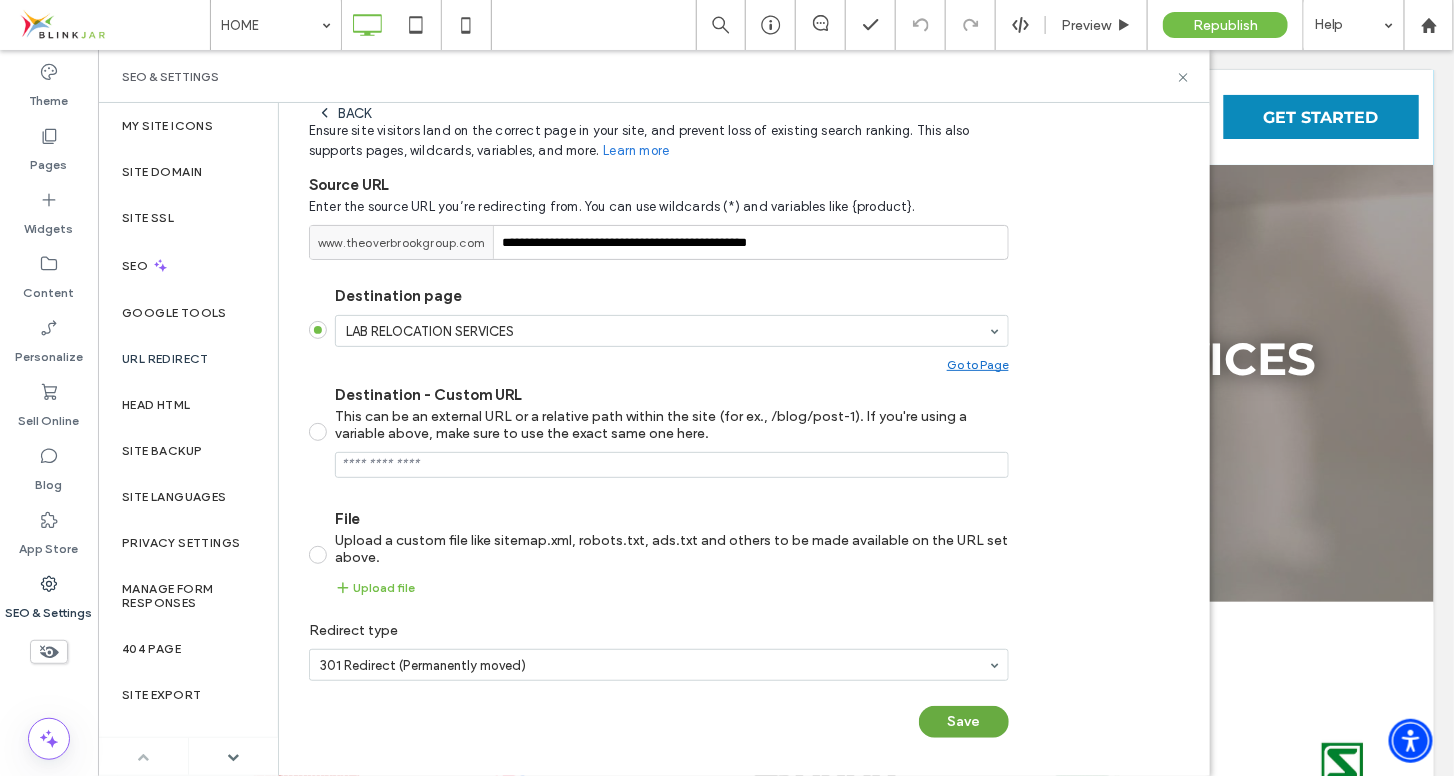 click on "Save" at bounding box center [964, 722] 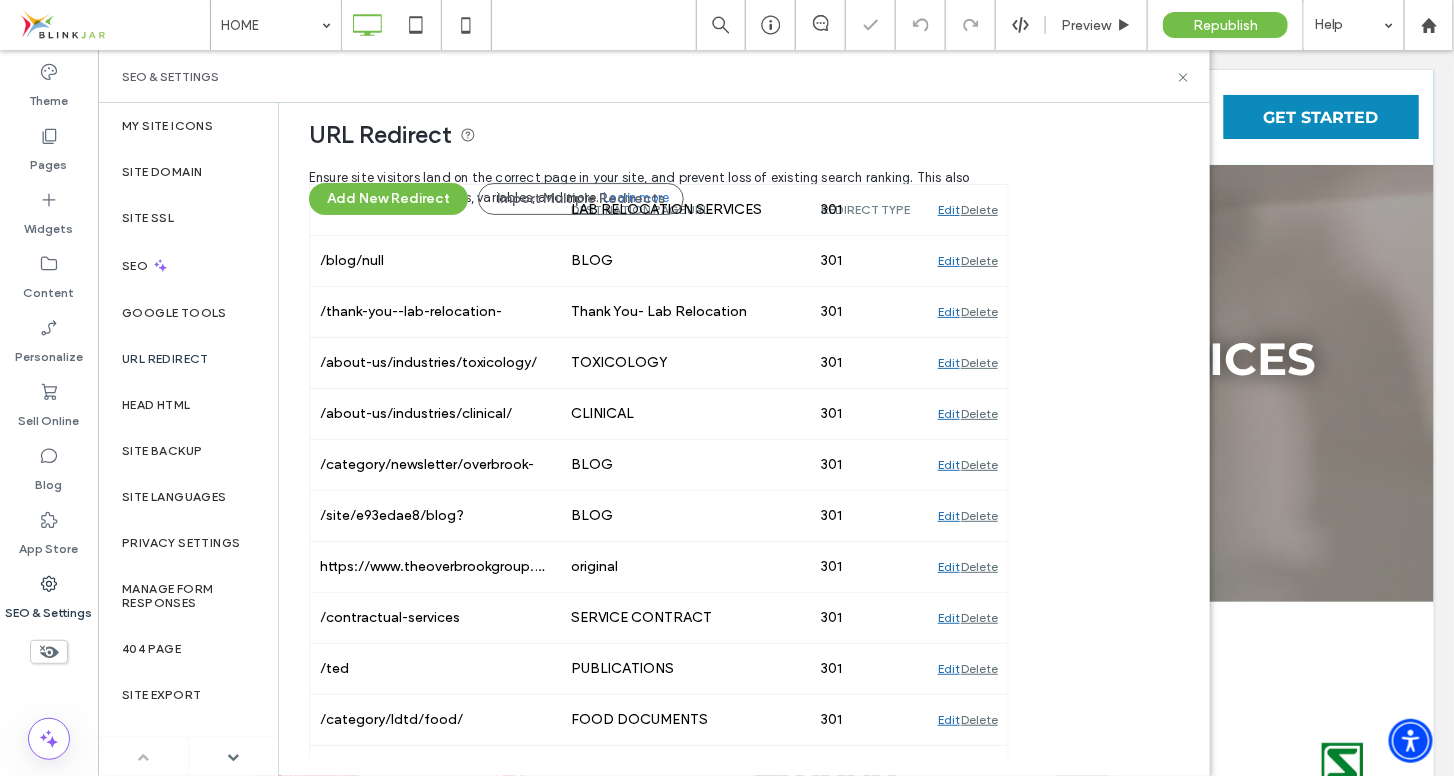 scroll, scrollTop: 150, scrollLeft: 0, axis: vertical 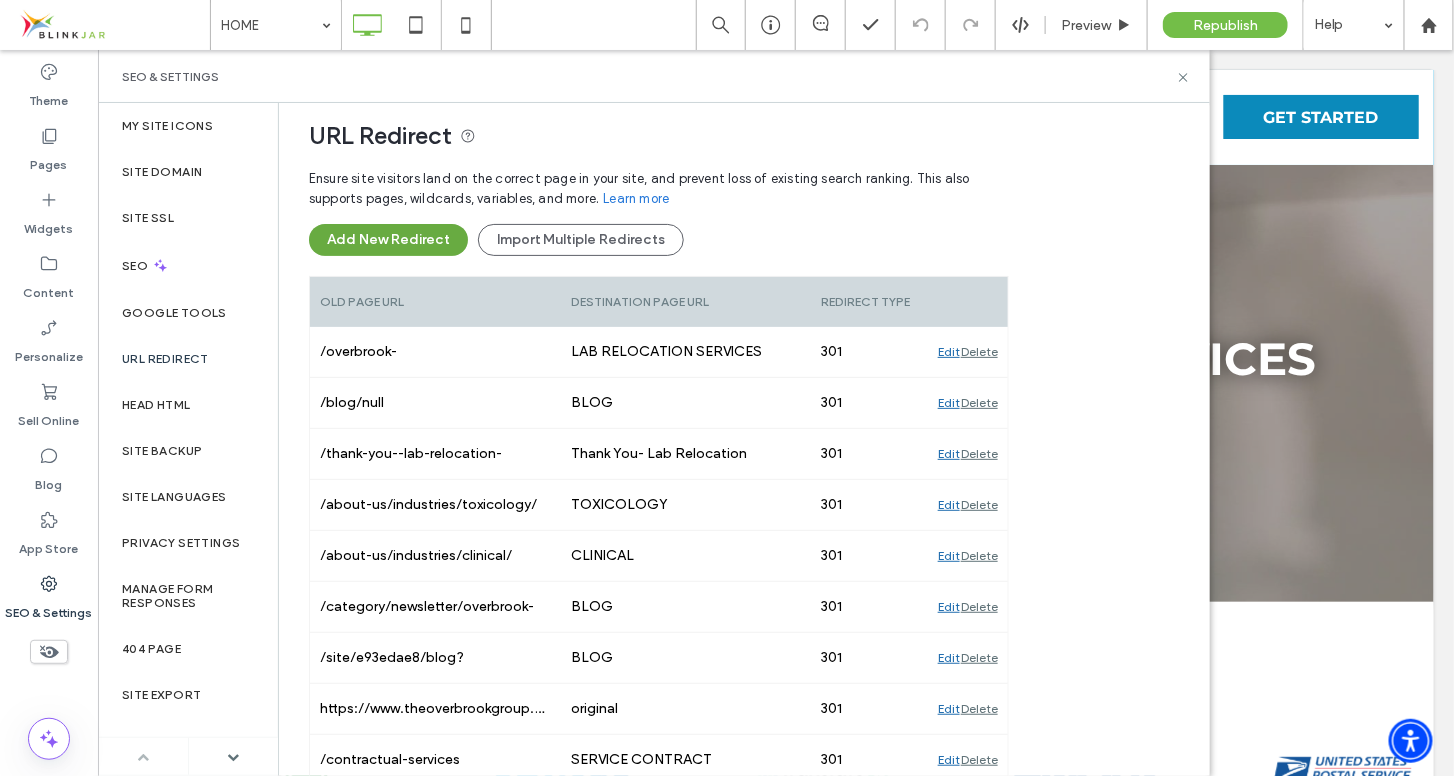 click on "Add New Redirect" at bounding box center (388, 240) 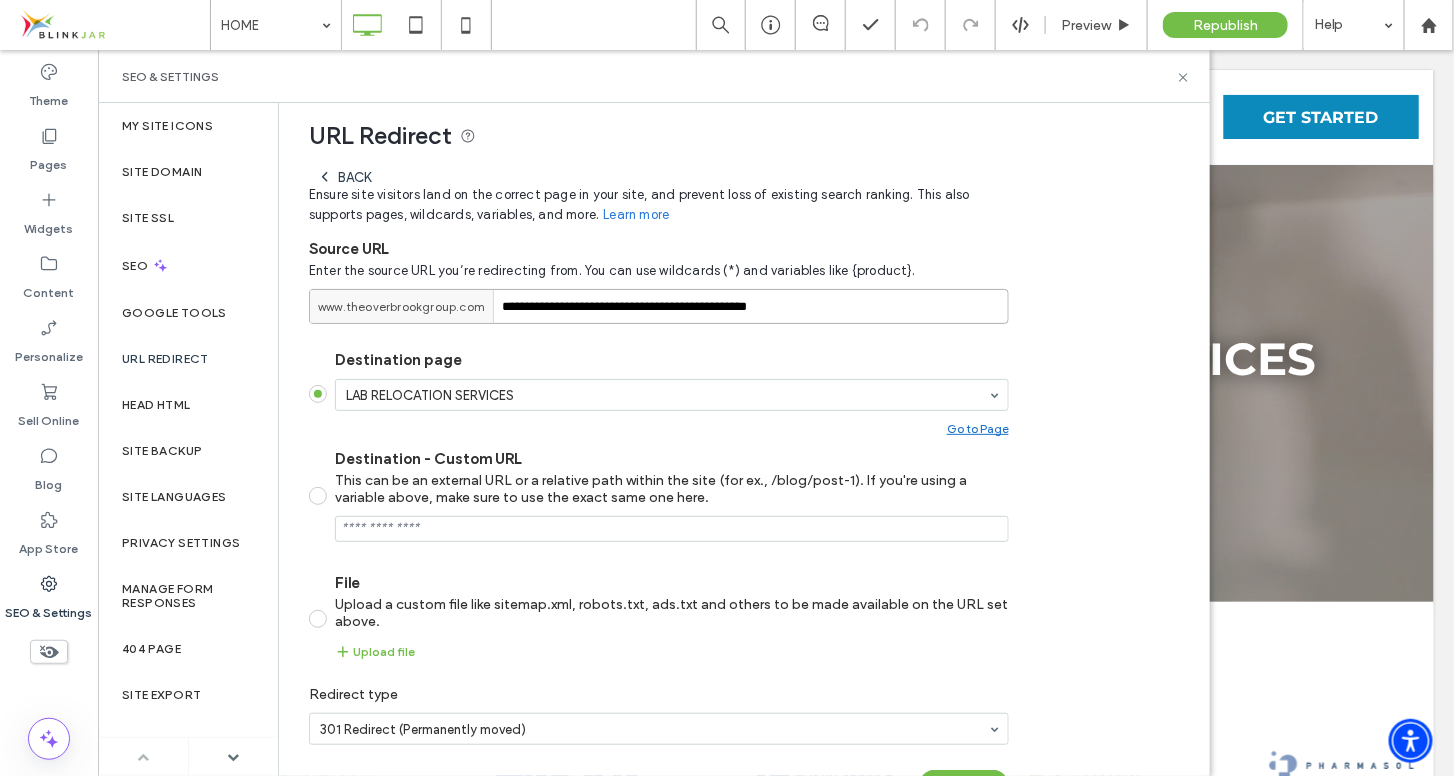 click on "**********" at bounding box center [659, 306] 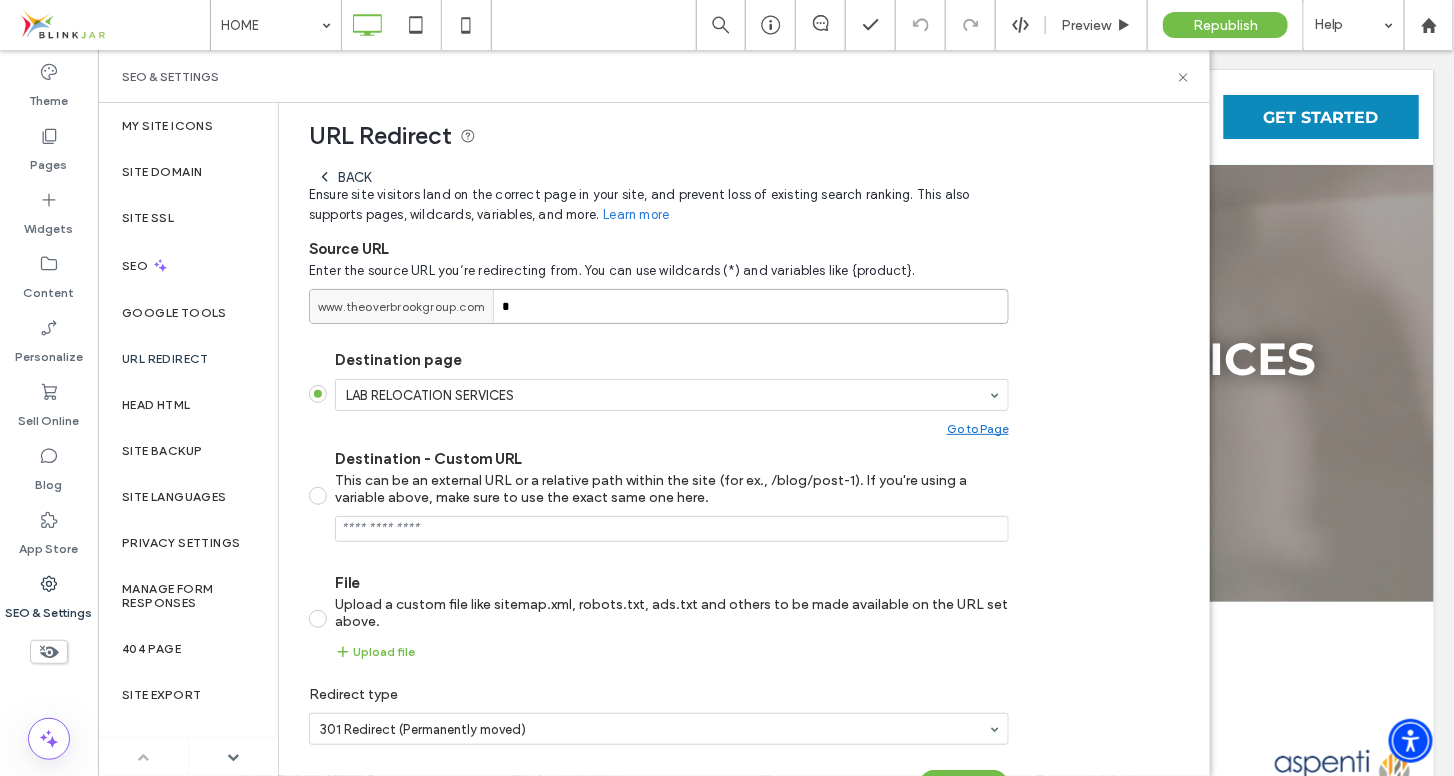 paste on "**********" 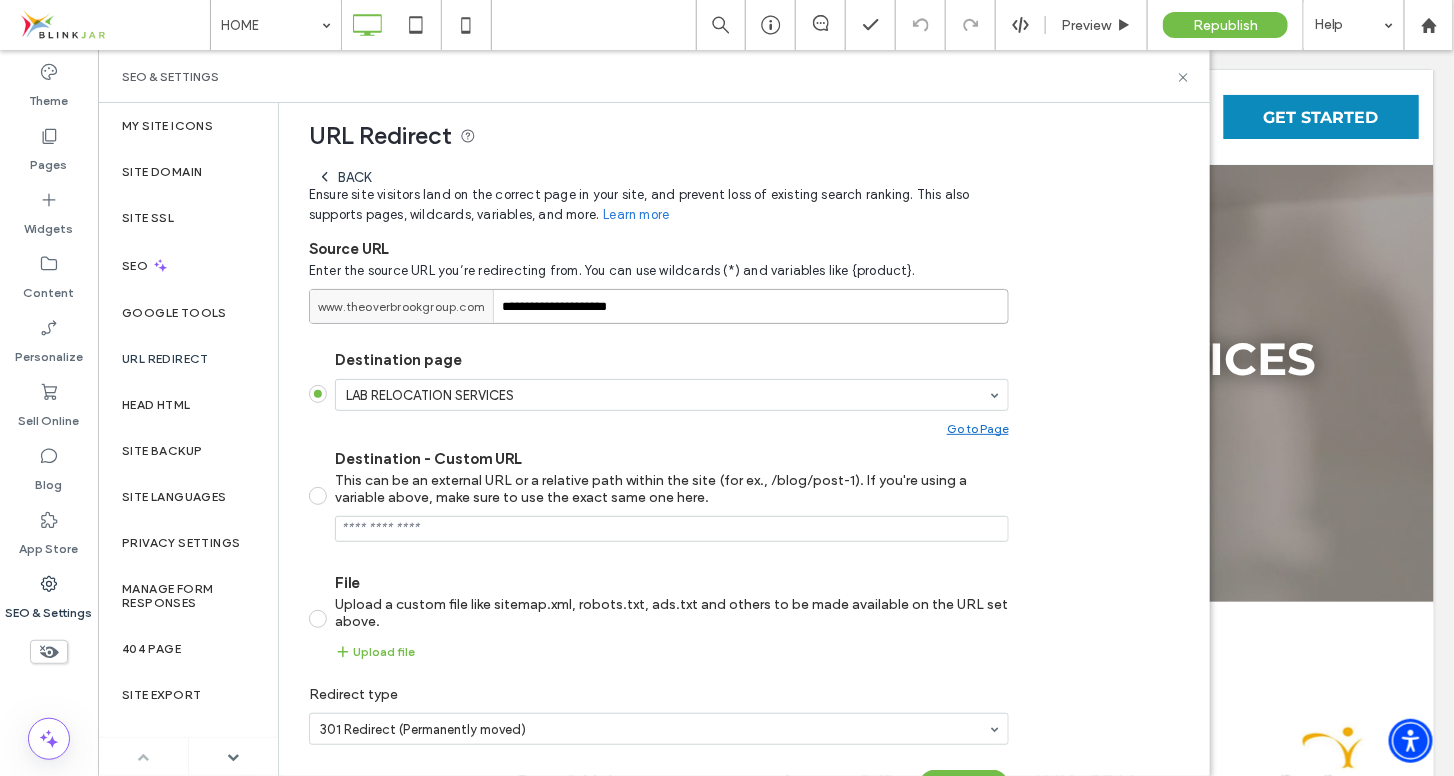 scroll, scrollTop: 216, scrollLeft: 0, axis: vertical 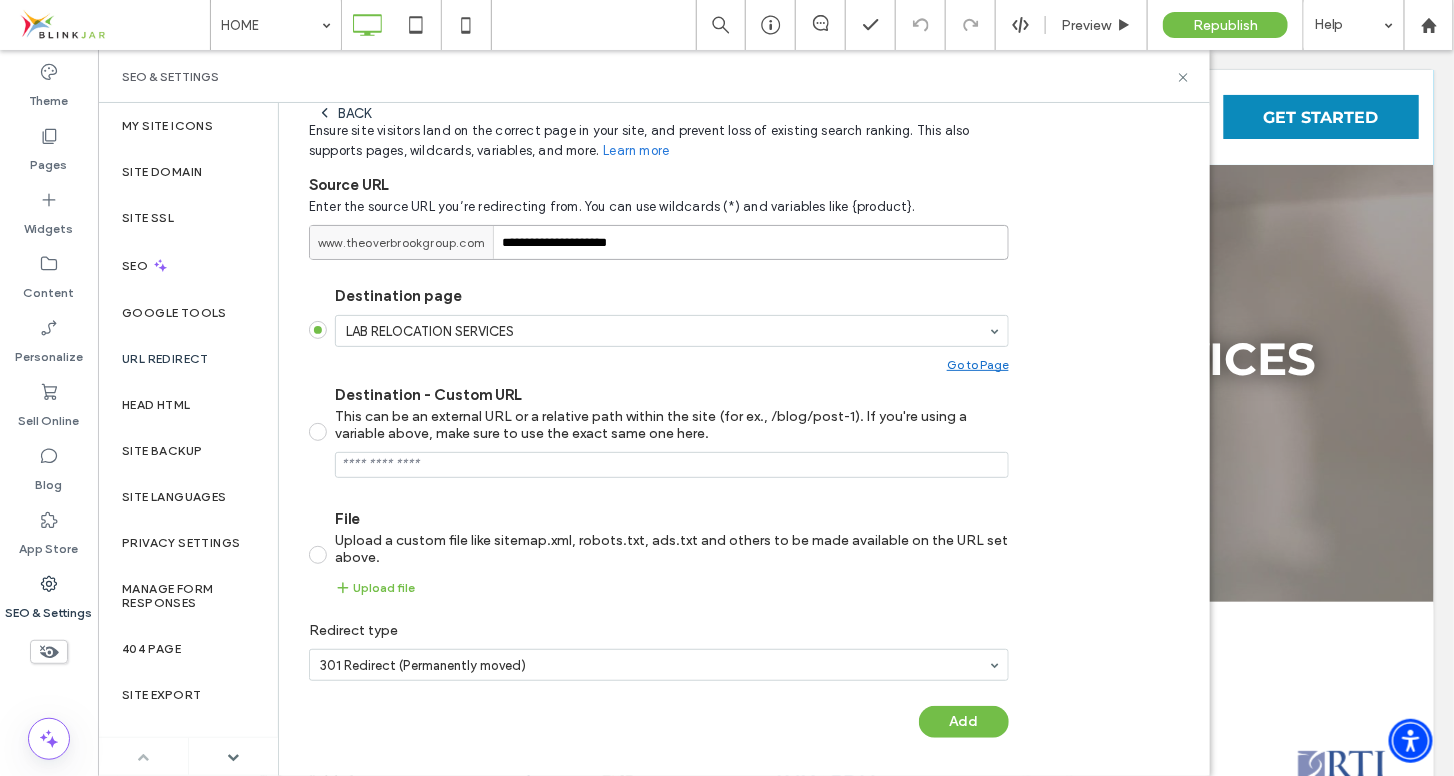 drag, startPoint x: 1204, startPoint y: 328, endPoint x: 1122, endPoint y: 437, distance: 136.40015 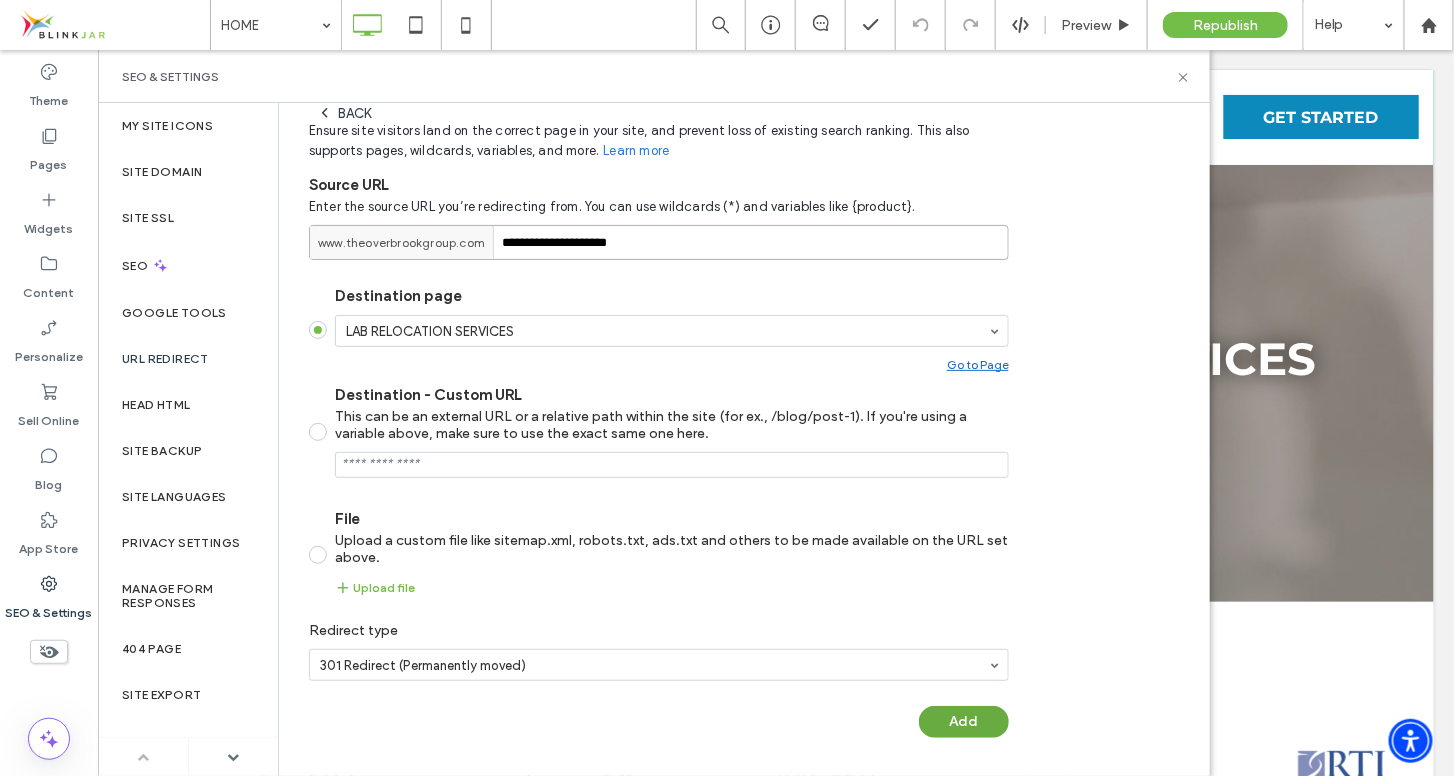 type on "**********" 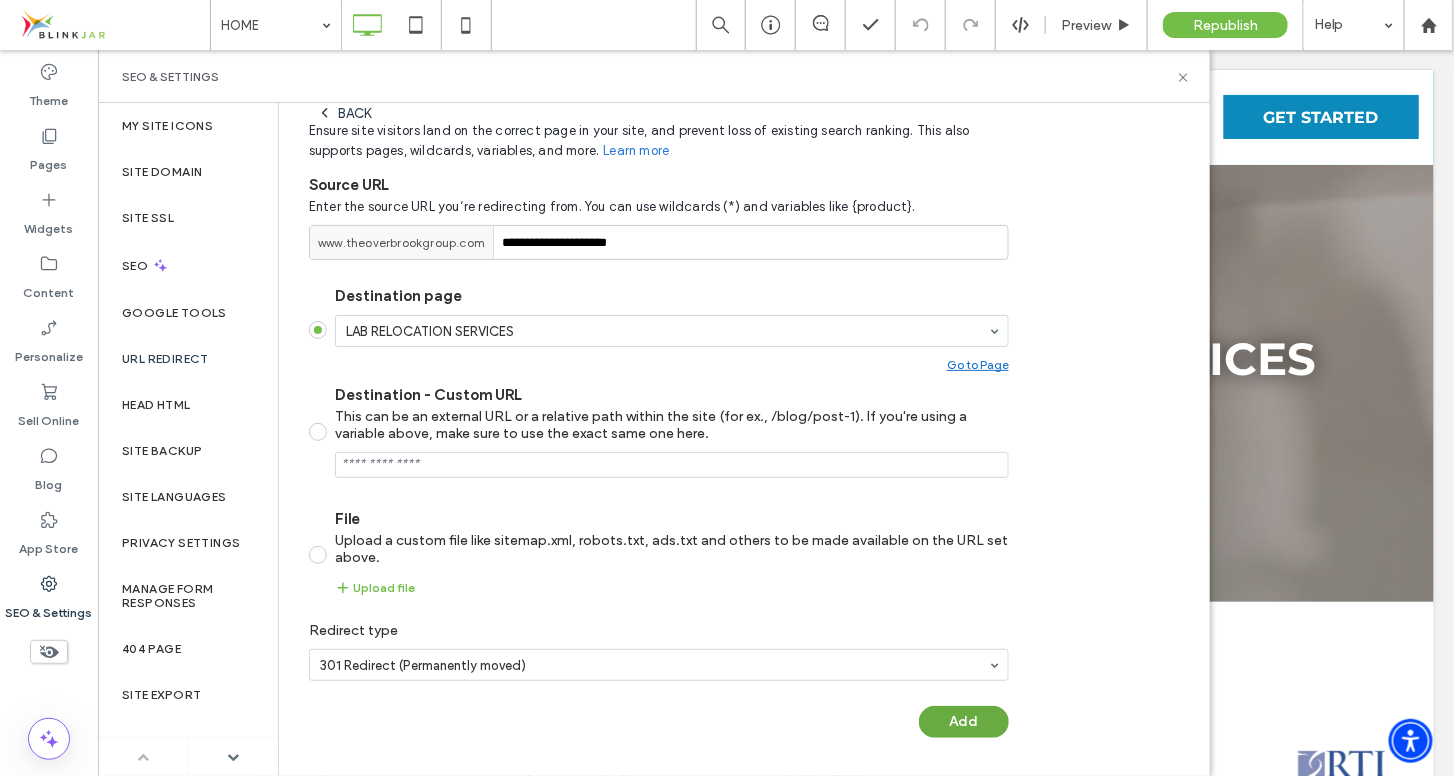 click on "Add" at bounding box center [964, 722] 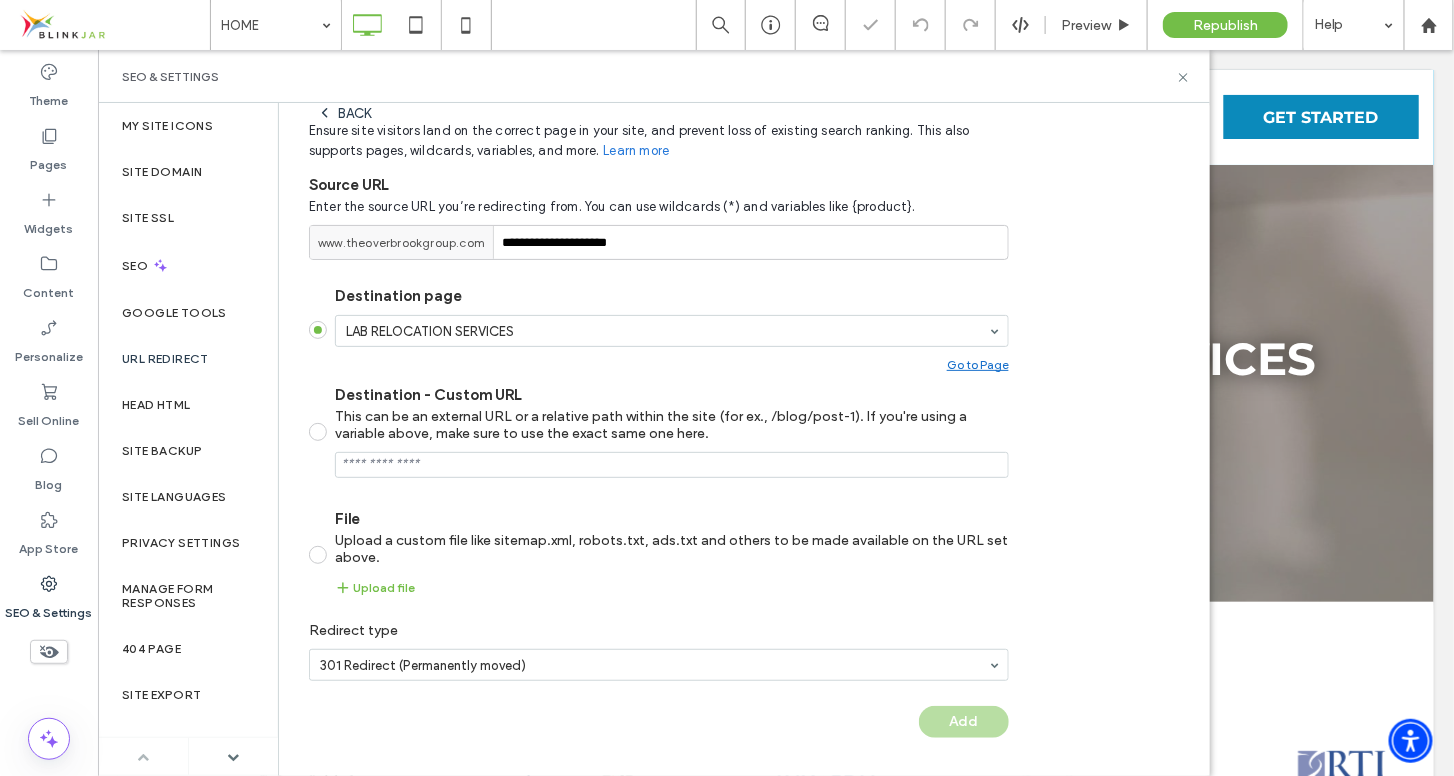 scroll, scrollTop: 150, scrollLeft: 0, axis: vertical 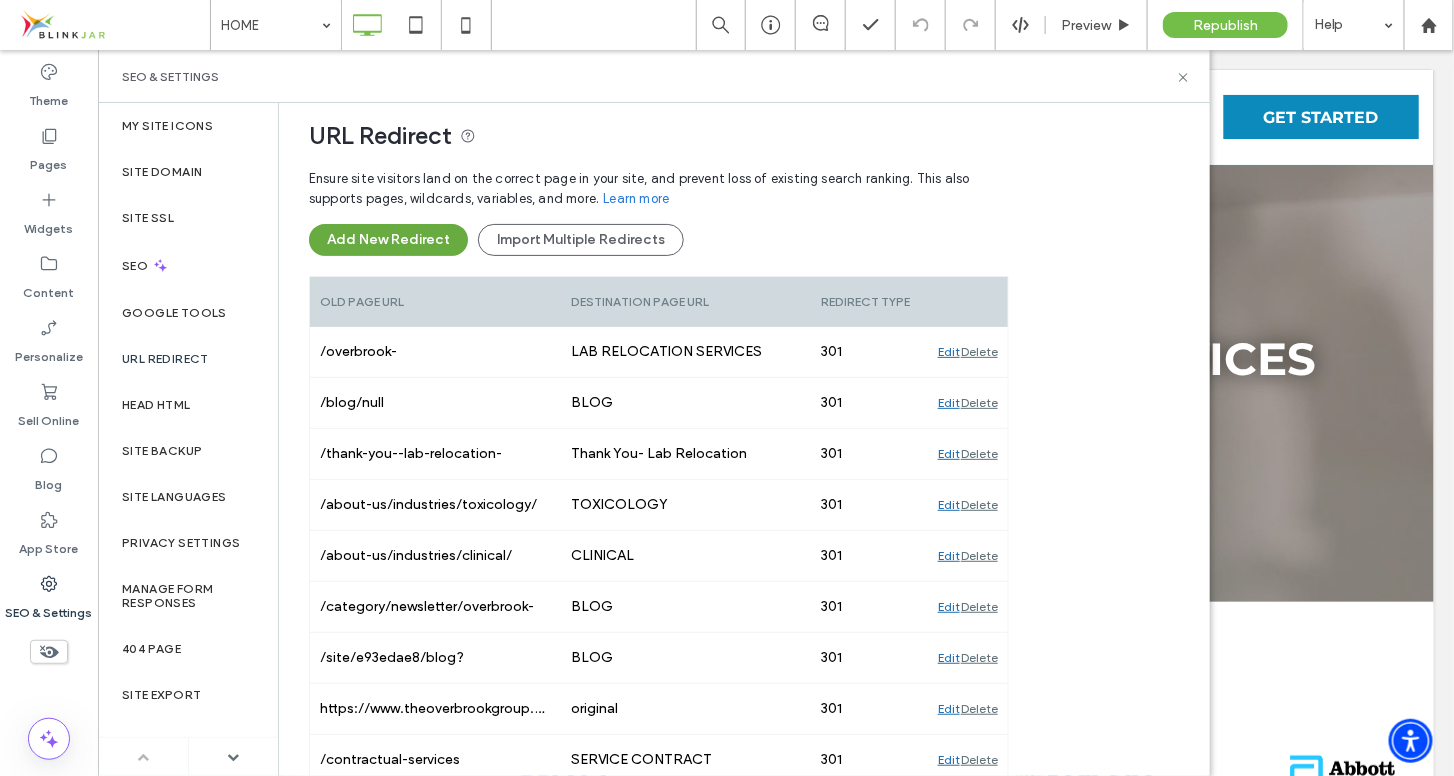 click on "Add New Redirect" at bounding box center (388, 240) 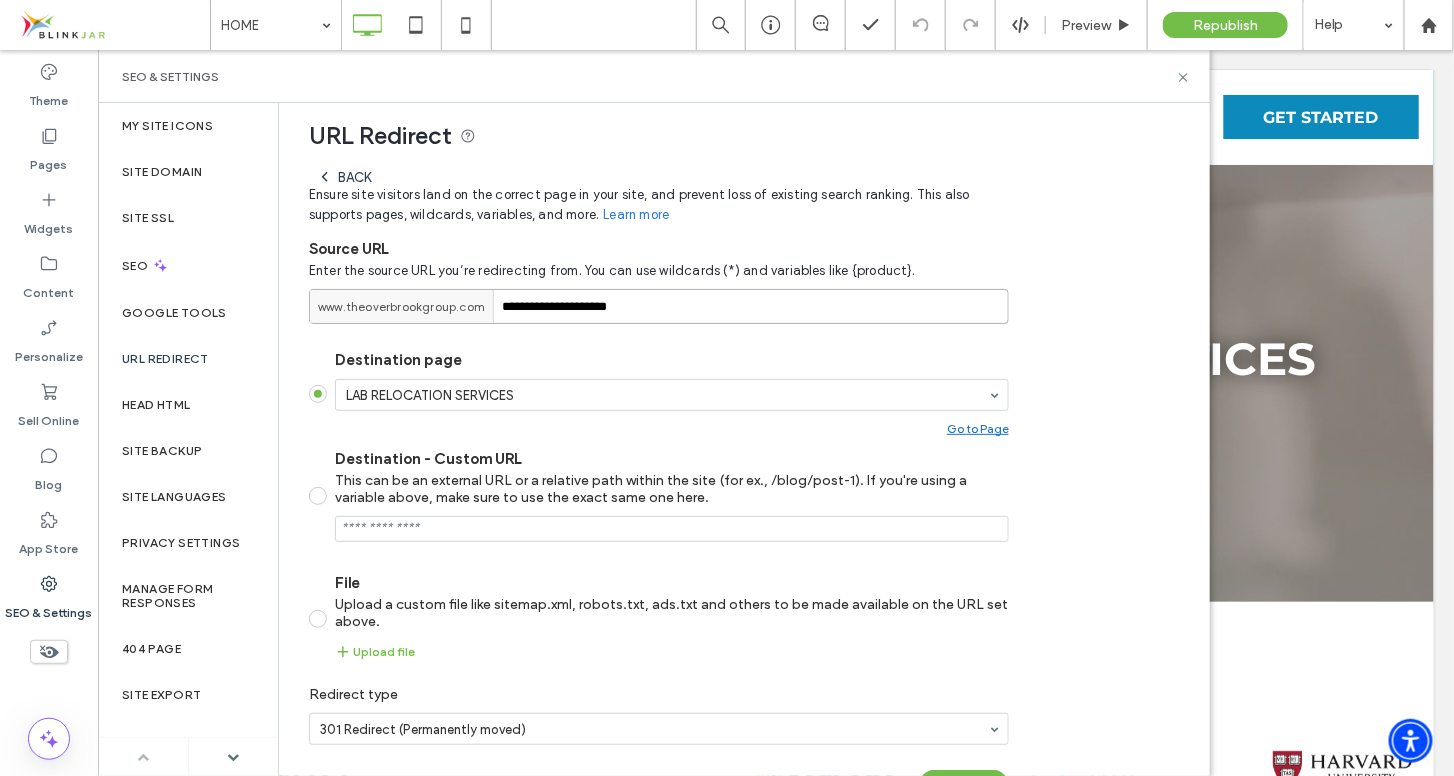 click on "**********" at bounding box center [659, 306] 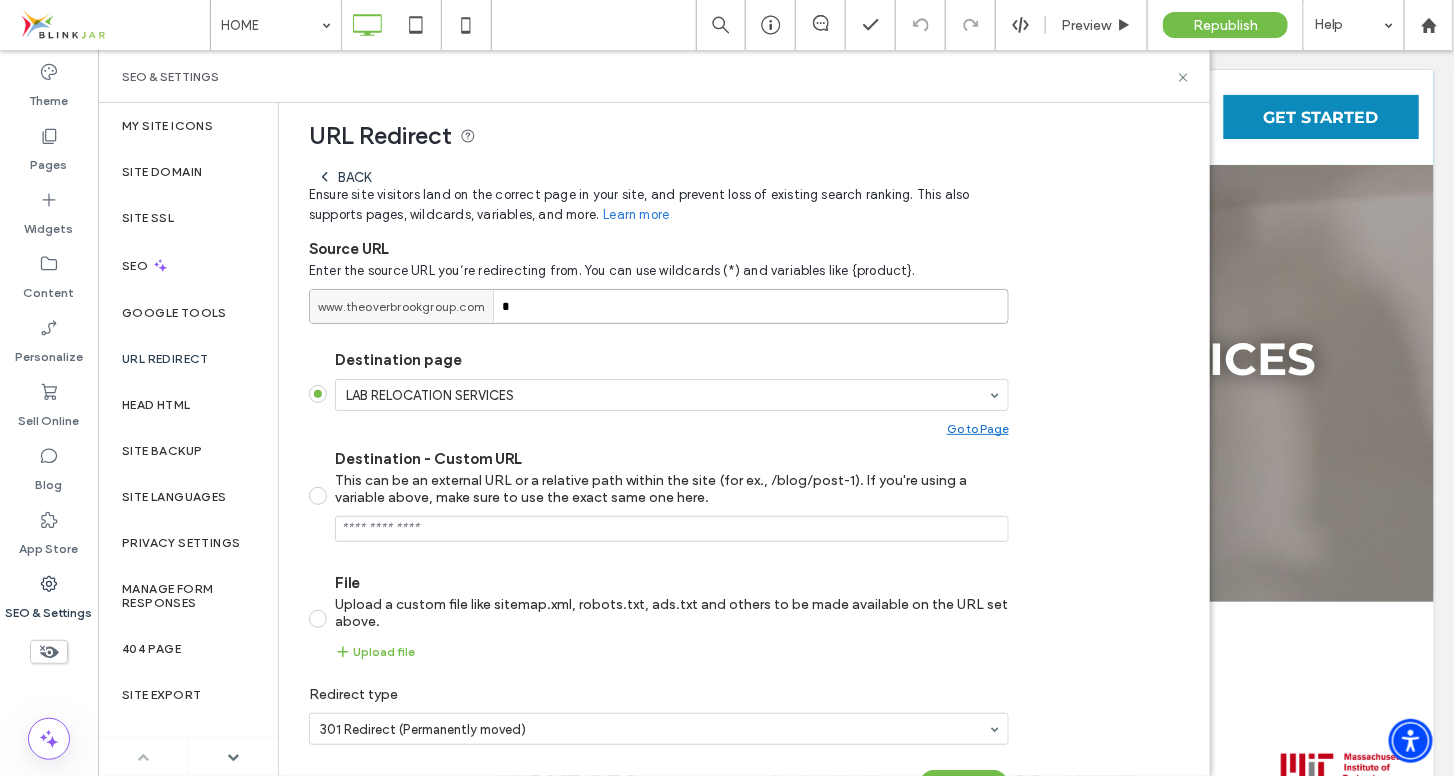 paste on "**********" 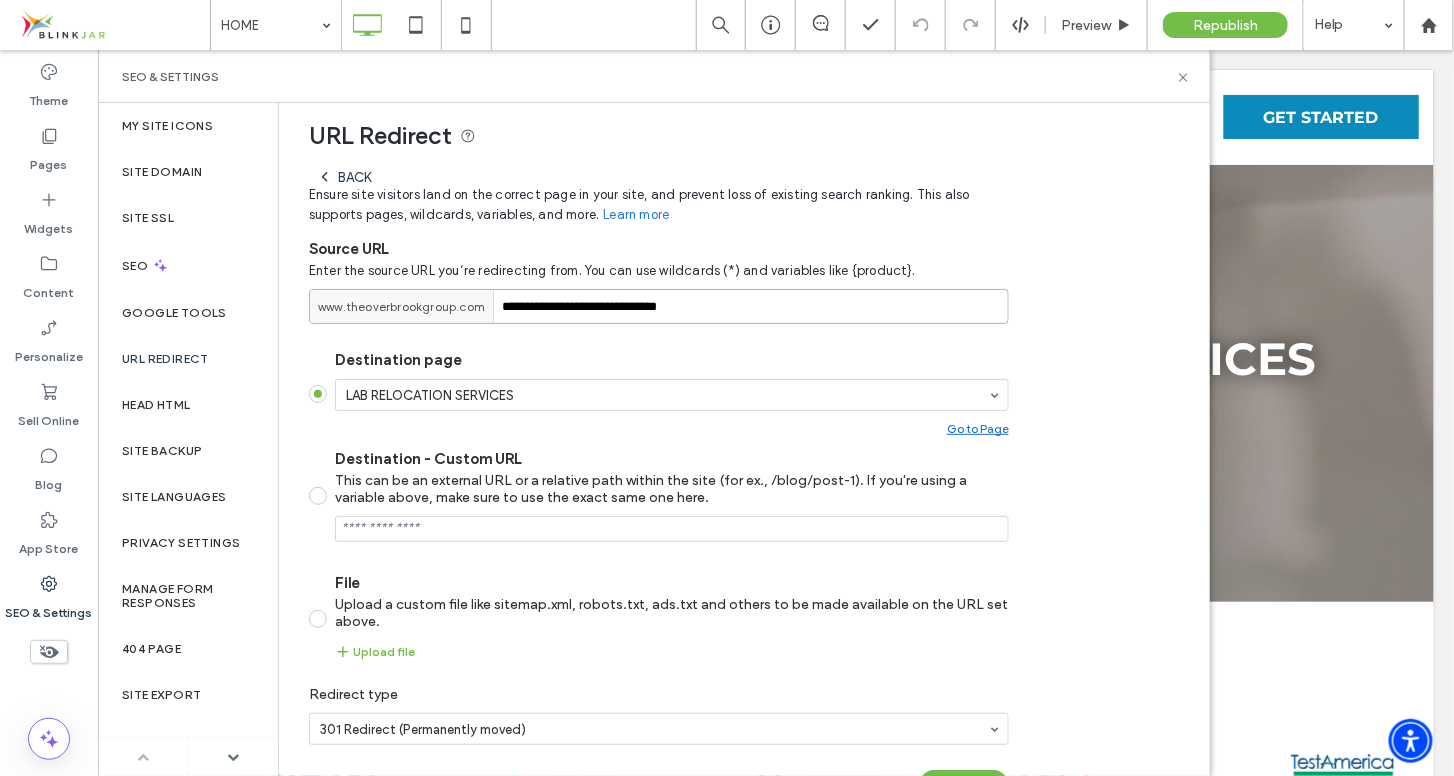 click on "**********" at bounding box center (659, 306) 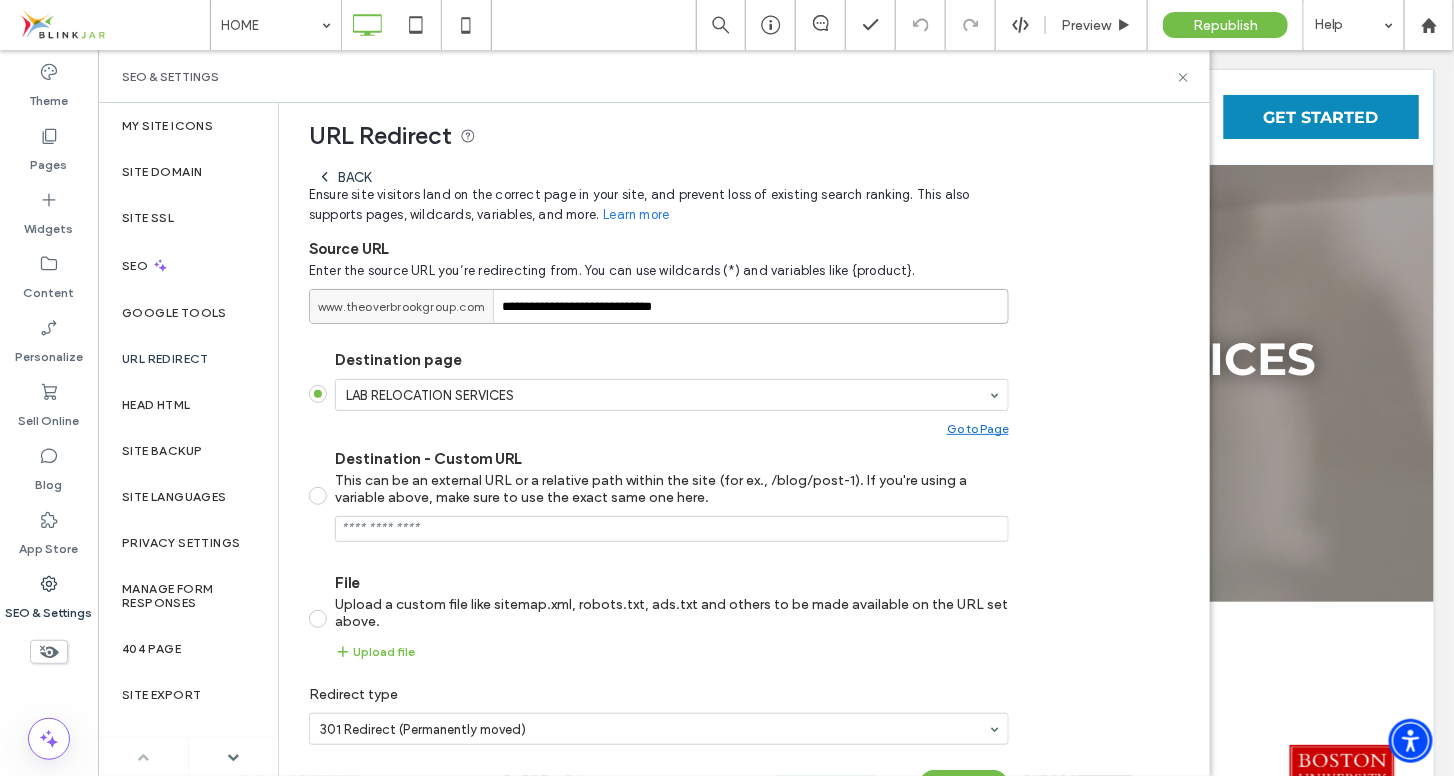 type on "**********" 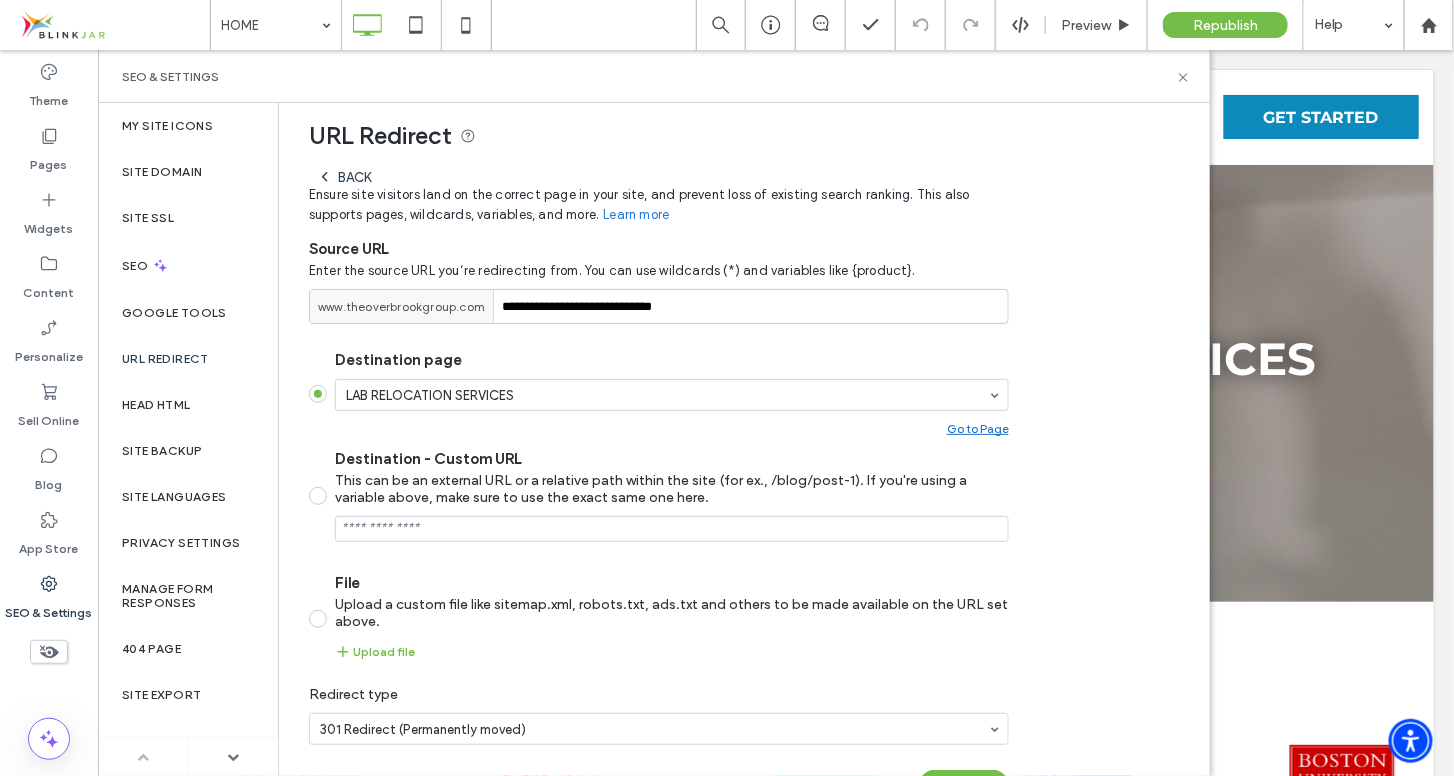 click on "**********" at bounding box center [736, 455] 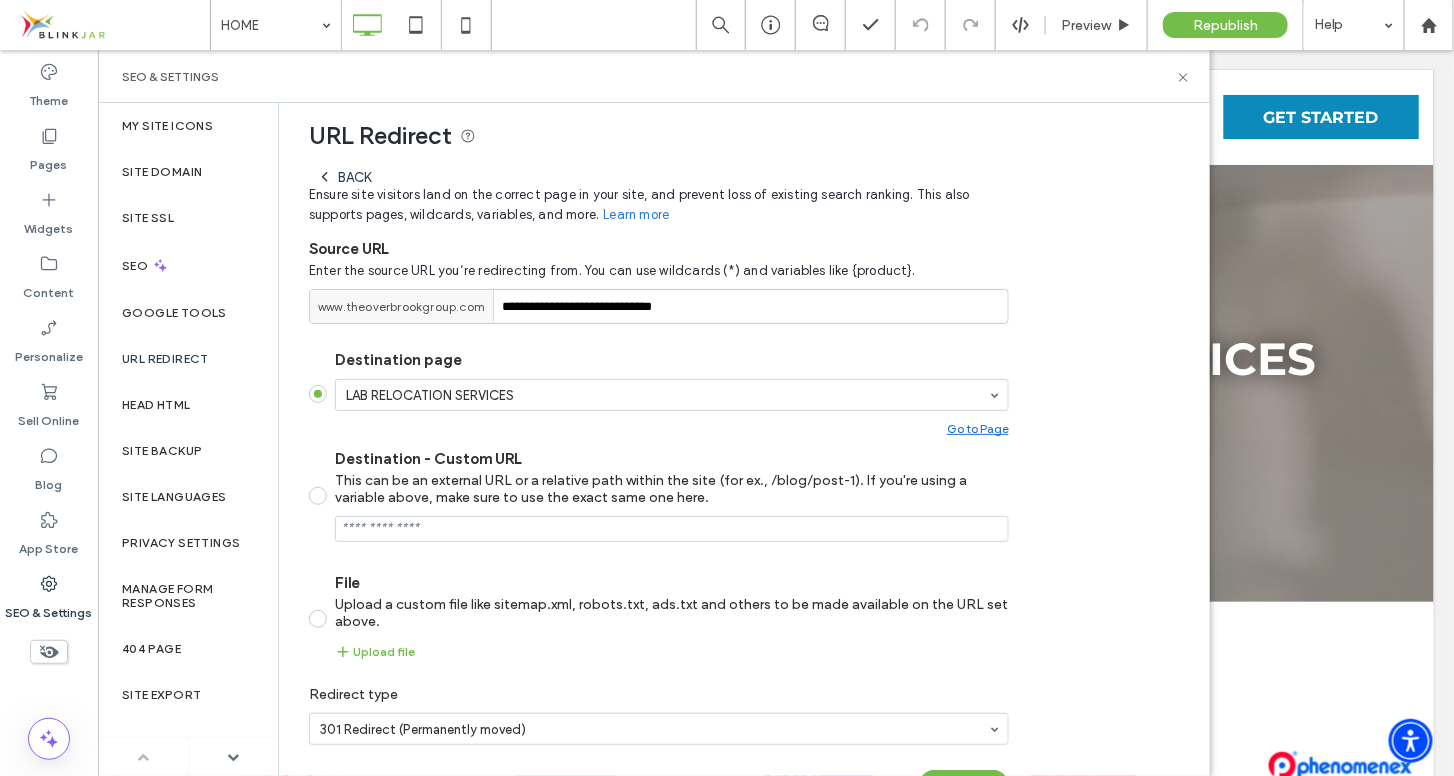 scroll, scrollTop: 216, scrollLeft: 0, axis: vertical 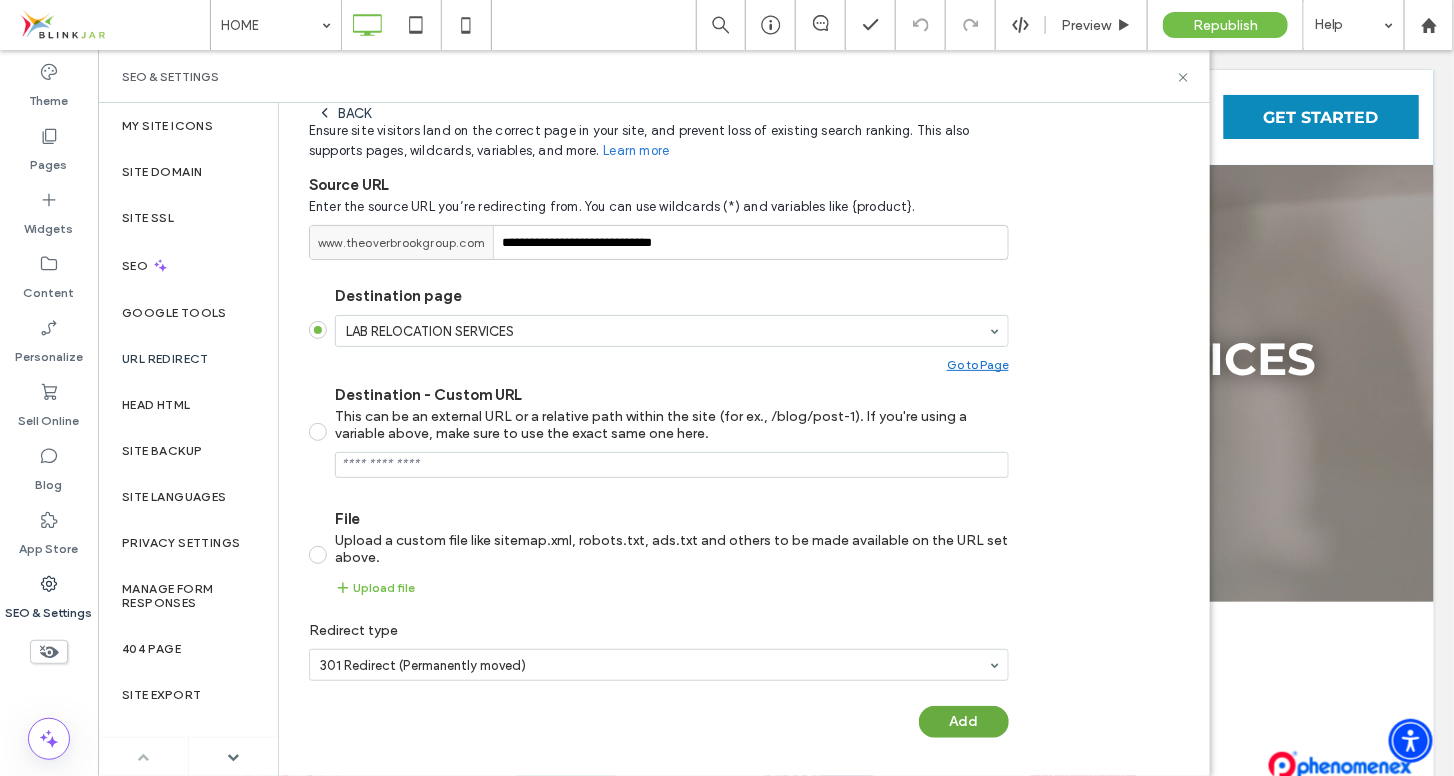 click on "Add" at bounding box center [964, 722] 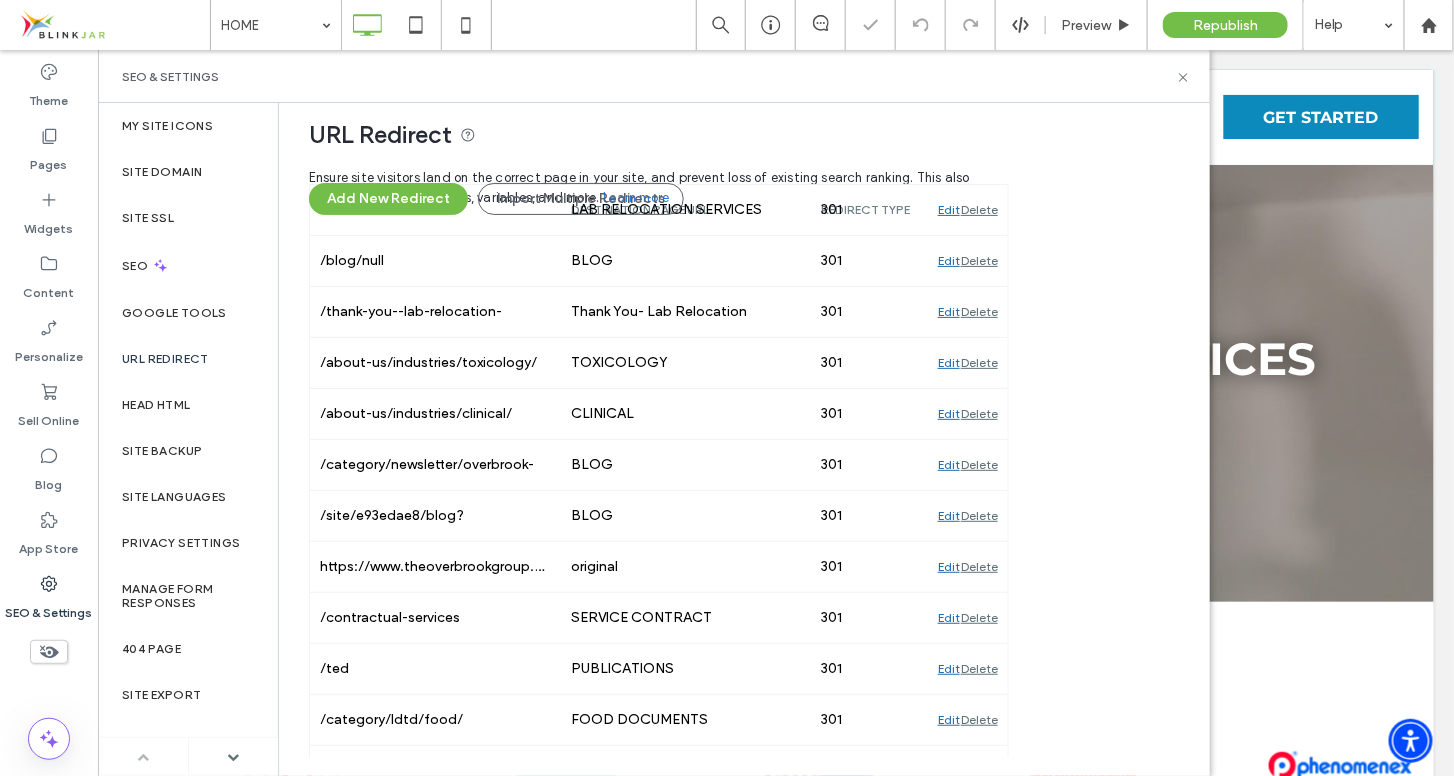 scroll, scrollTop: 150, scrollLeft: 0, axis: vertical 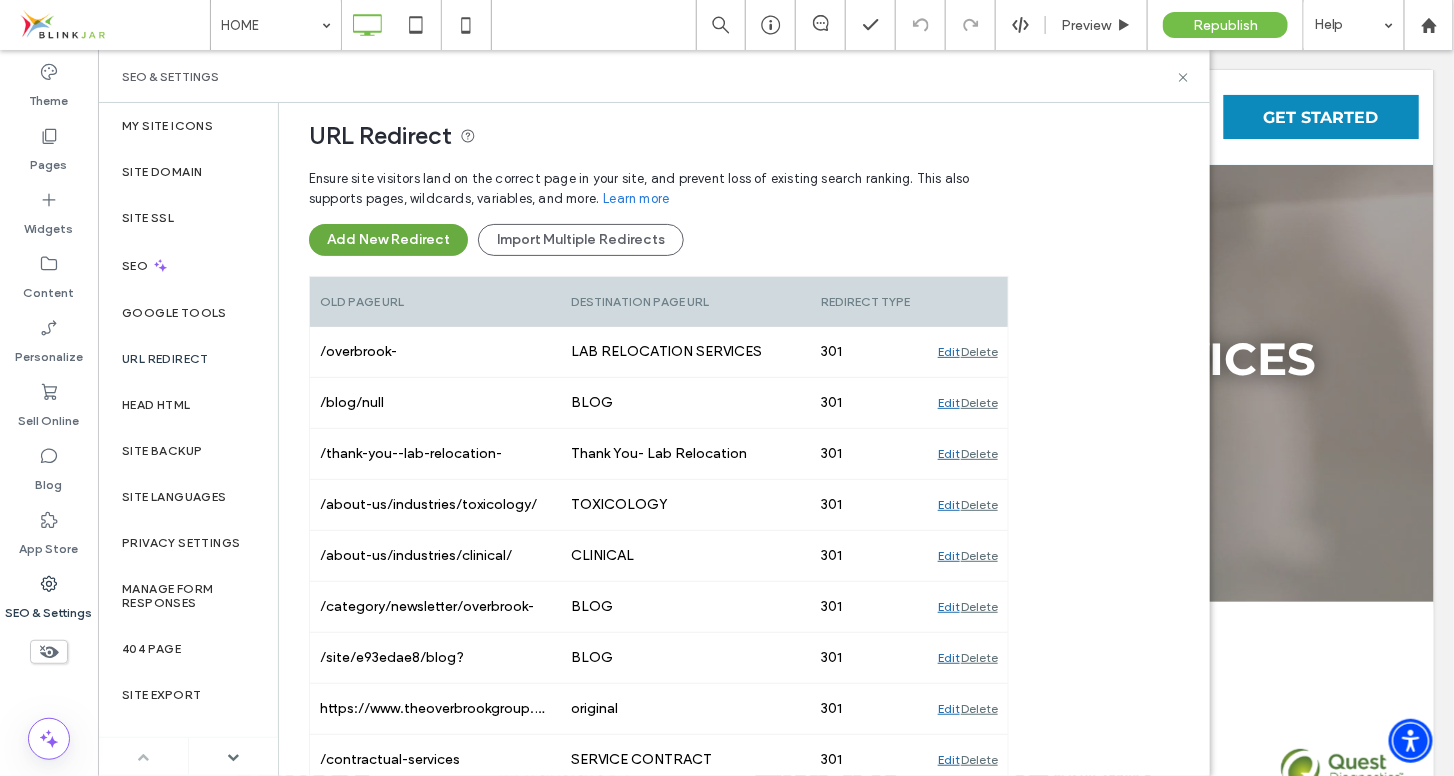 click on "Add New Redirect" at bounding box center (388, 240) 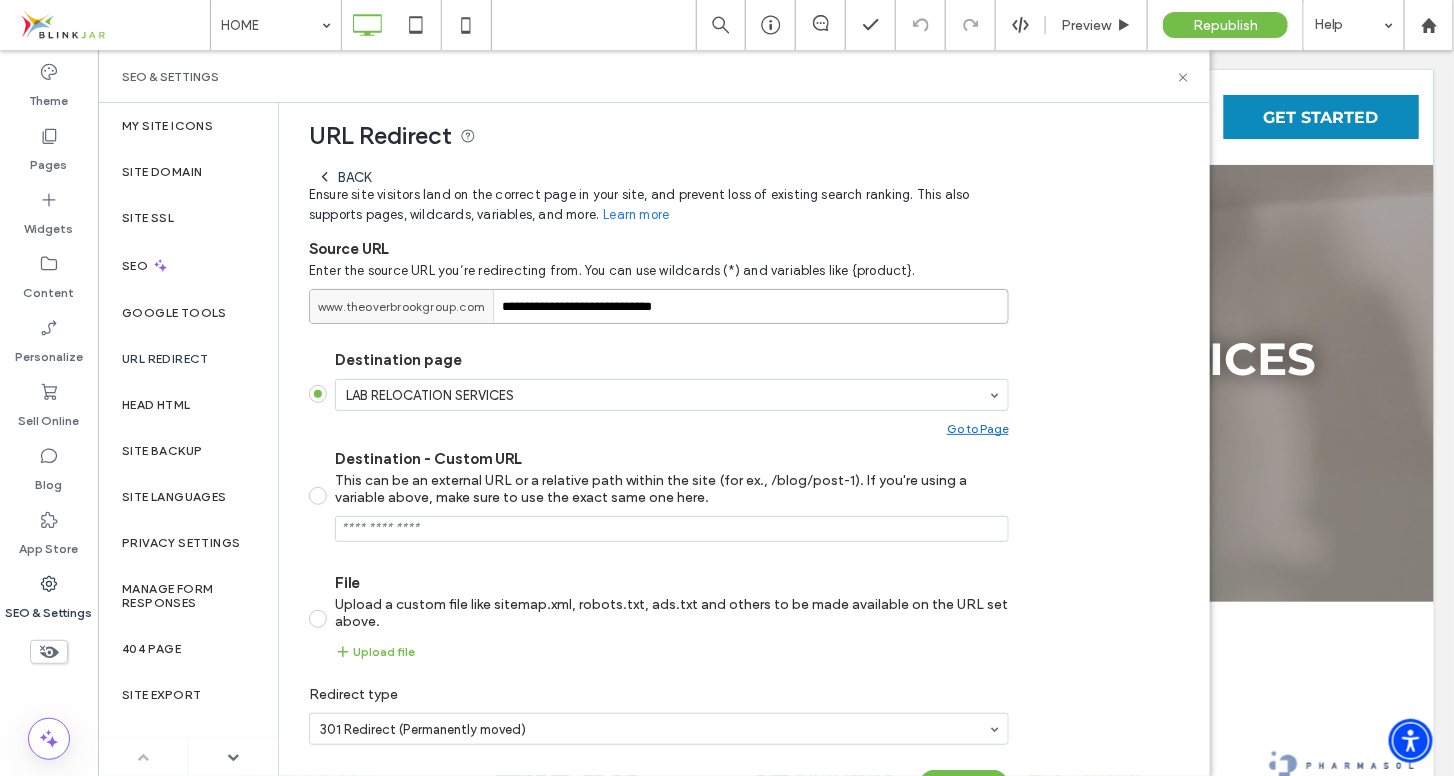 click on "**********" at bounding box center (659, 306) 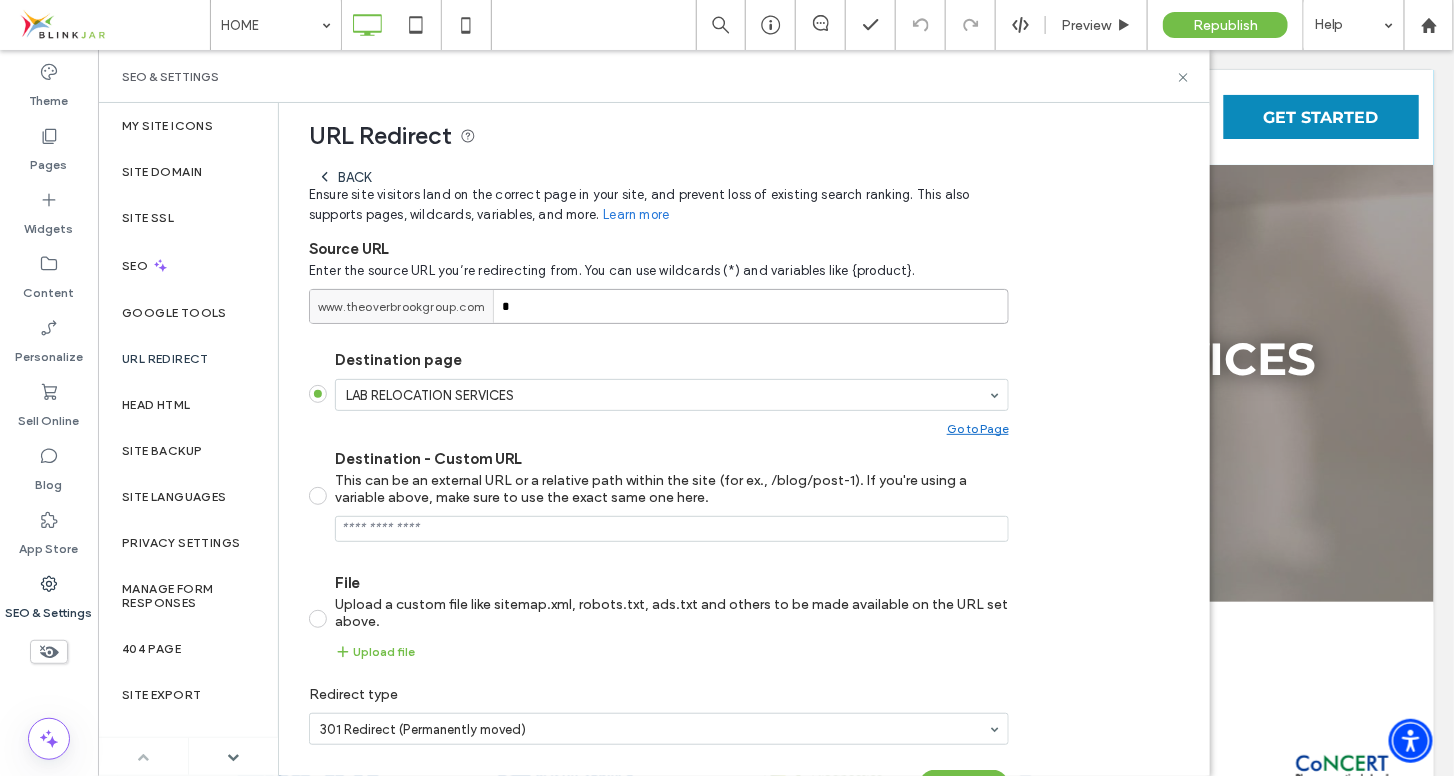 paste on "**********" 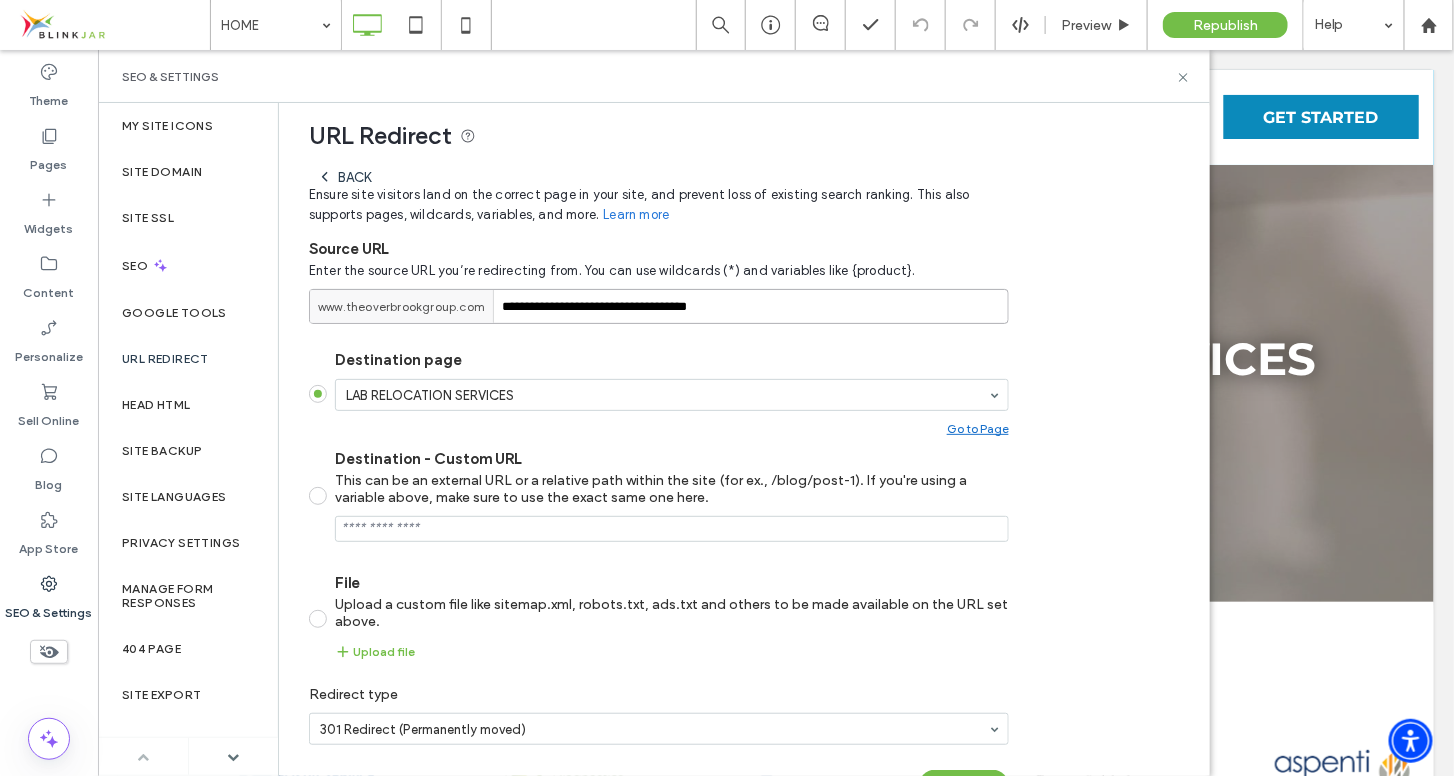 click on "**********" at bounding box center [659, 306] 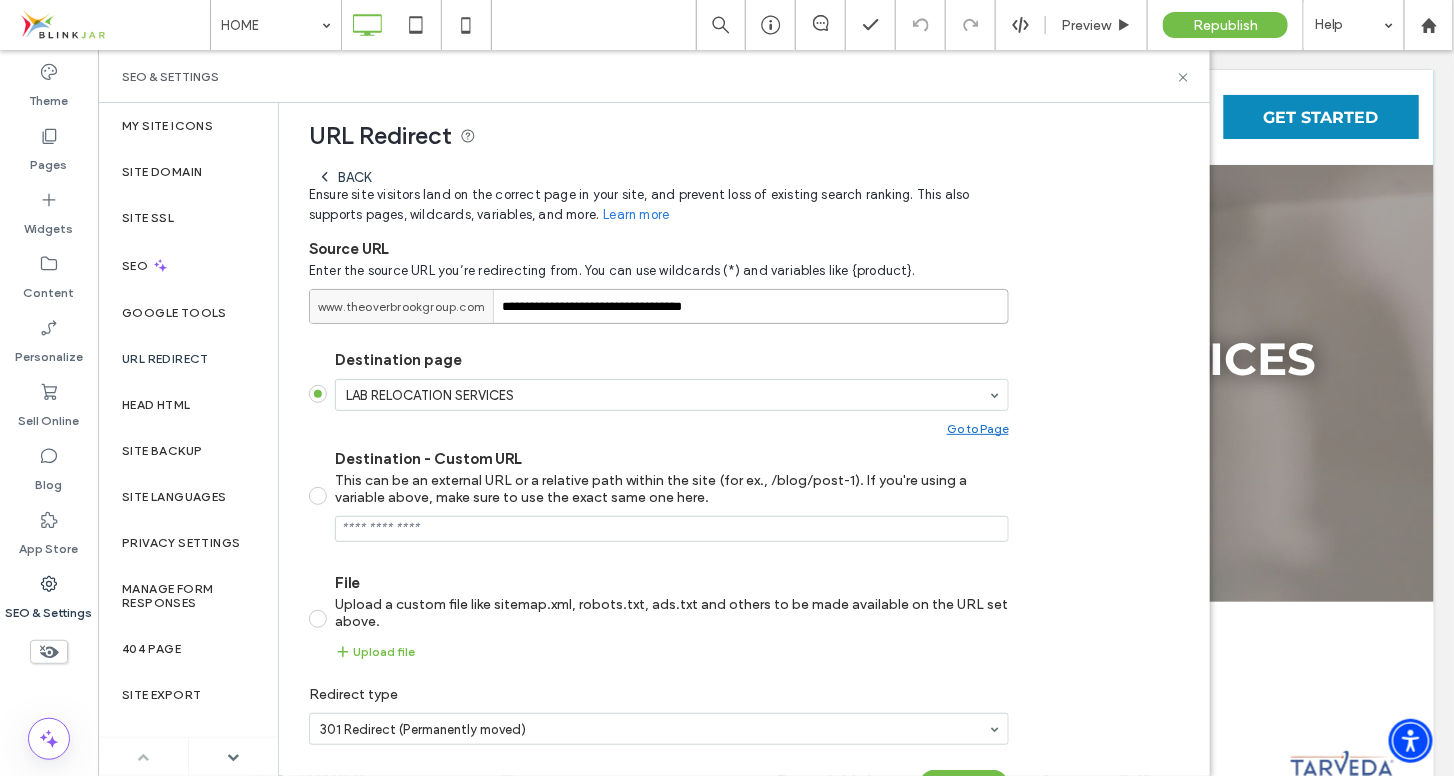 type on "**********" 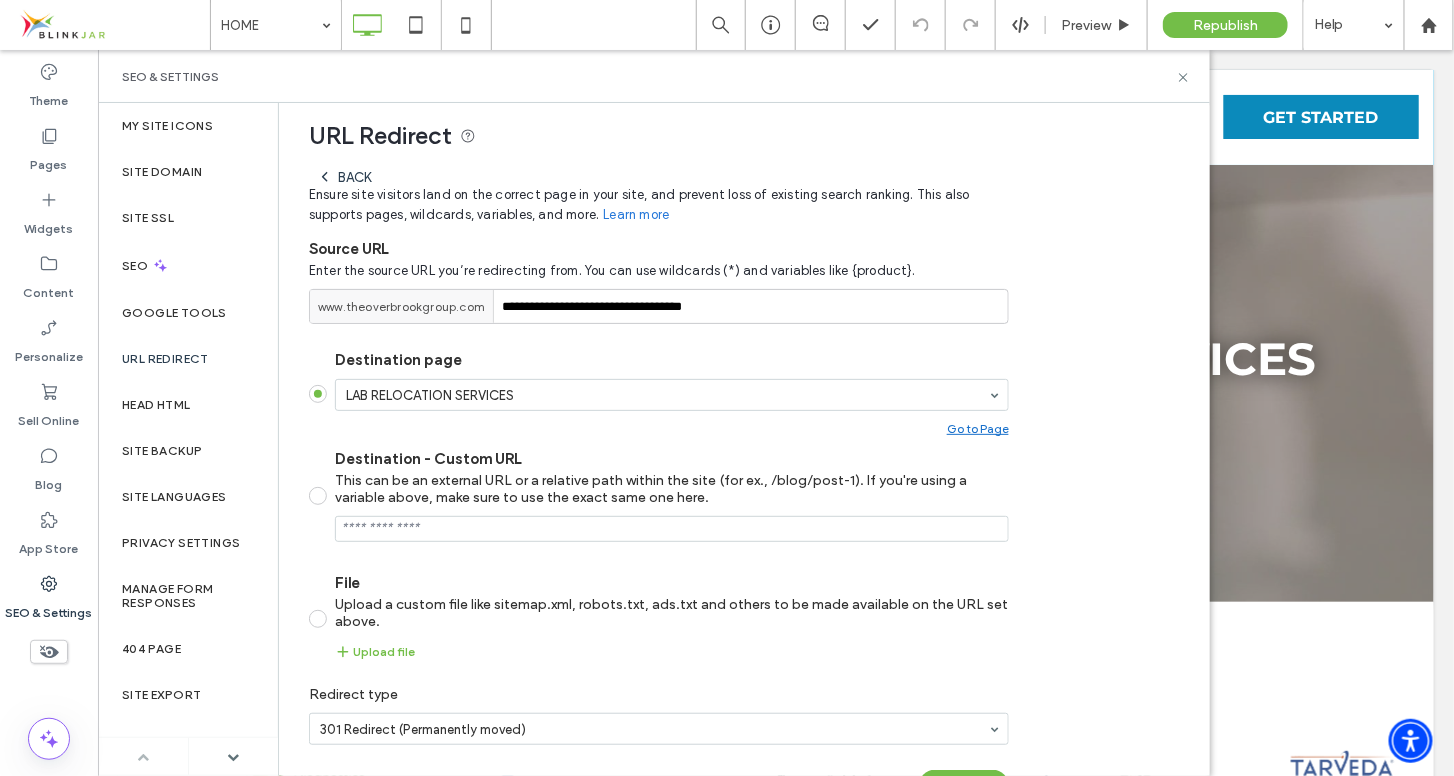 click on "**********" at bounding box center [736, 455] 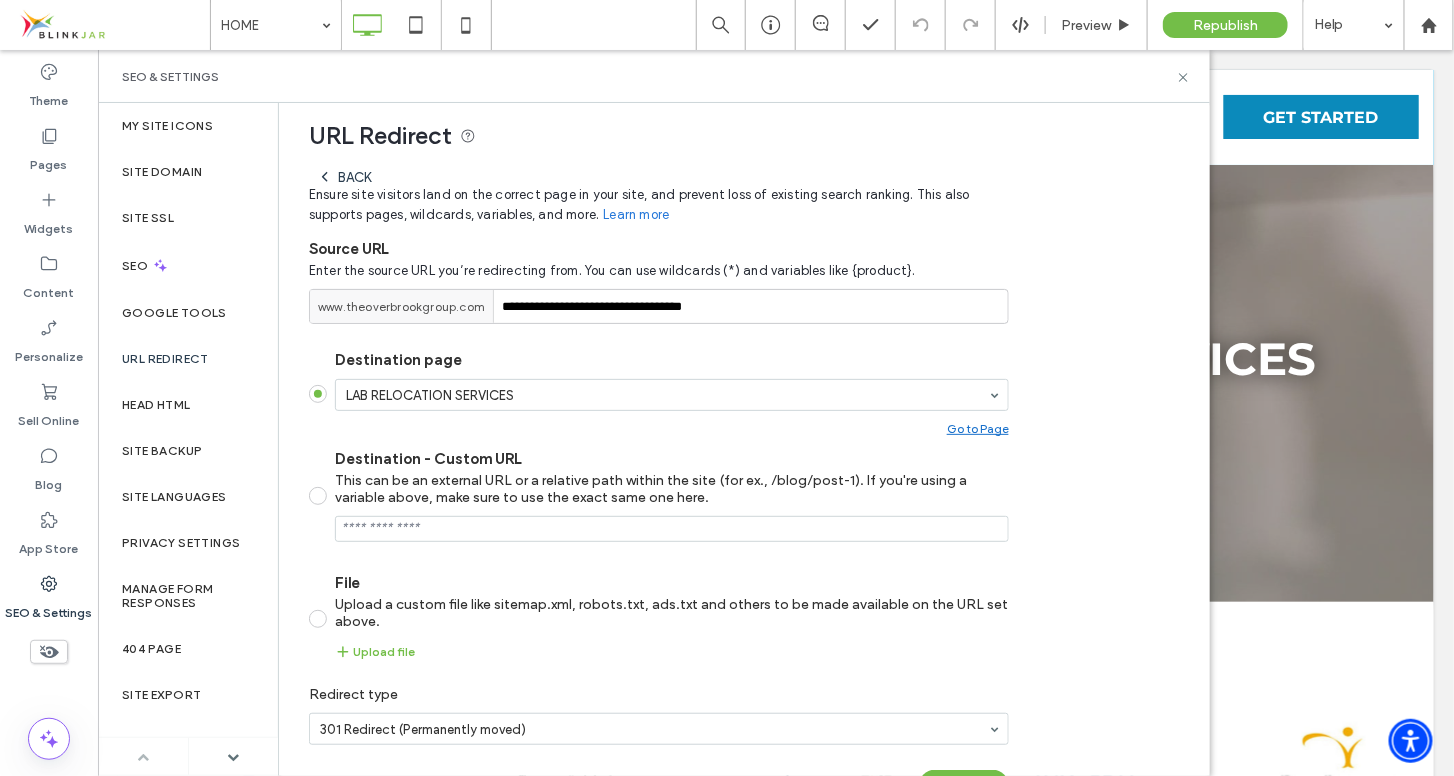 scroll, scrollTop: 216, scrollLeft: 0, axis: vertical 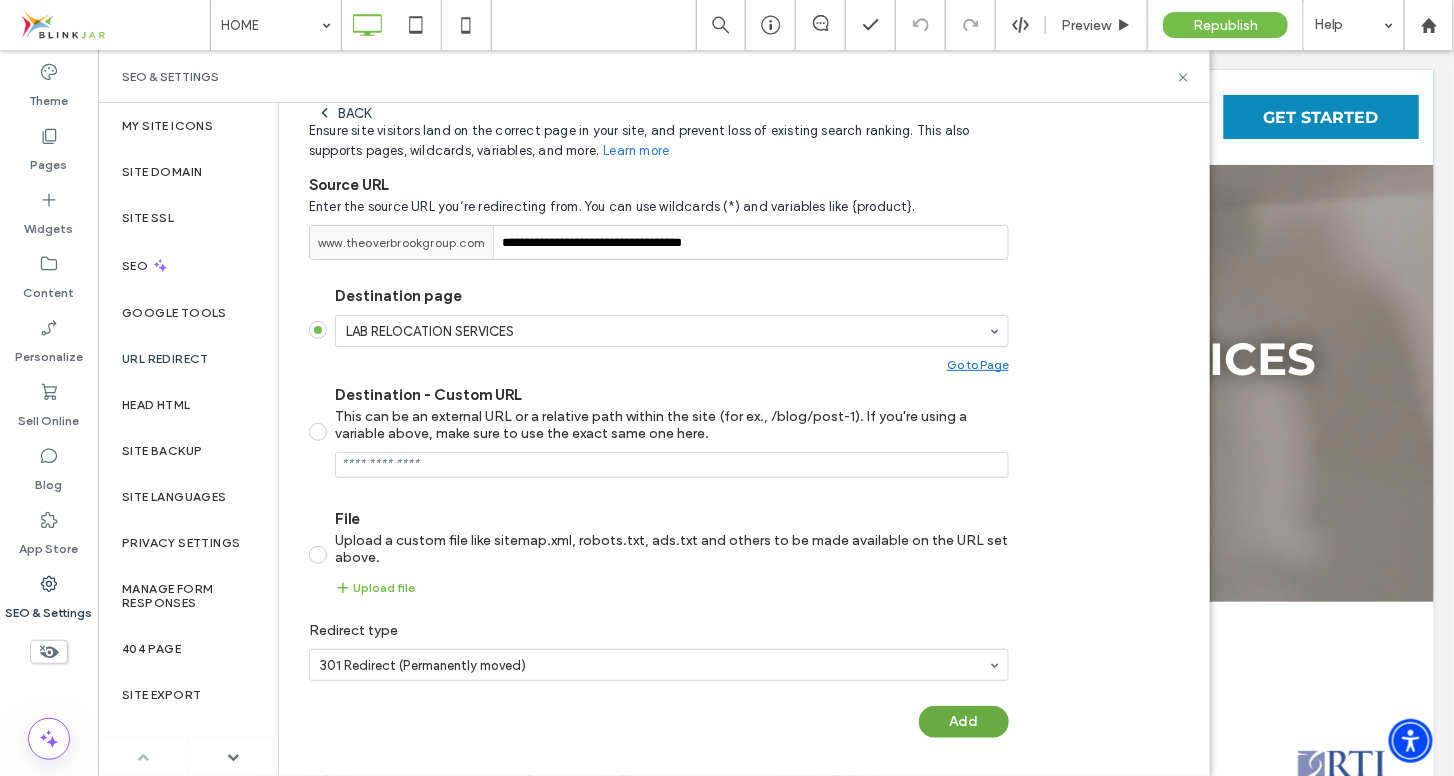 click on "Add" at bounding box center (964, 722) 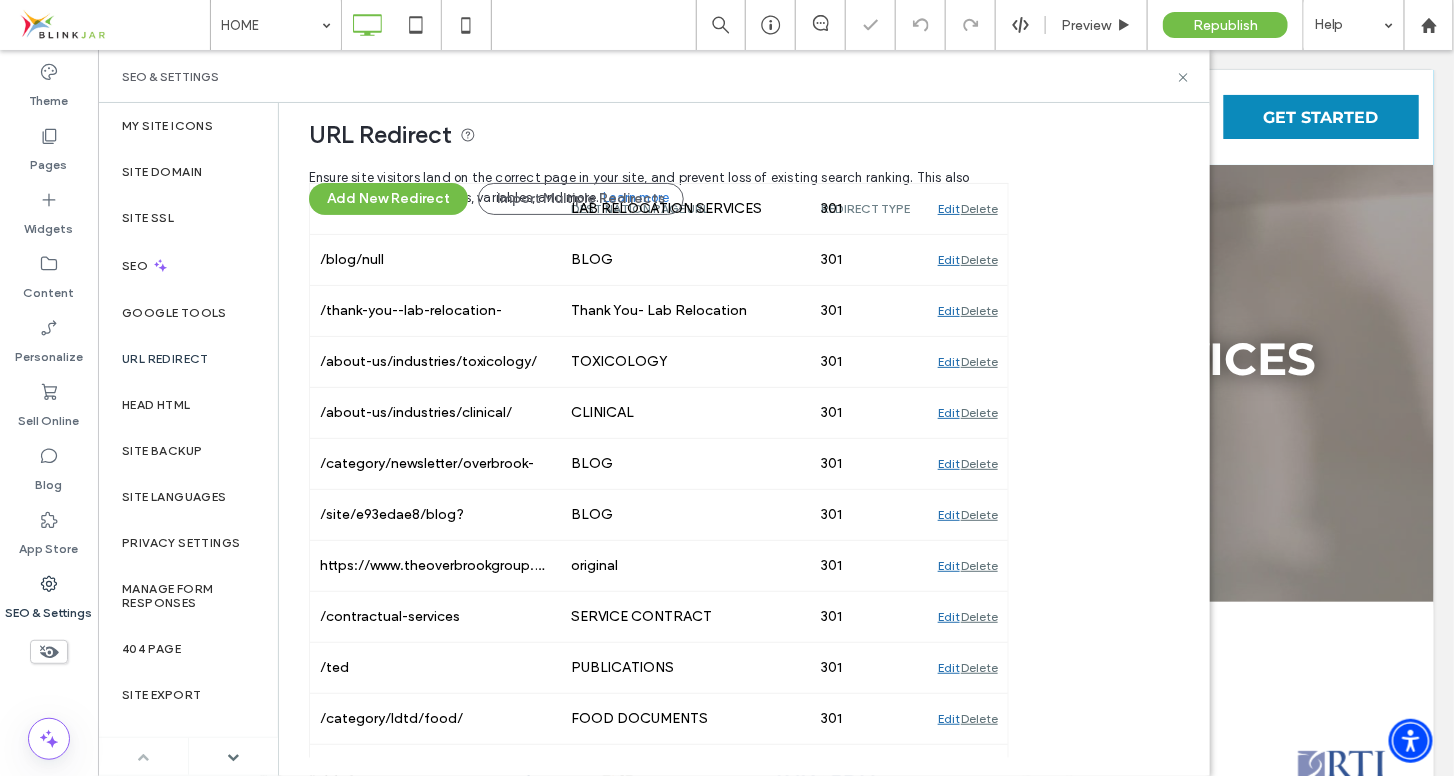 scroll, scrollTop: 150, scrollLeft: 0, axis: vertical 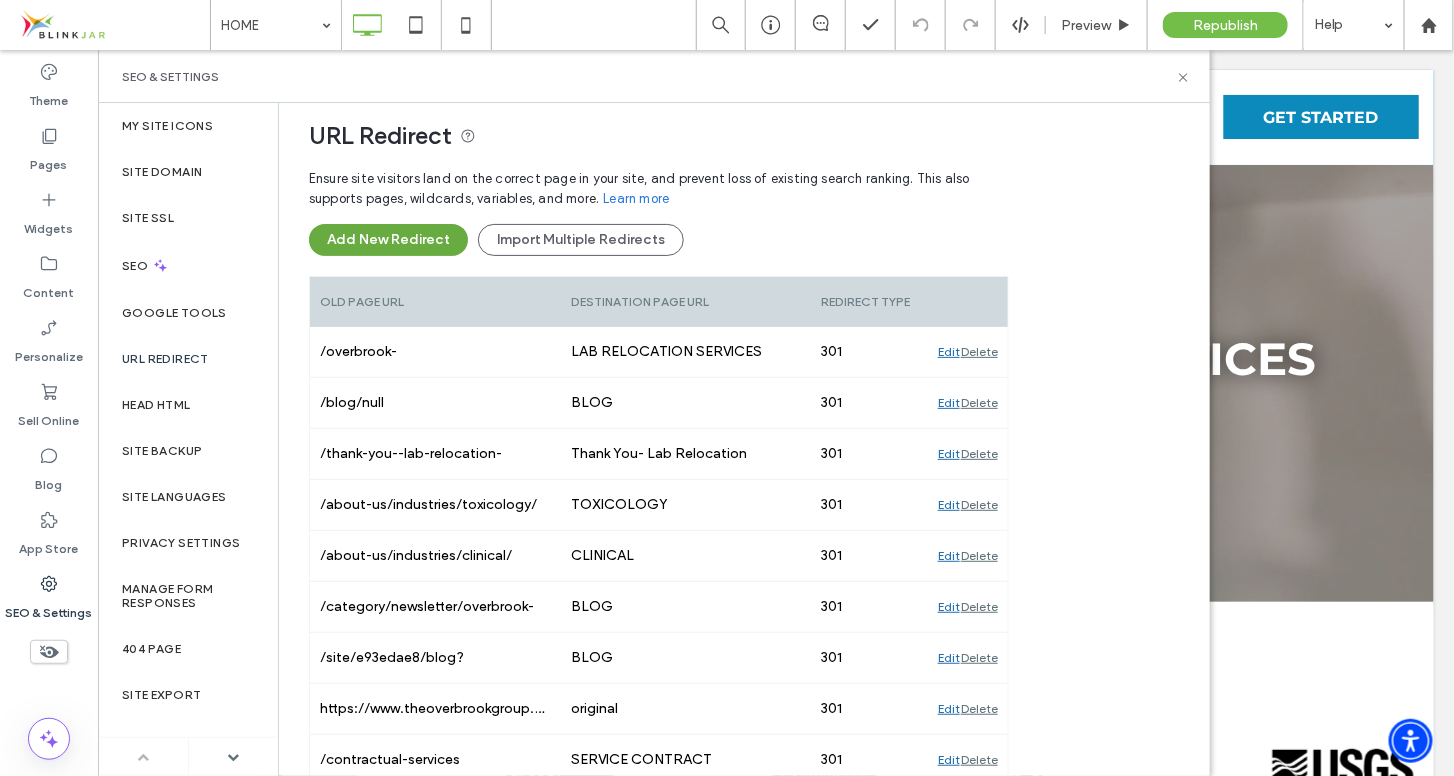 click on "Add New Redirect" at bounding box center (388, 240) 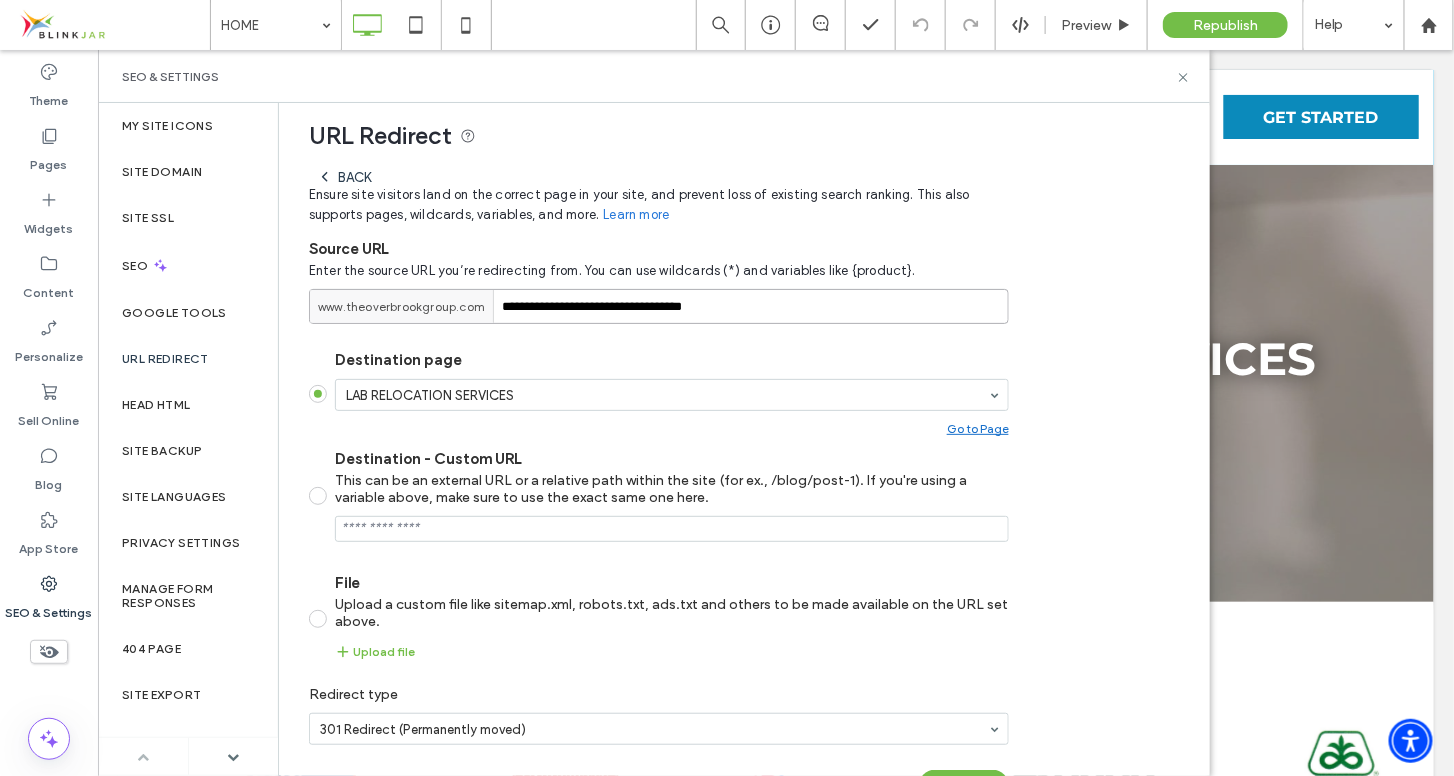 click on "**********" at bounding box center [659, 306] 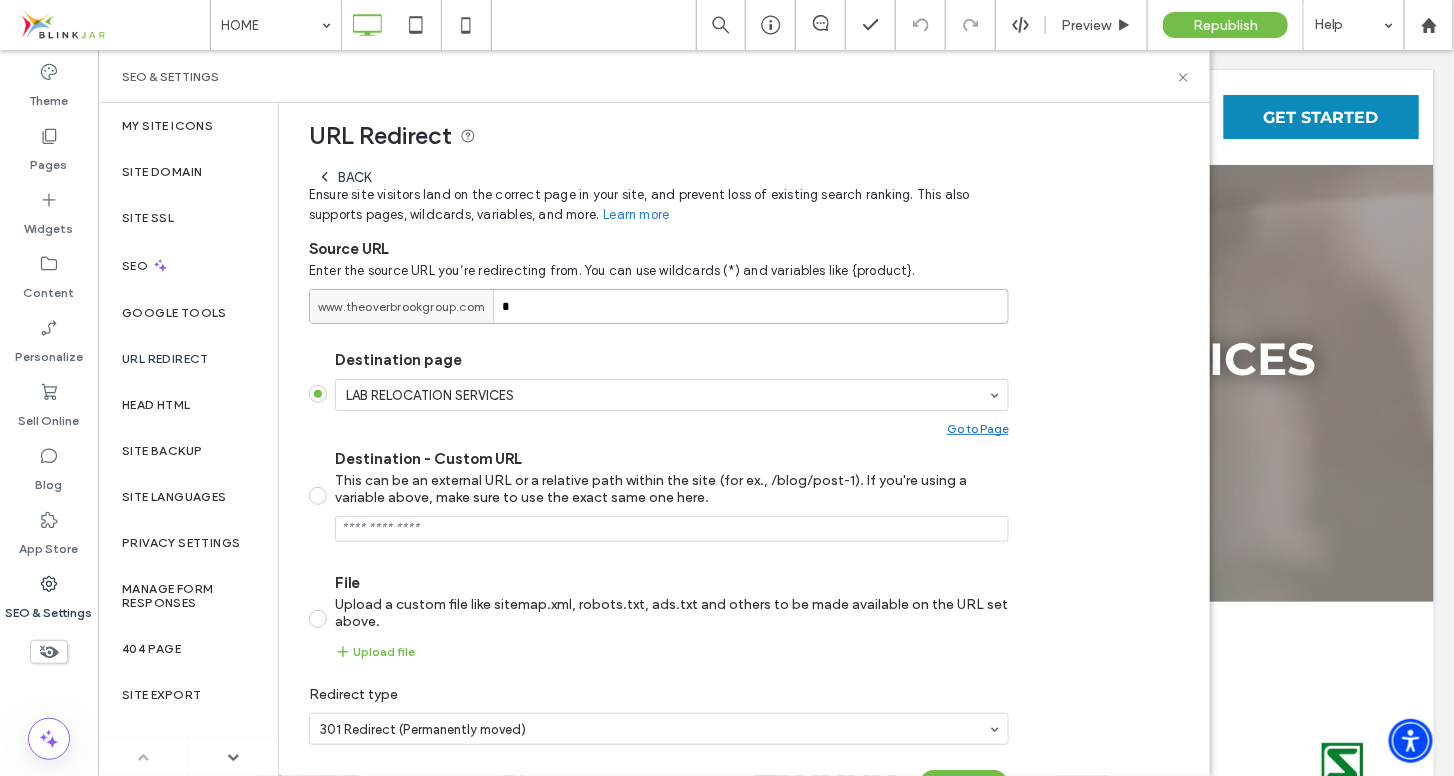 paste on "**********" 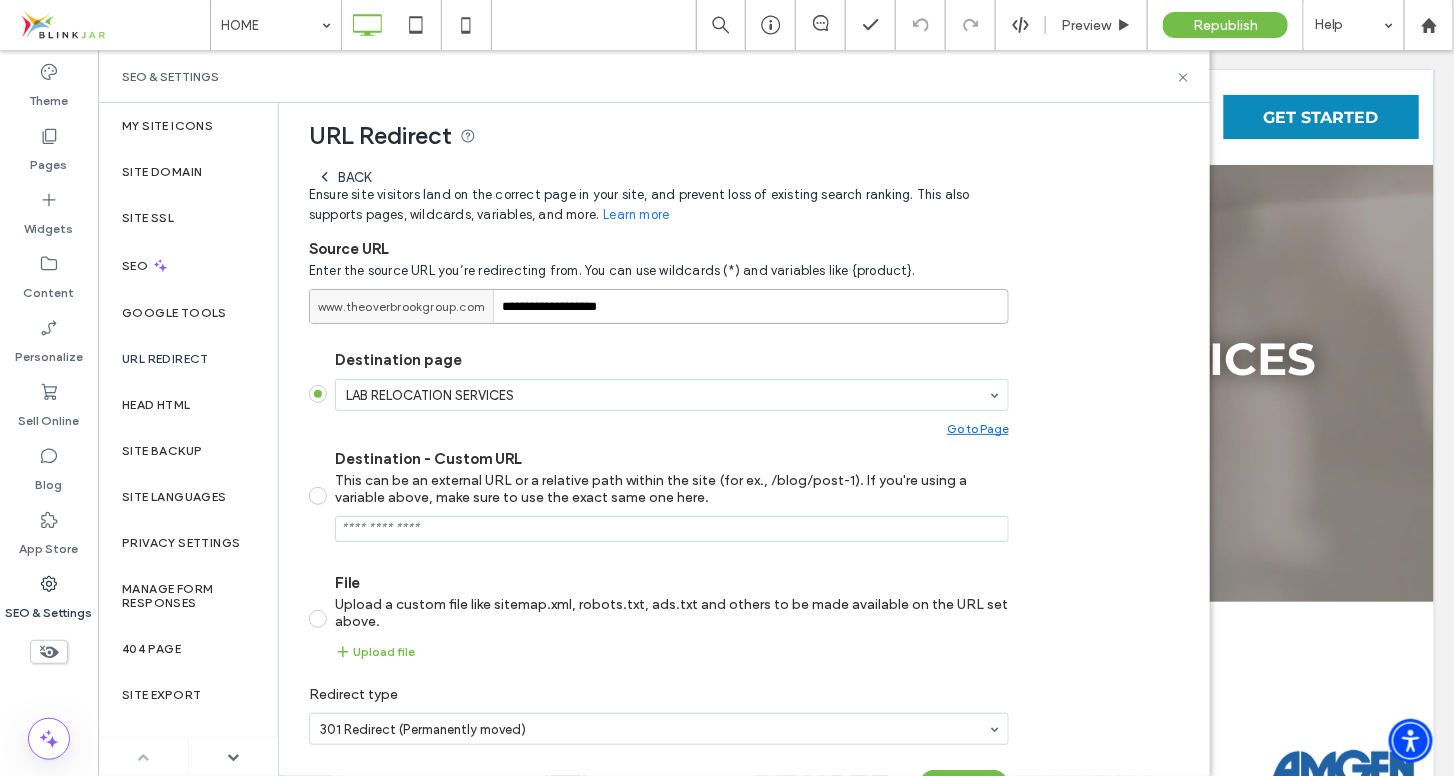 click on "**********" at bounding box center [659, 306] 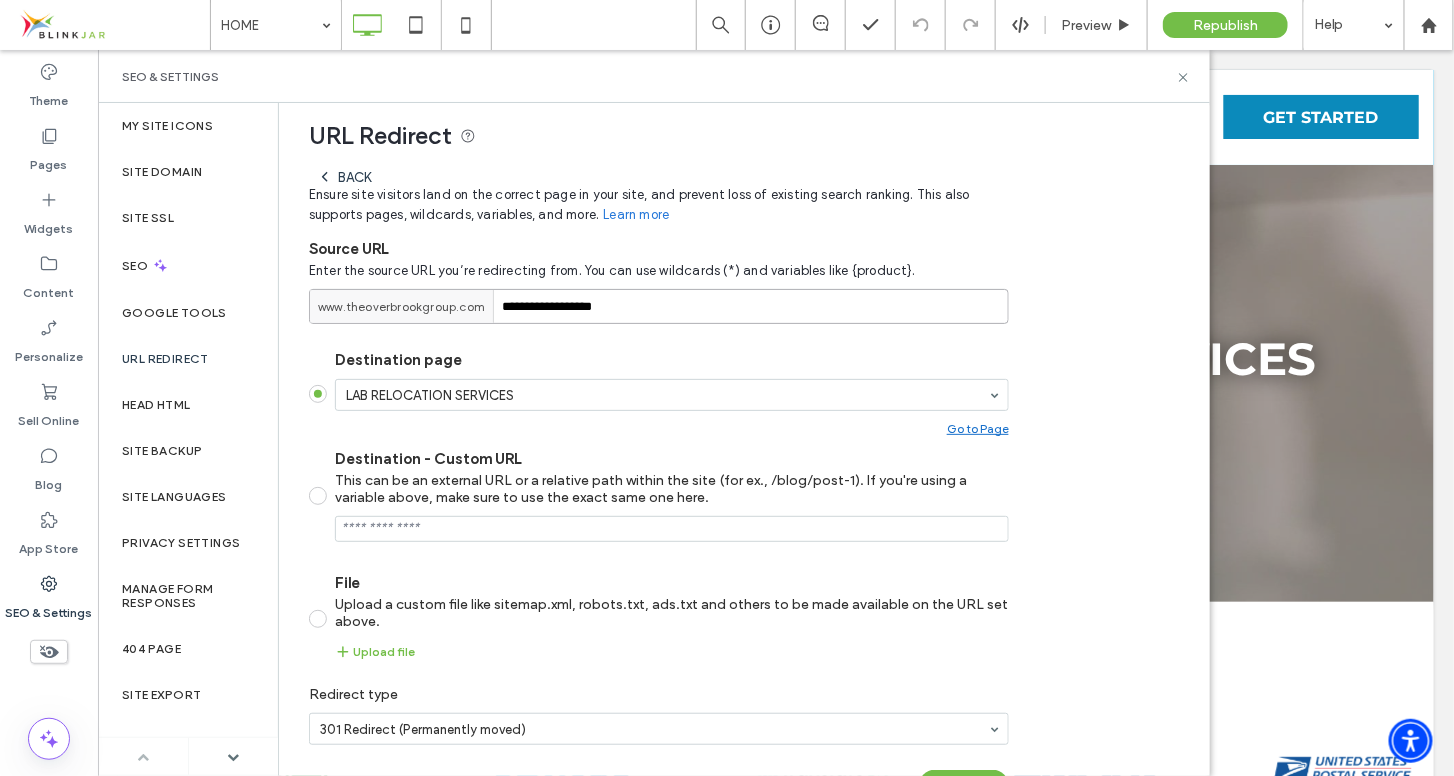 click on "**********" at bounding box center [659, 306] 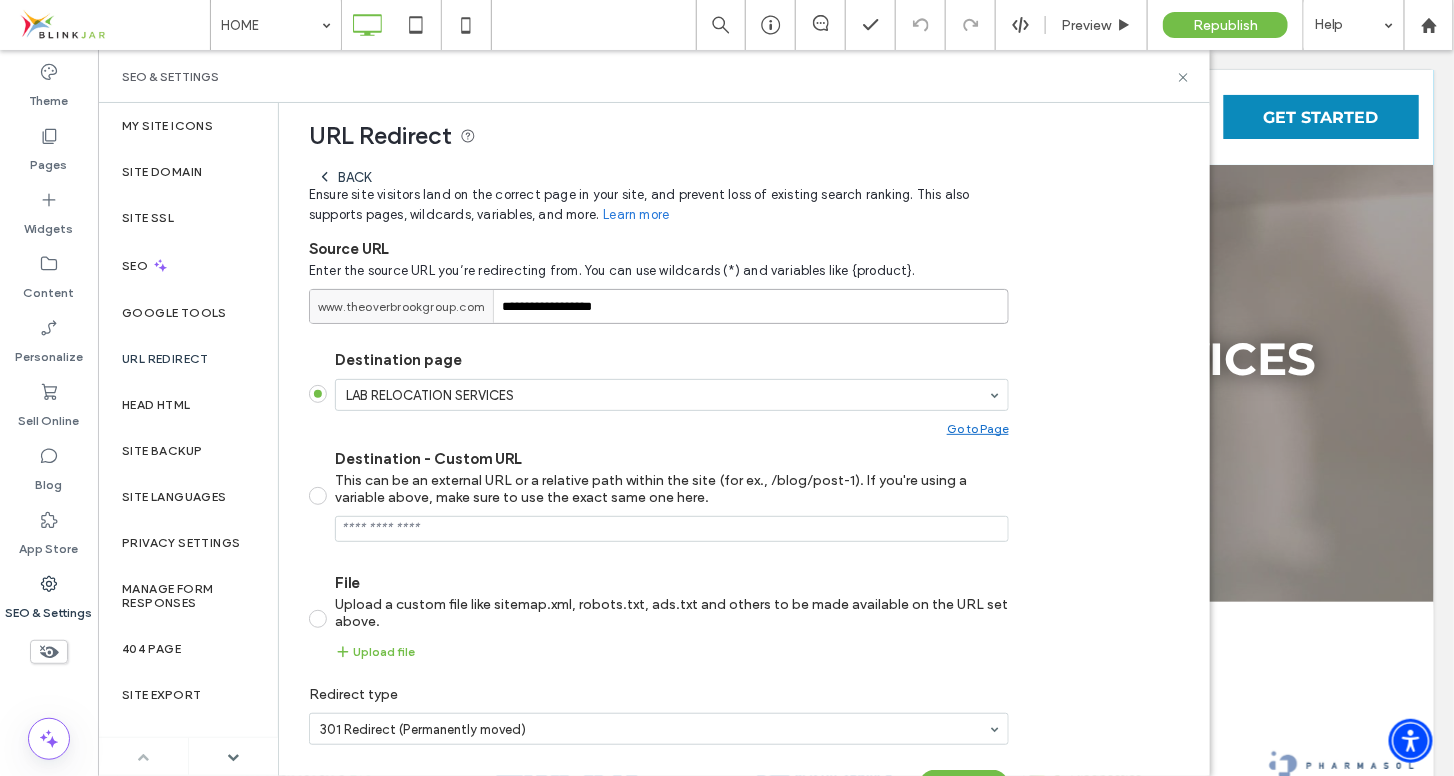 scroll, scrollTop: 216, scrollLeft: 0, axis: vertical 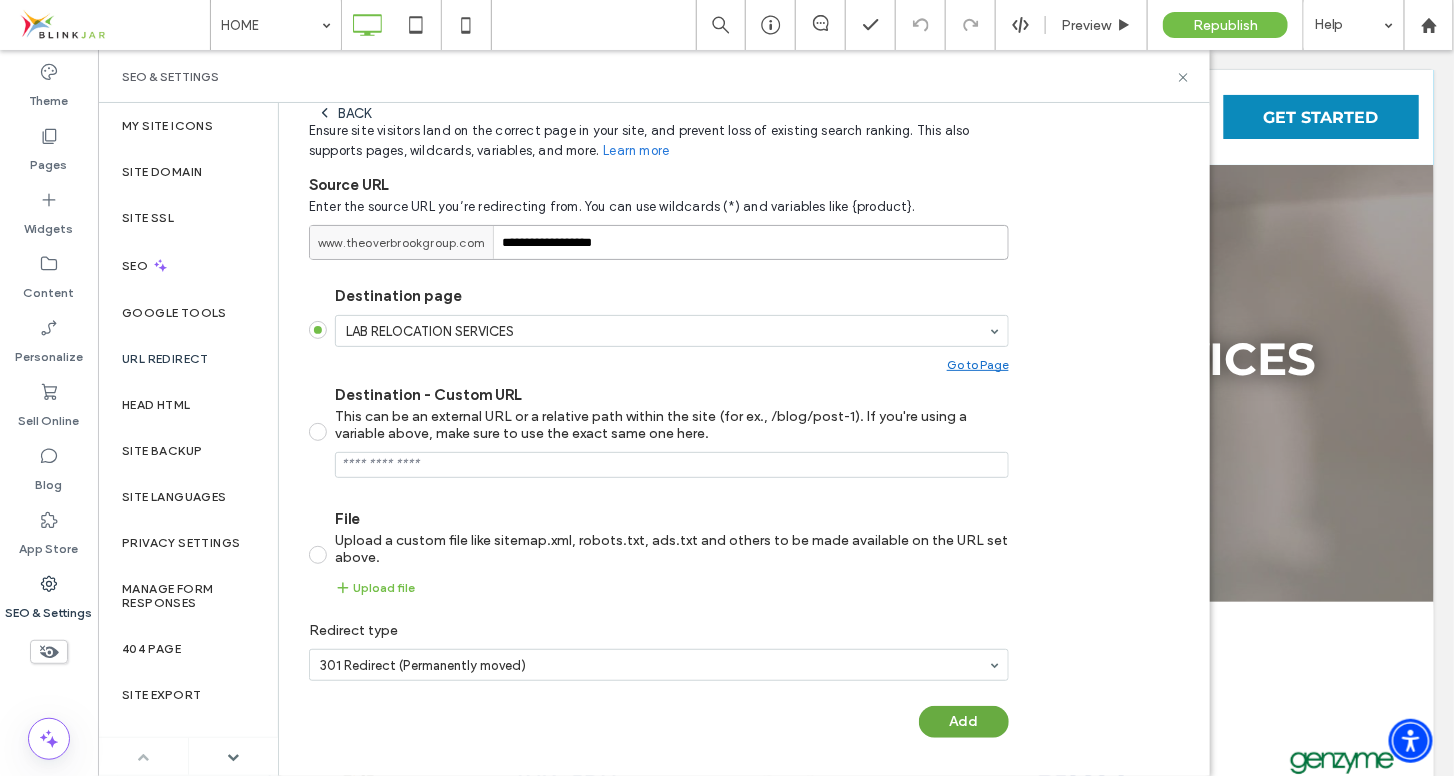 type on "**********" 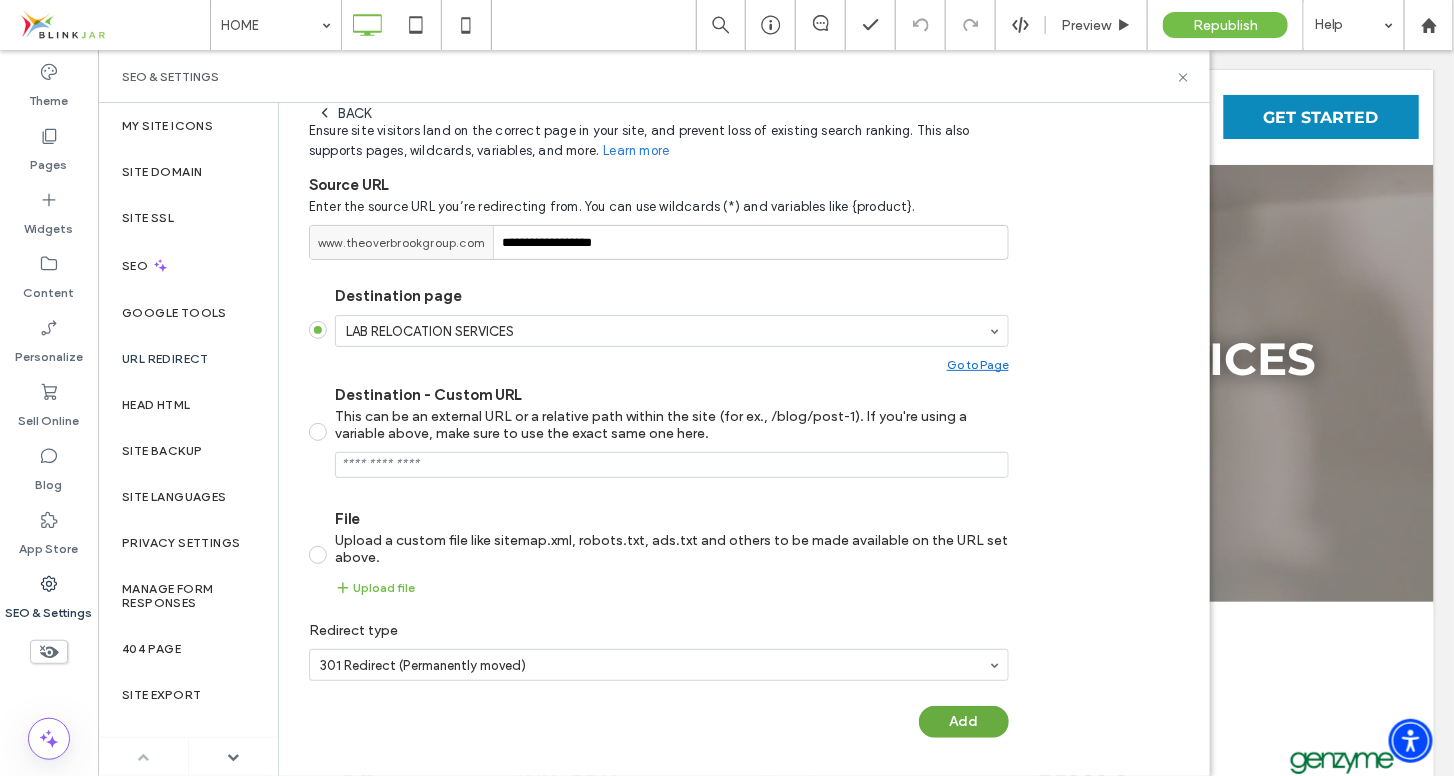 click on "Add" at bounding box center (964, 722) 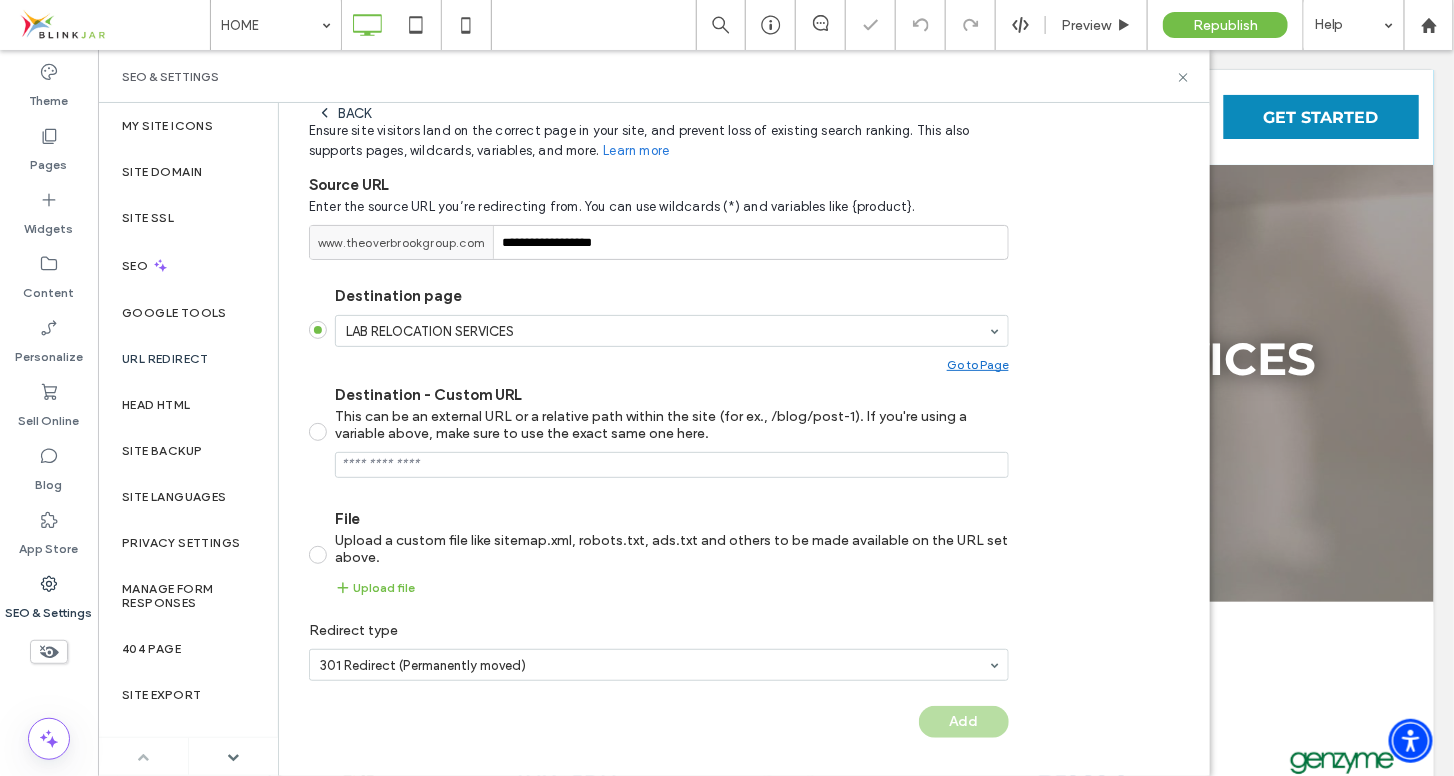 scroll, scrollTop: 150, scrollLeft: 0, axis: vertical 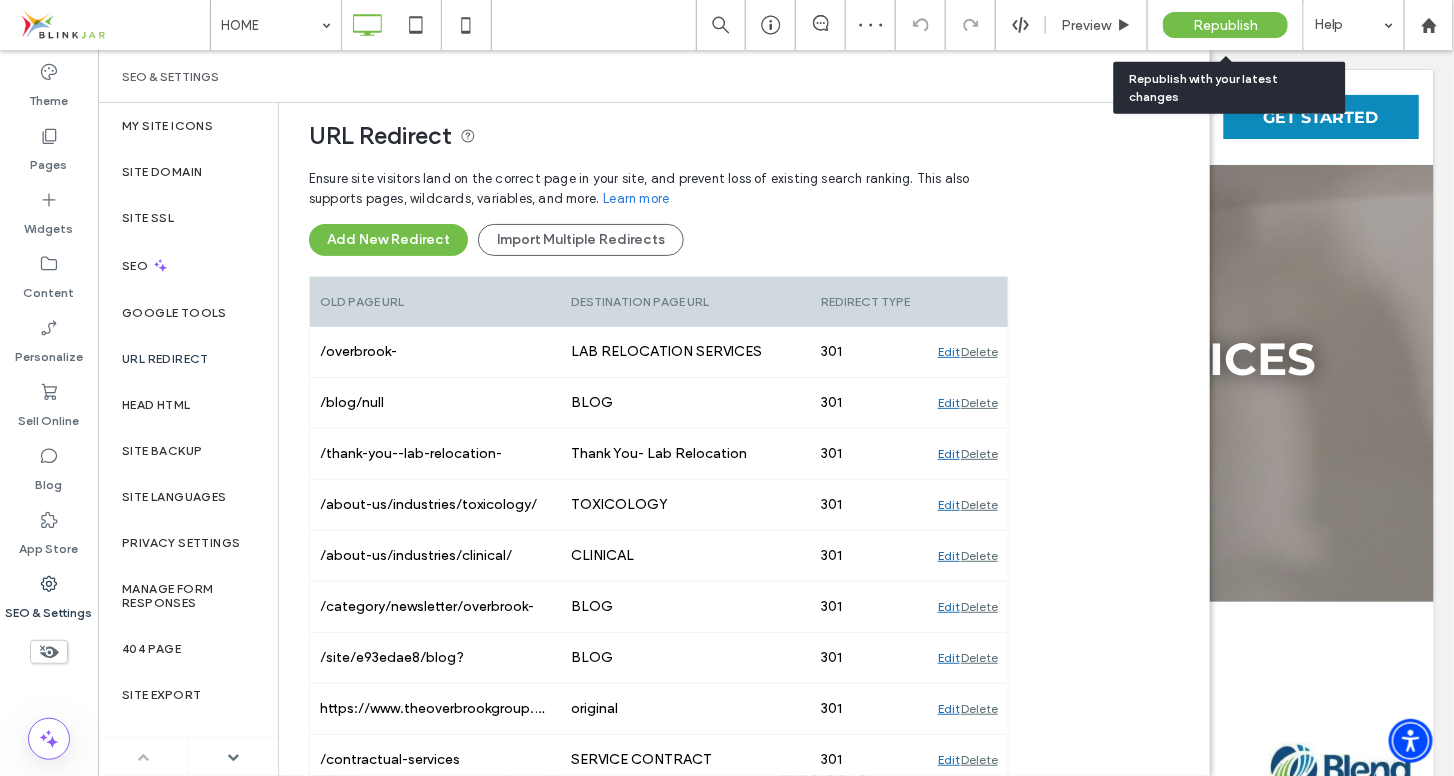 click on "Republish" at bounding box center [1225, 25] 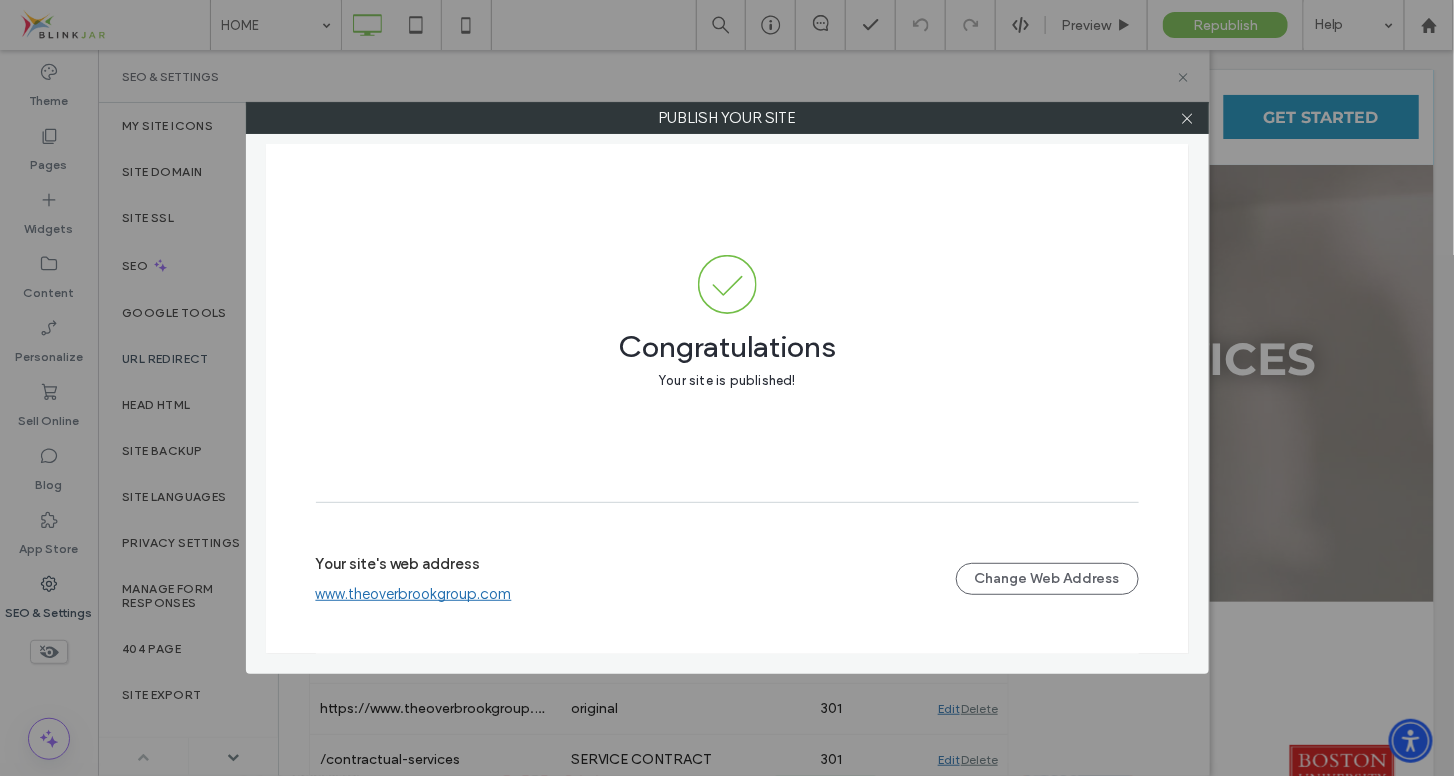 click at bounding box center (1188, 118) 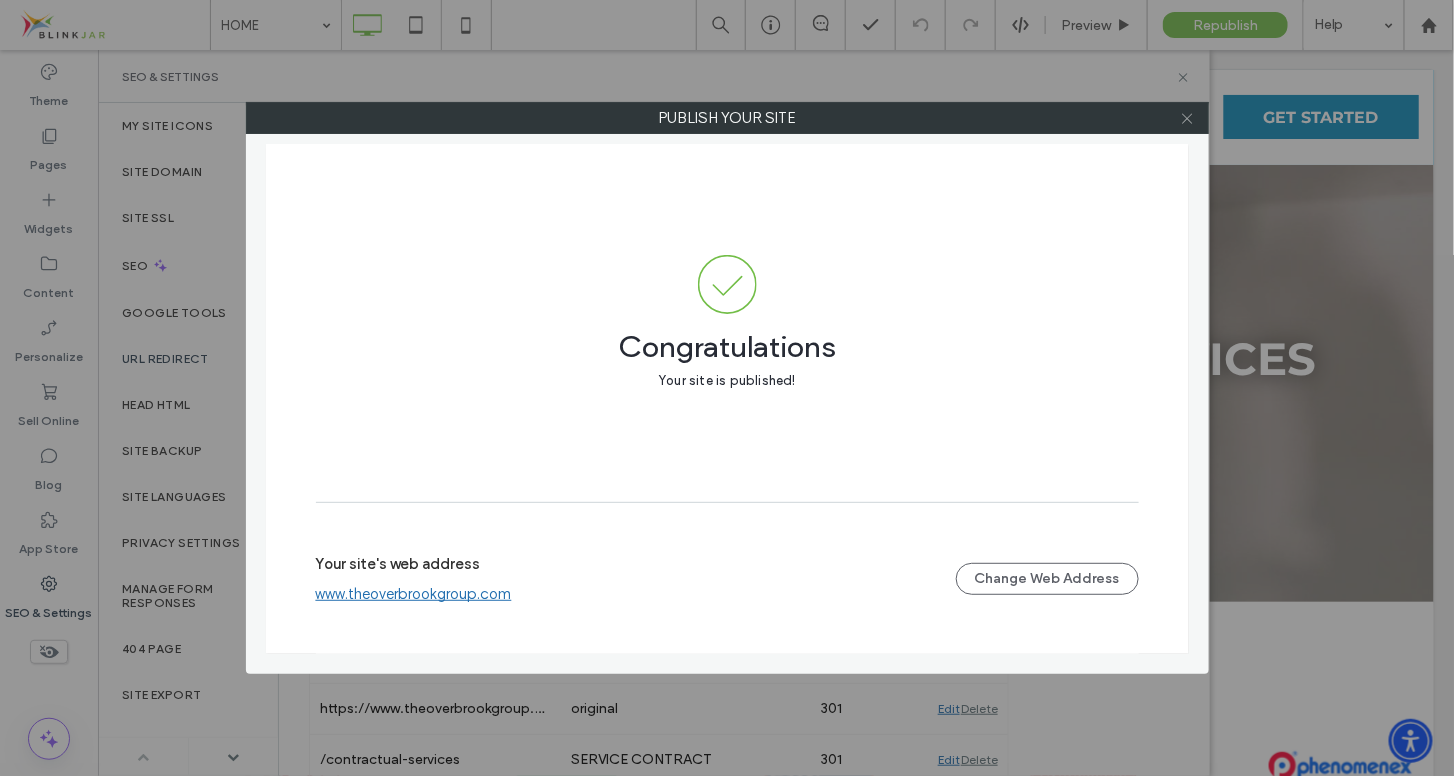 click 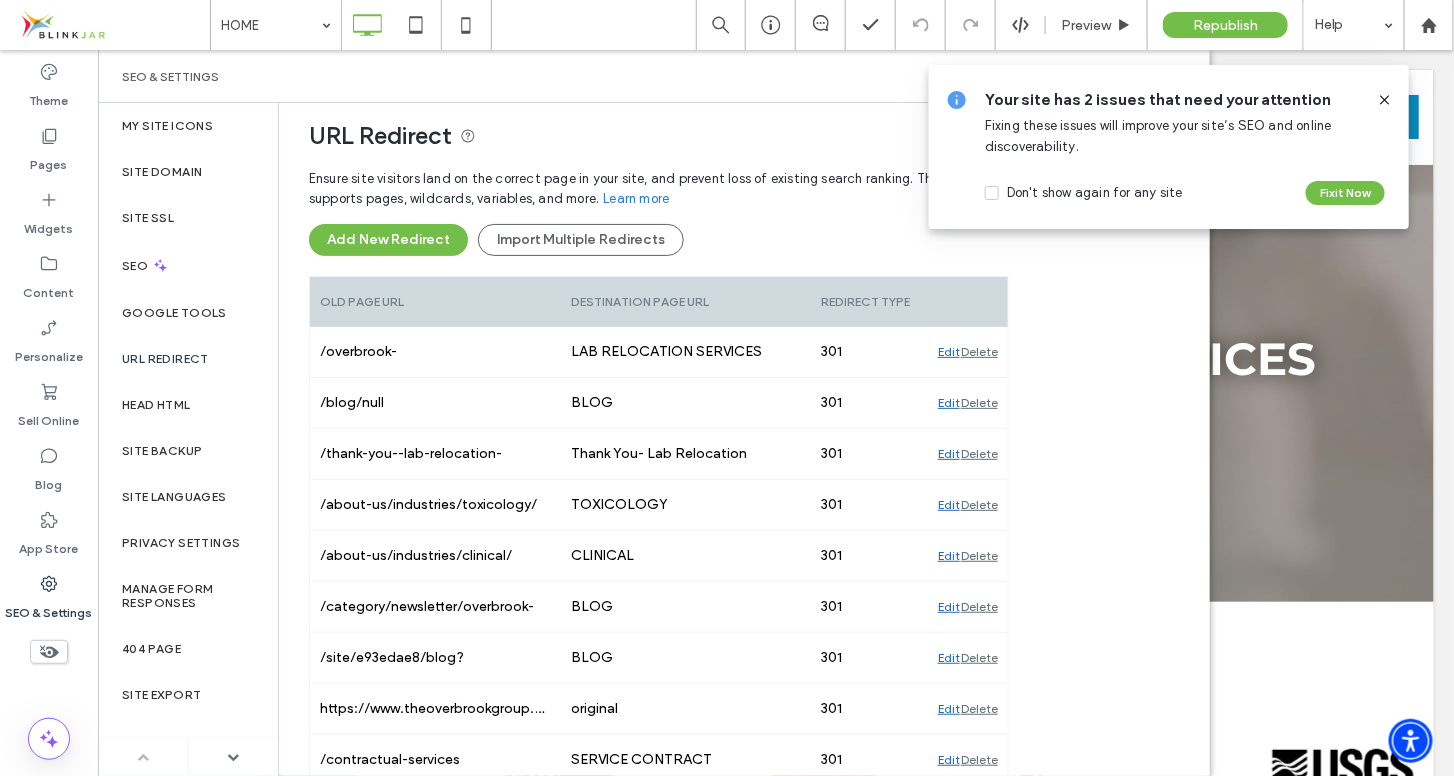 click on "Your site has 2 issues that need your attention Fixing these issues will improve your site’s SEO and online discoverability. Don't show again for any site Fix it Now" at bounding box center [1169, 147] 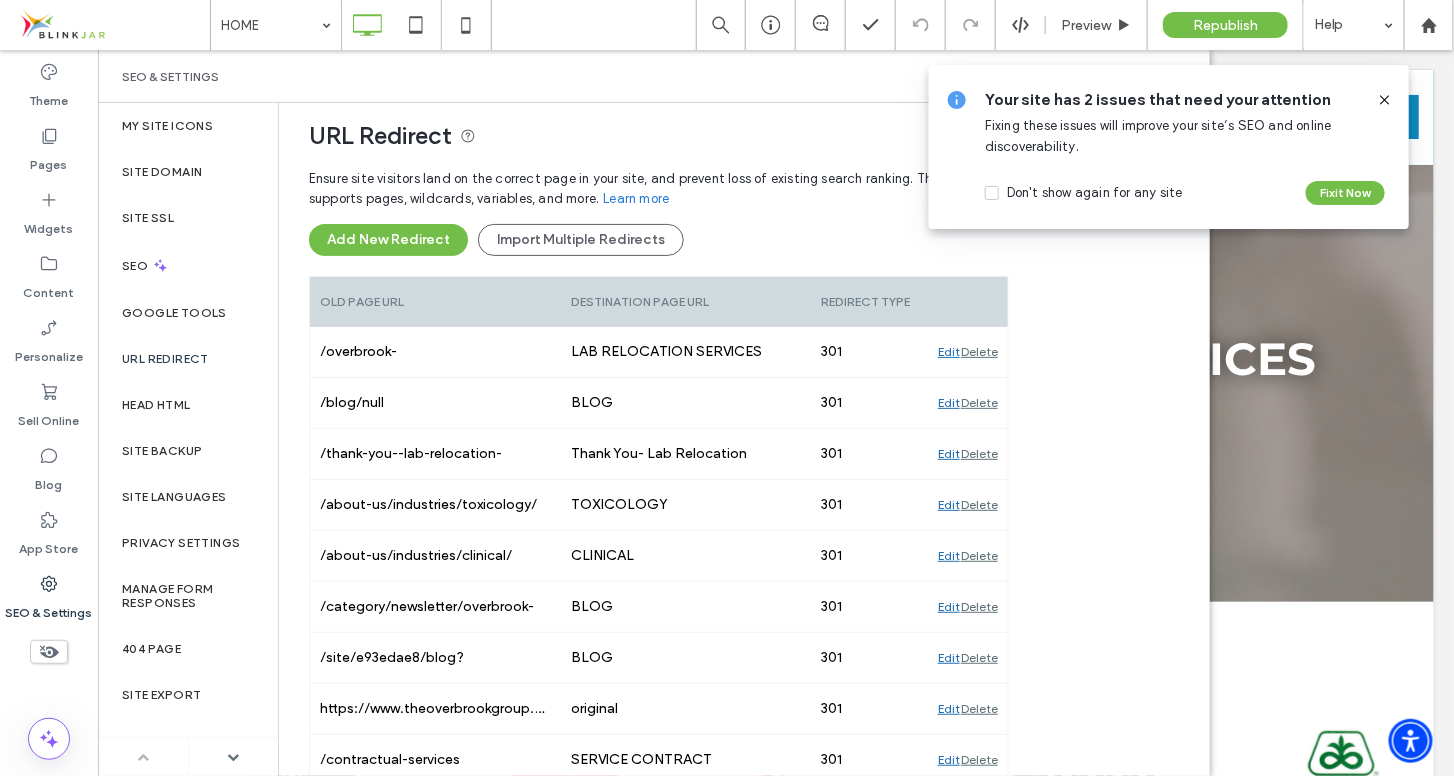 click 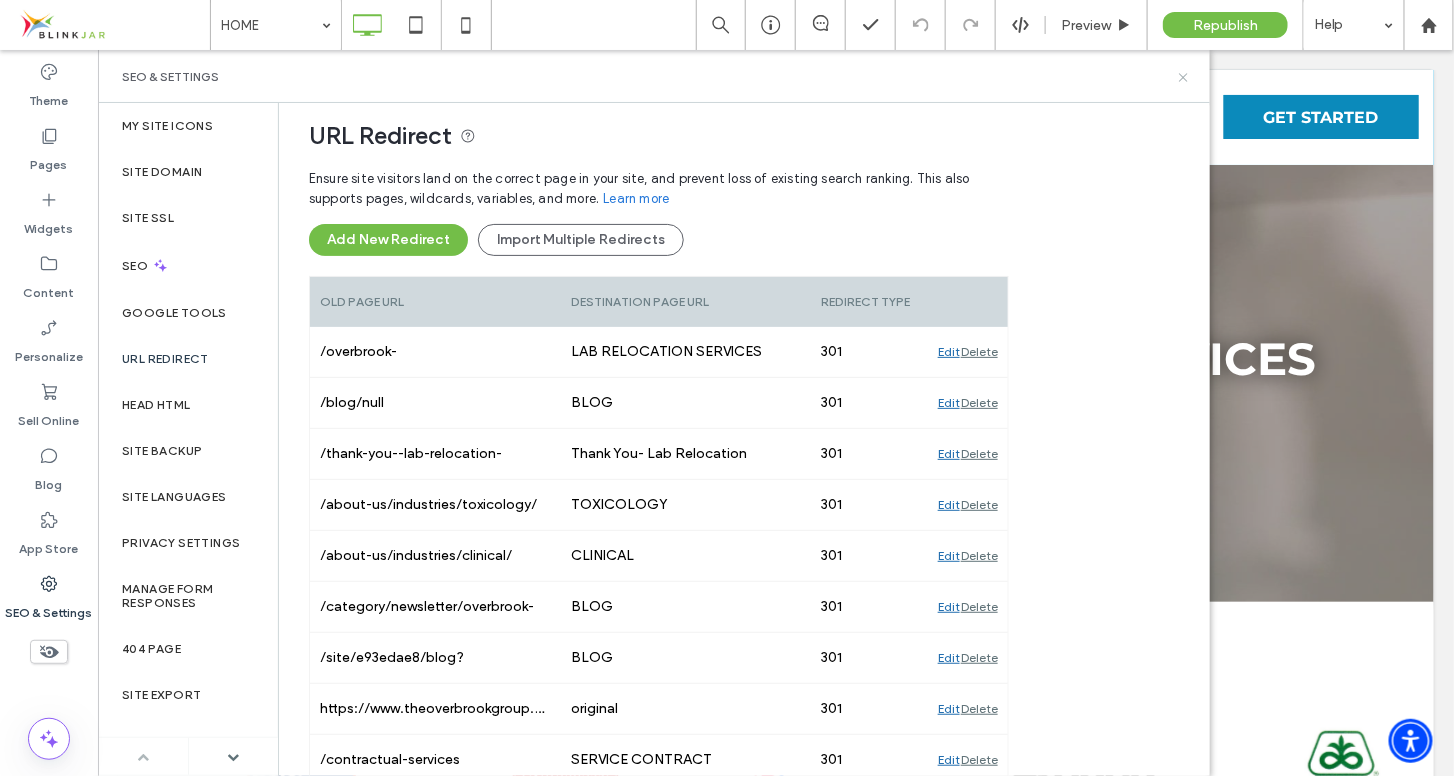 click 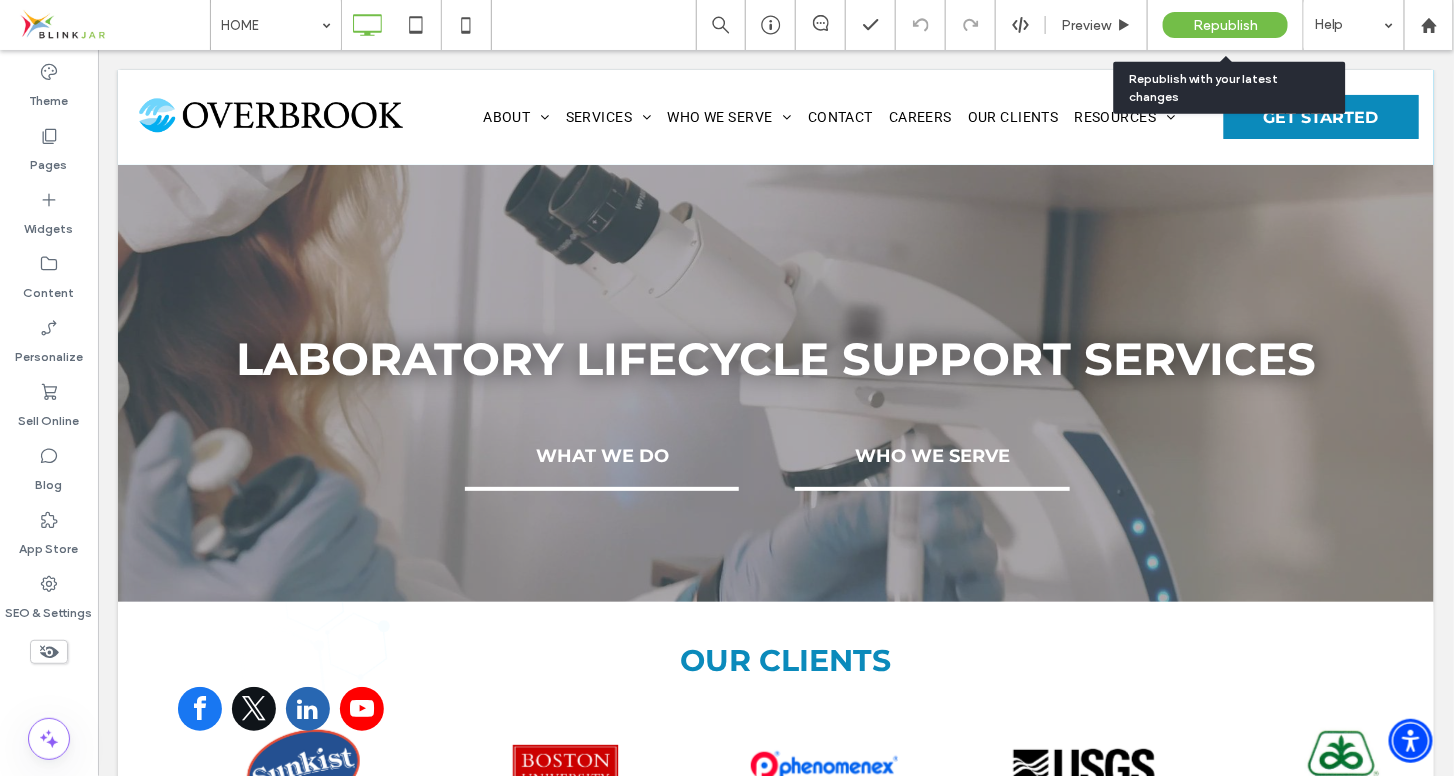 click on "Republish" at bounding box center [1225, 25] 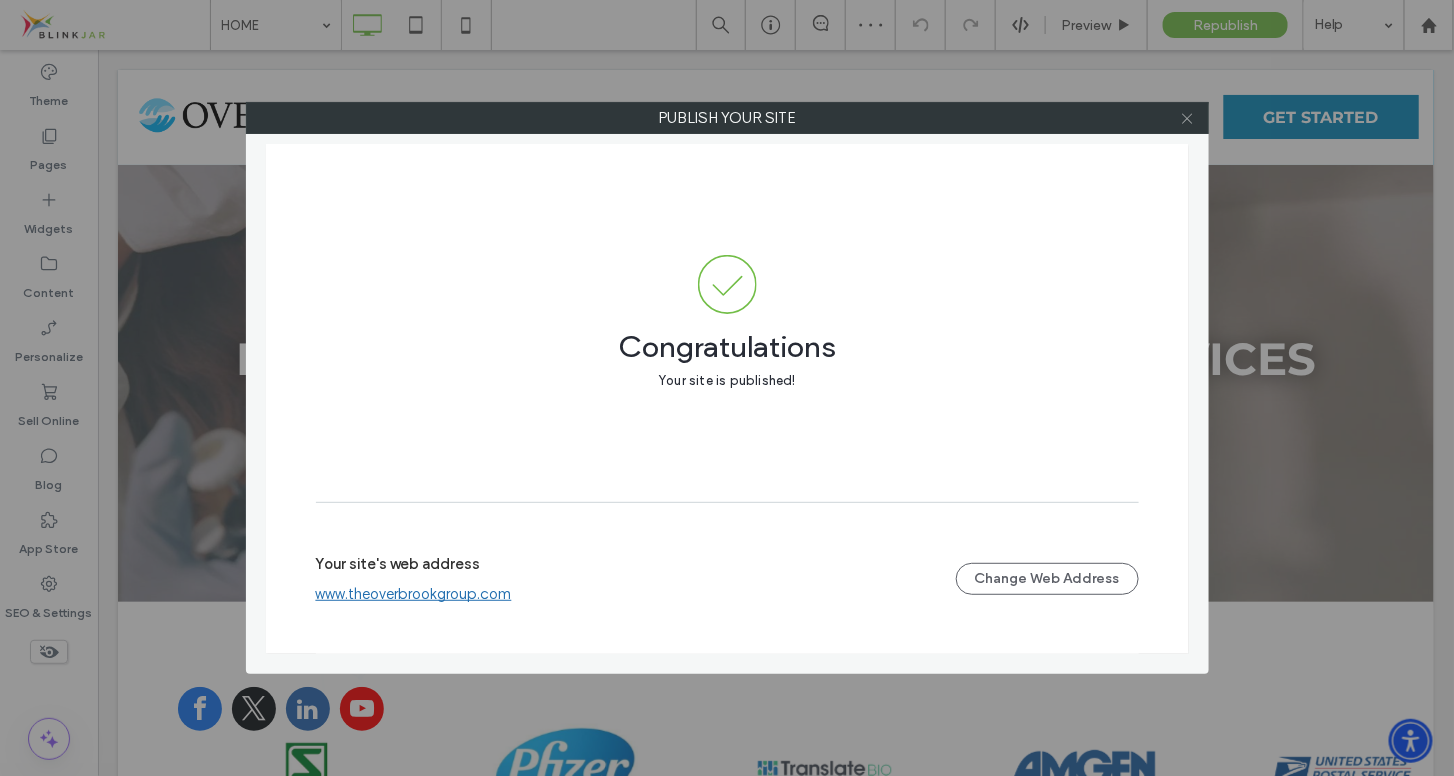 click 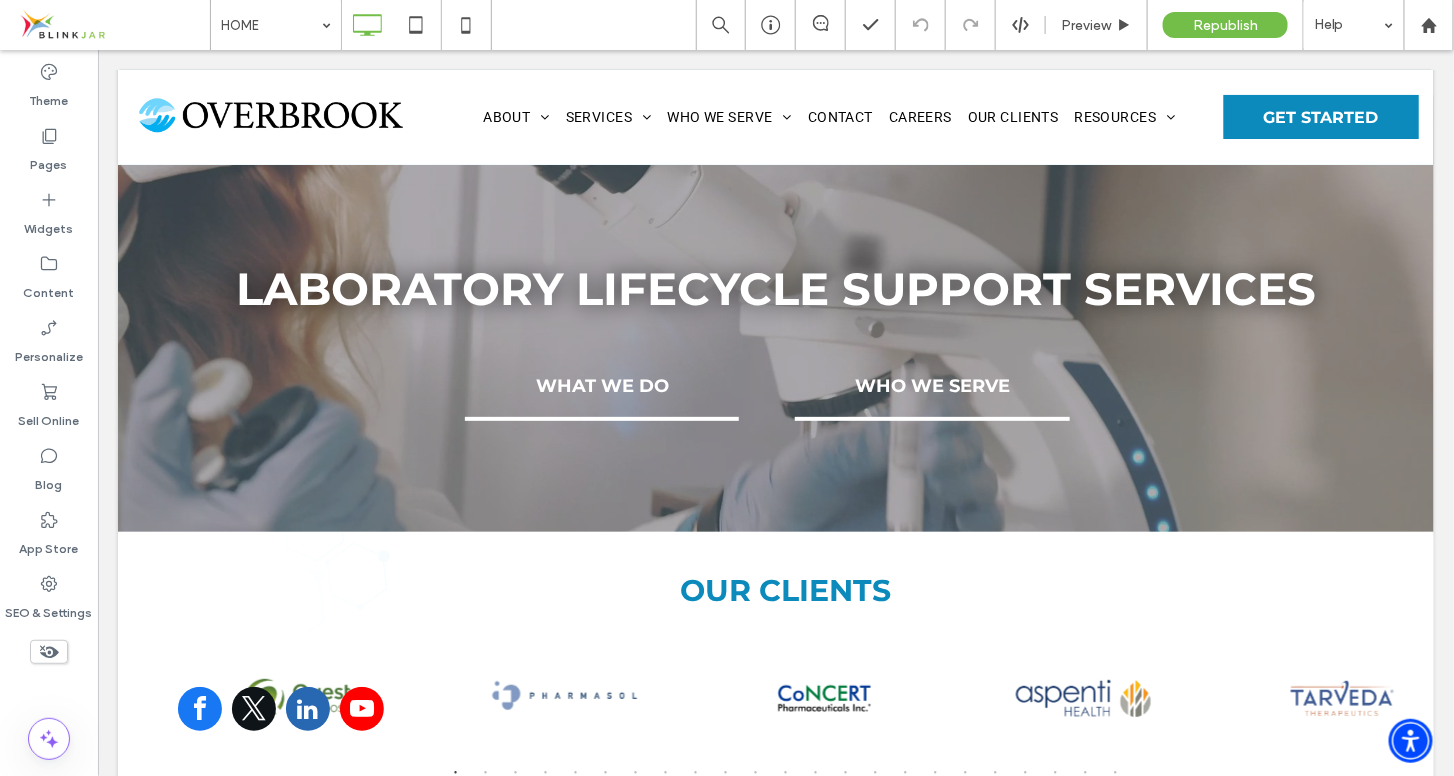 scroll, scrollTop: 0, scrollLeft: 0, axis: both 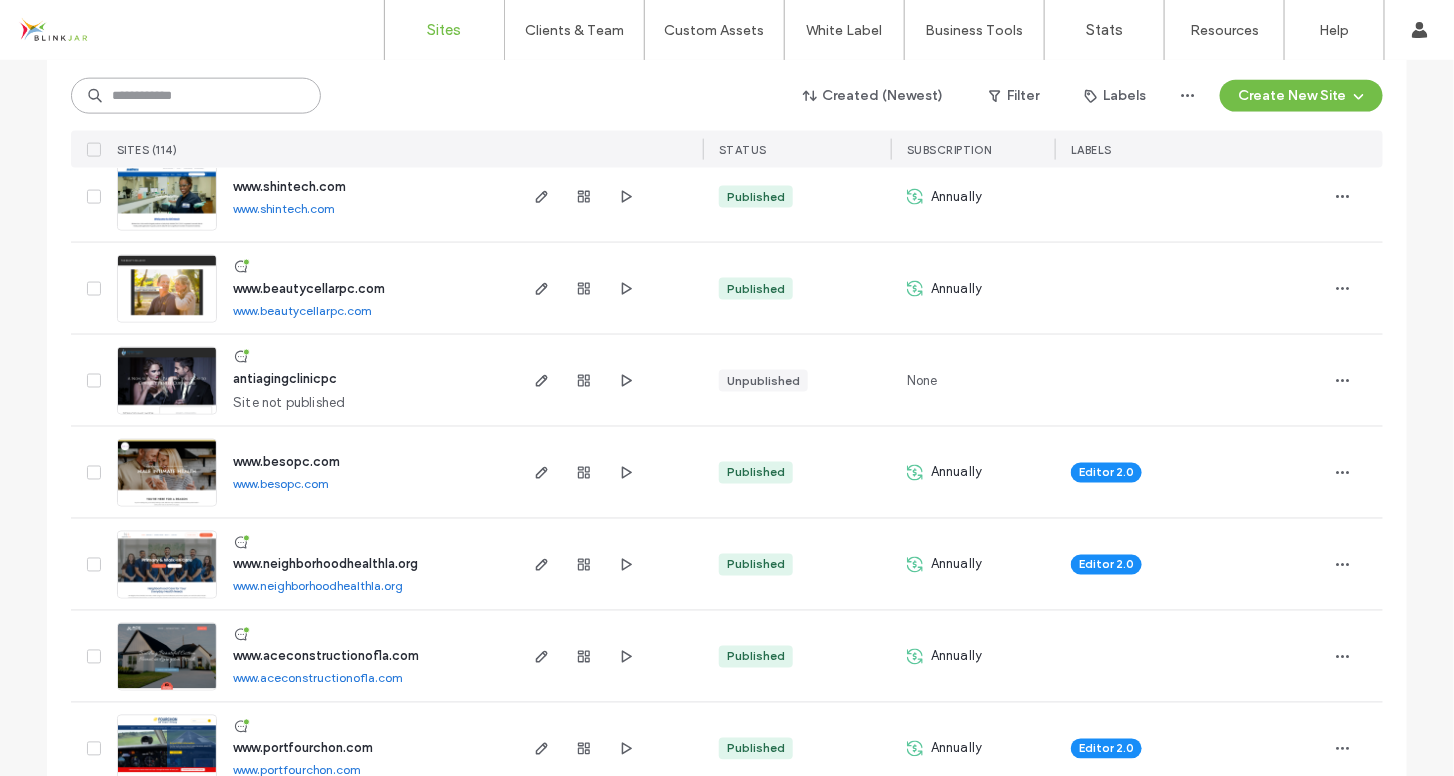 click at bounding box center (196, 96) 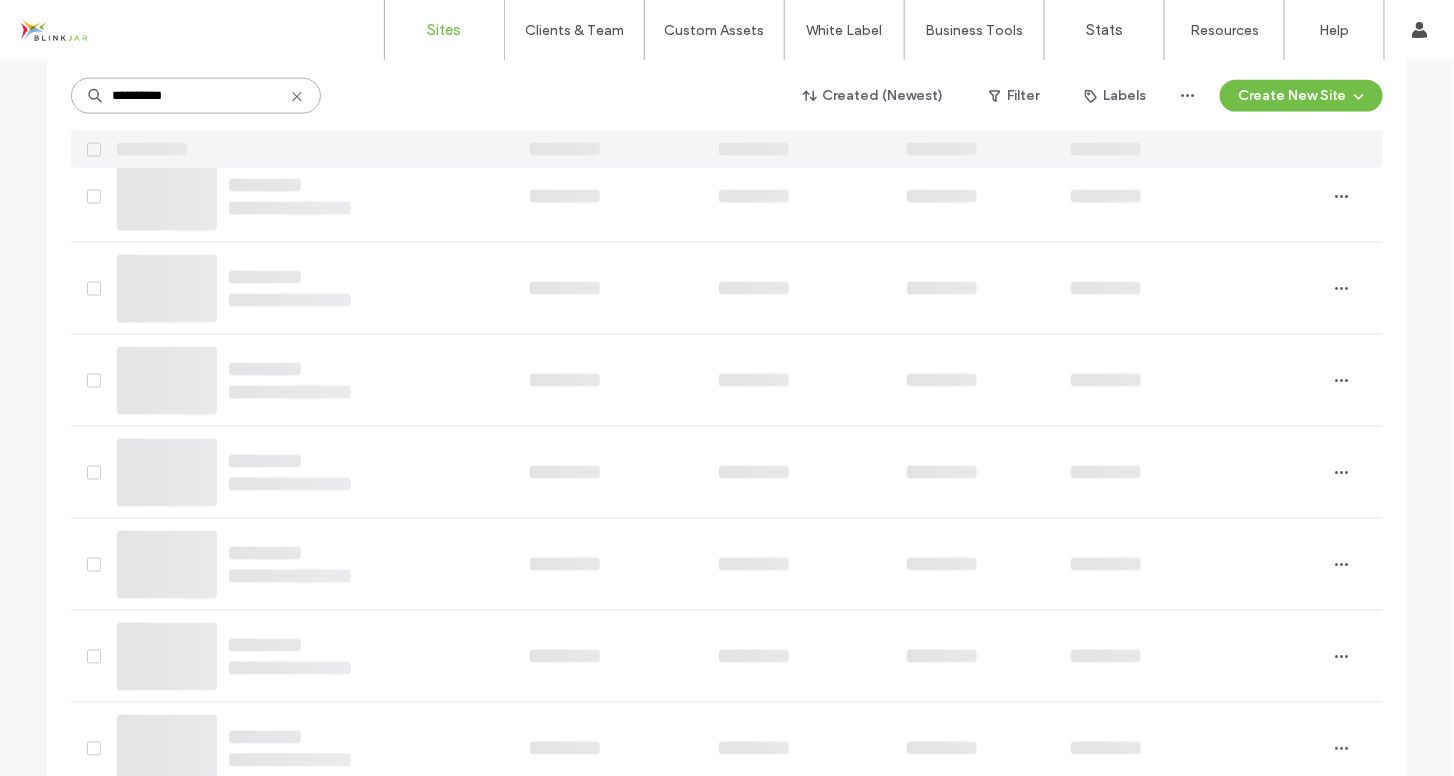scroll, scrollTop: 0, scrollLeft: 0, axis: both 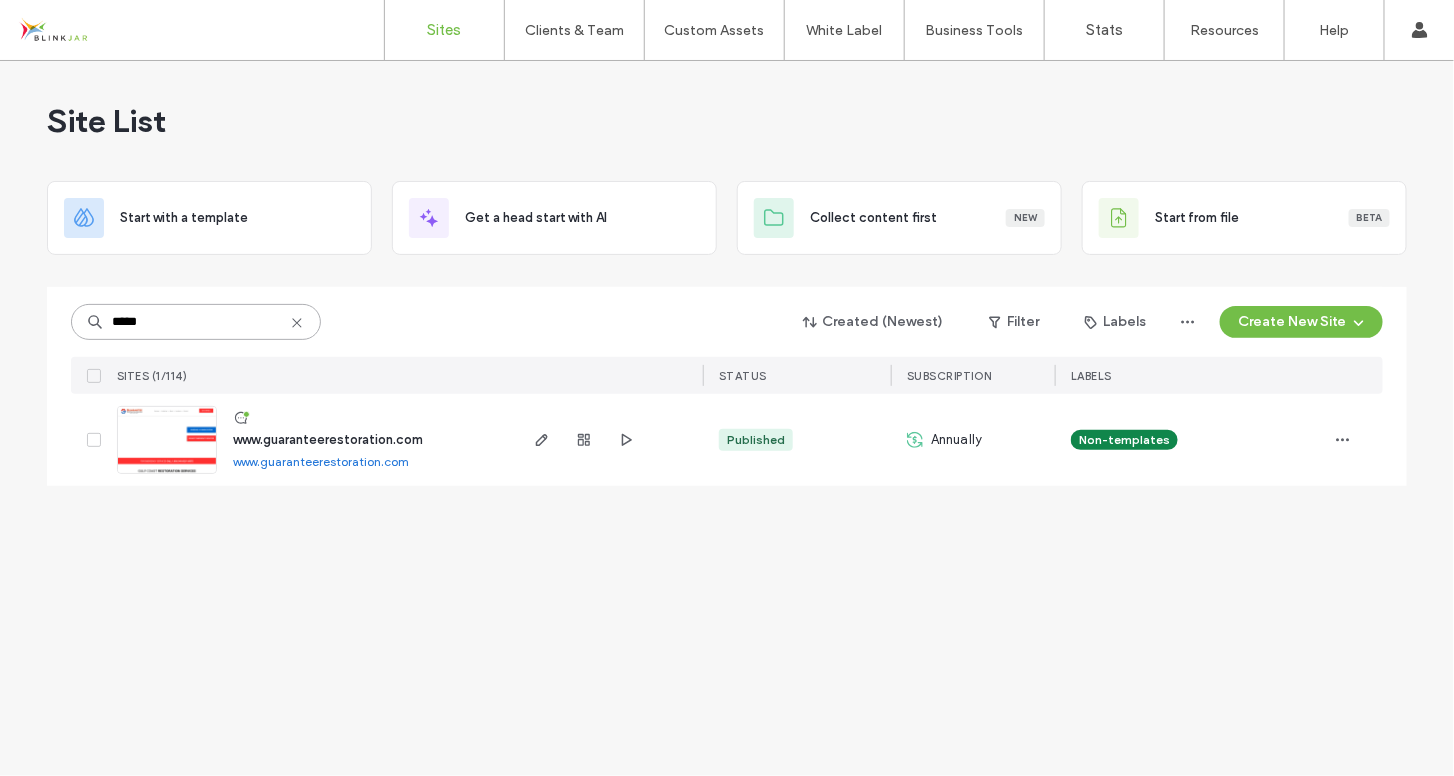 type on "*****" 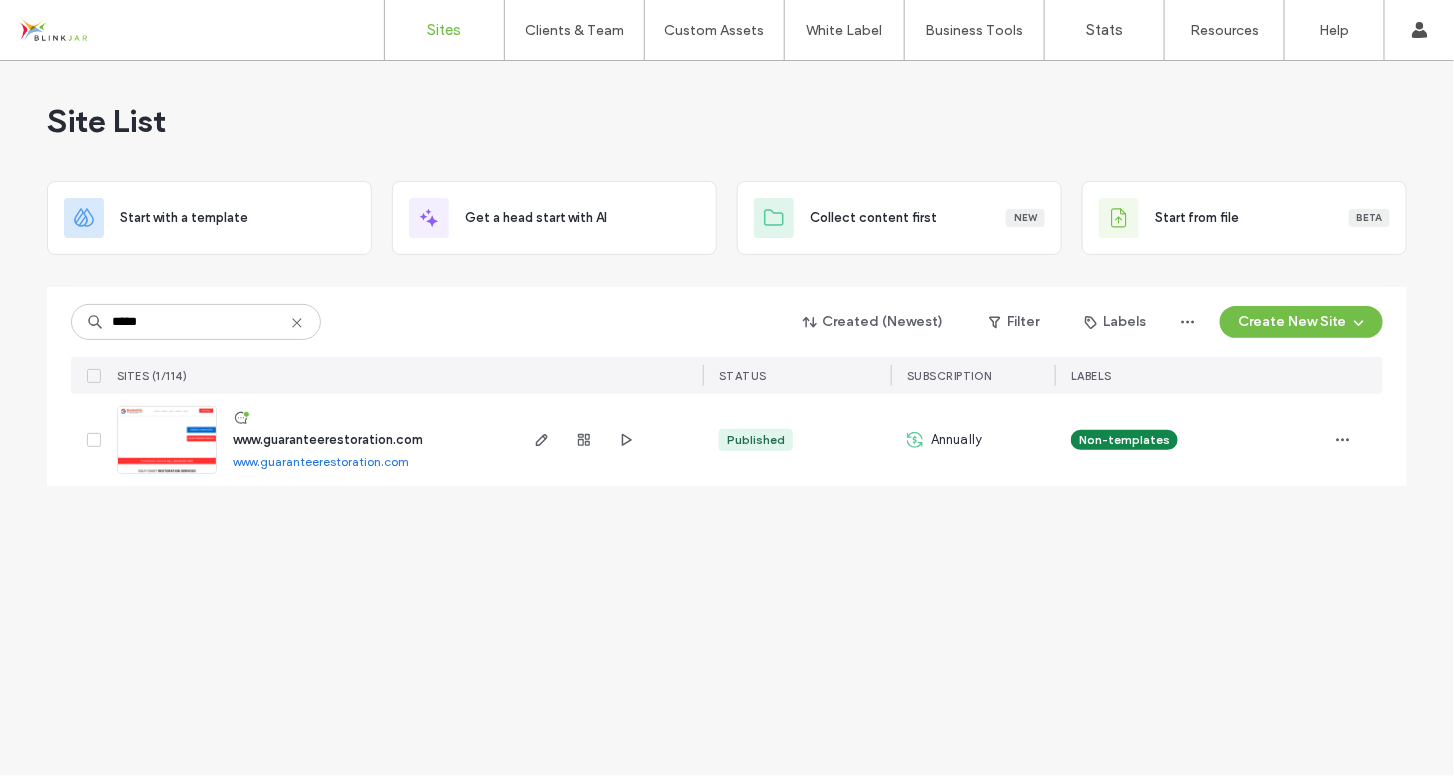click on "www.guaranteerestoration.com" at bounding box center [328, 439] 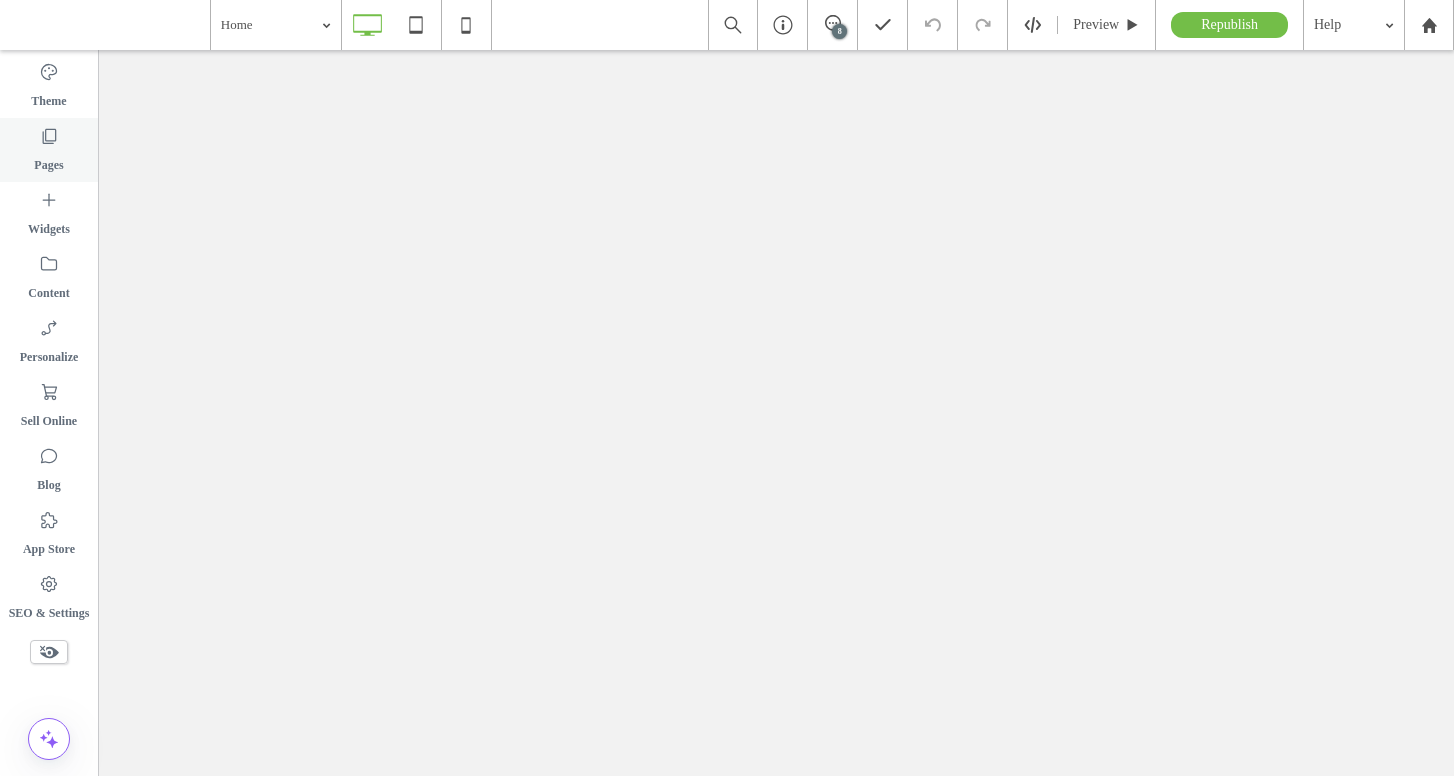 scroll, scrollTop: 0, scrollLeft: 0, axis: both 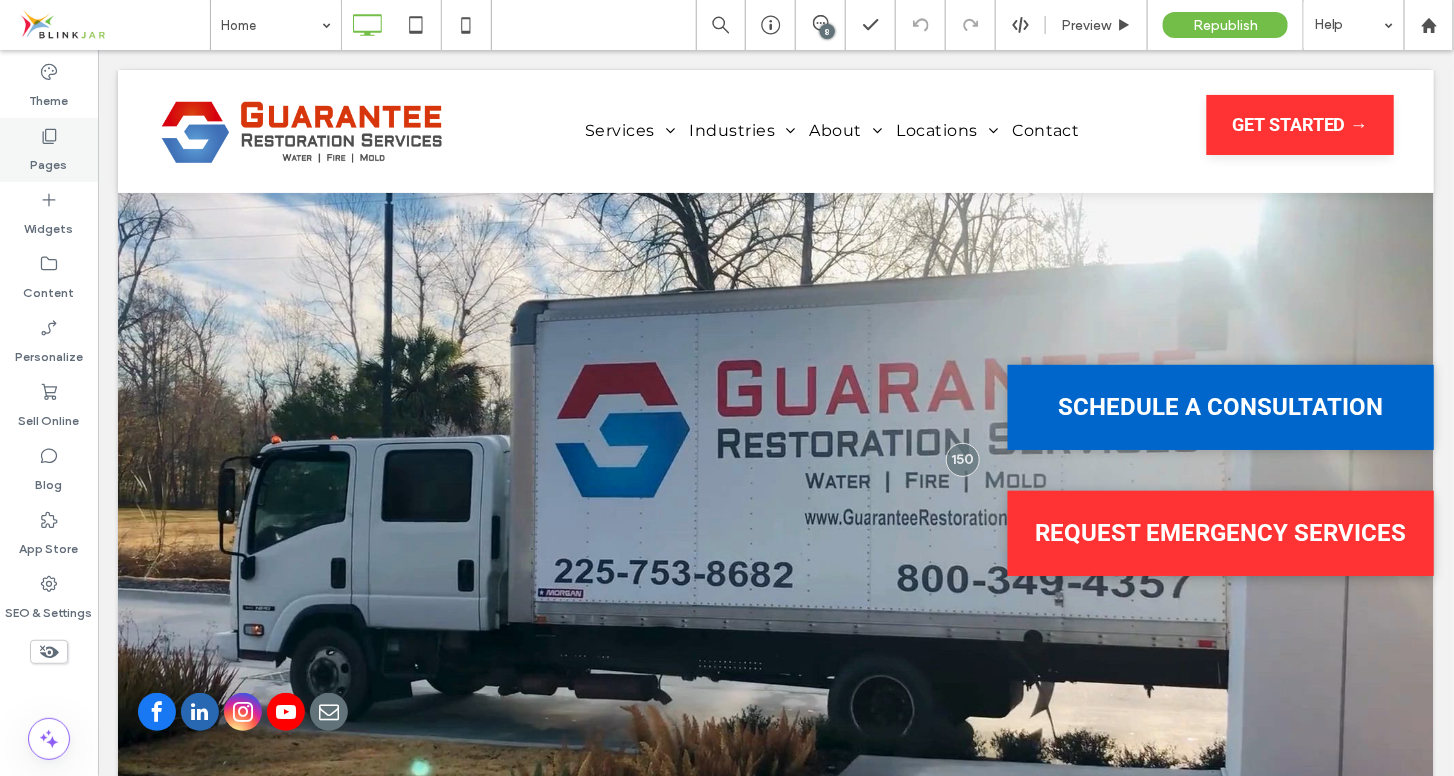 click on "Pages" at bounding box center (49, 160) 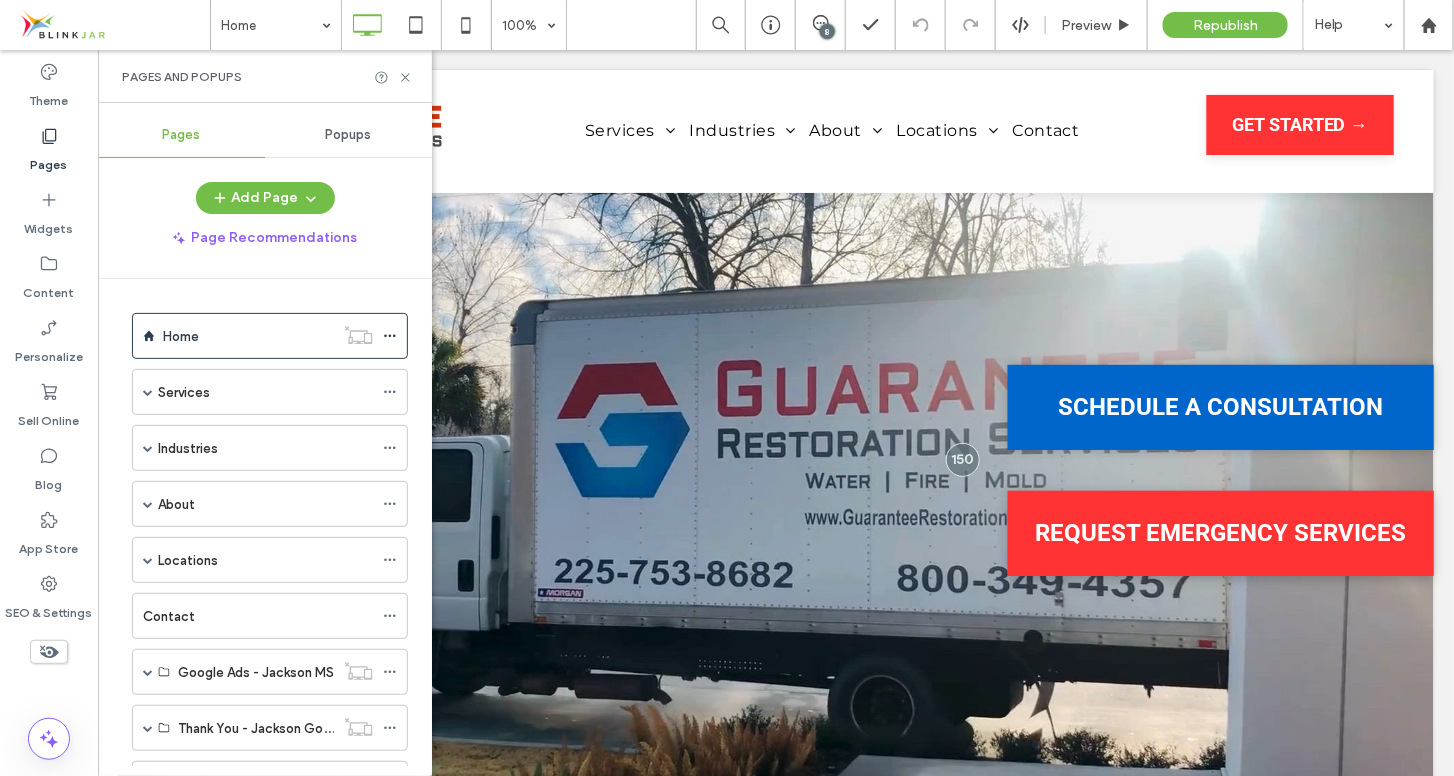 scroll, scrollTop: 0, scrollLeft: 0, axis: both 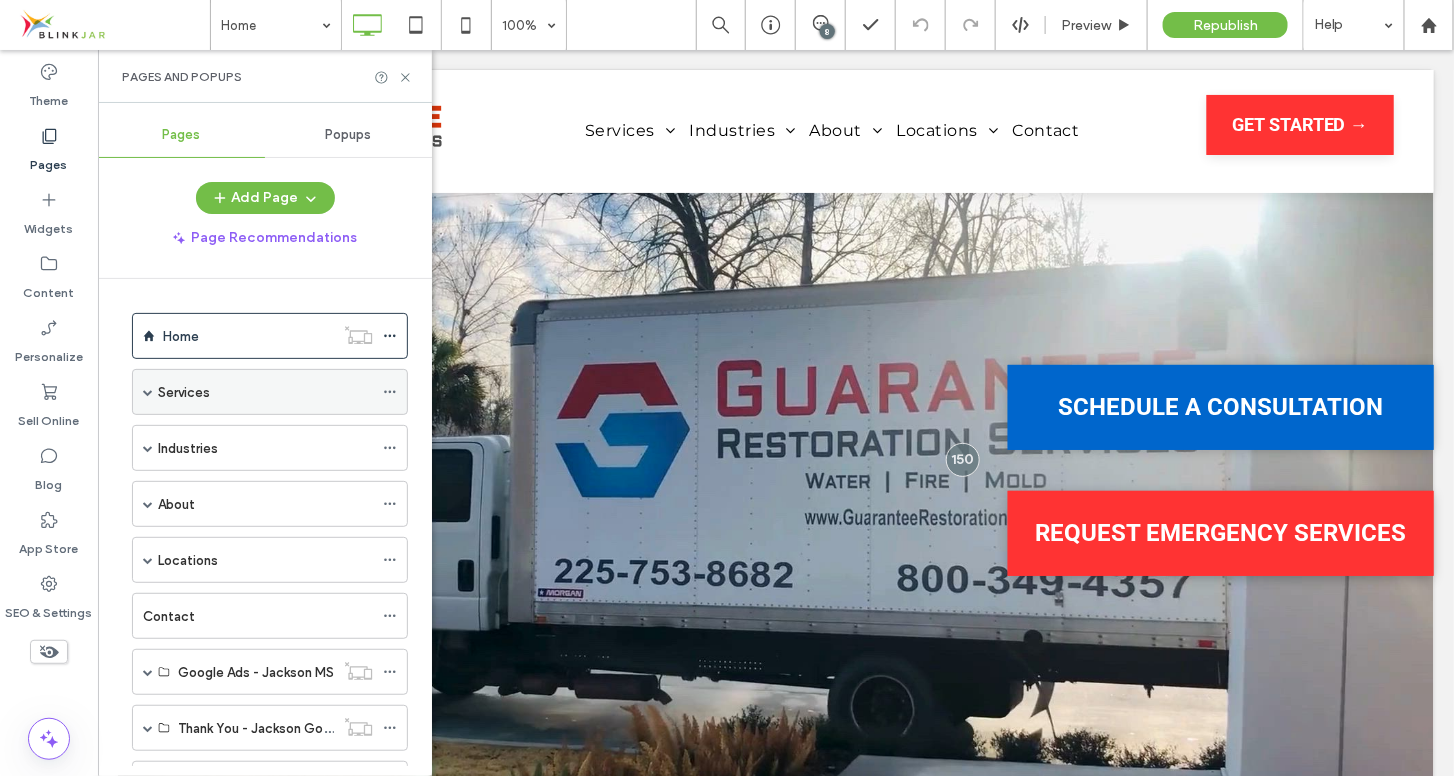 click at bounding box center (148, 392) 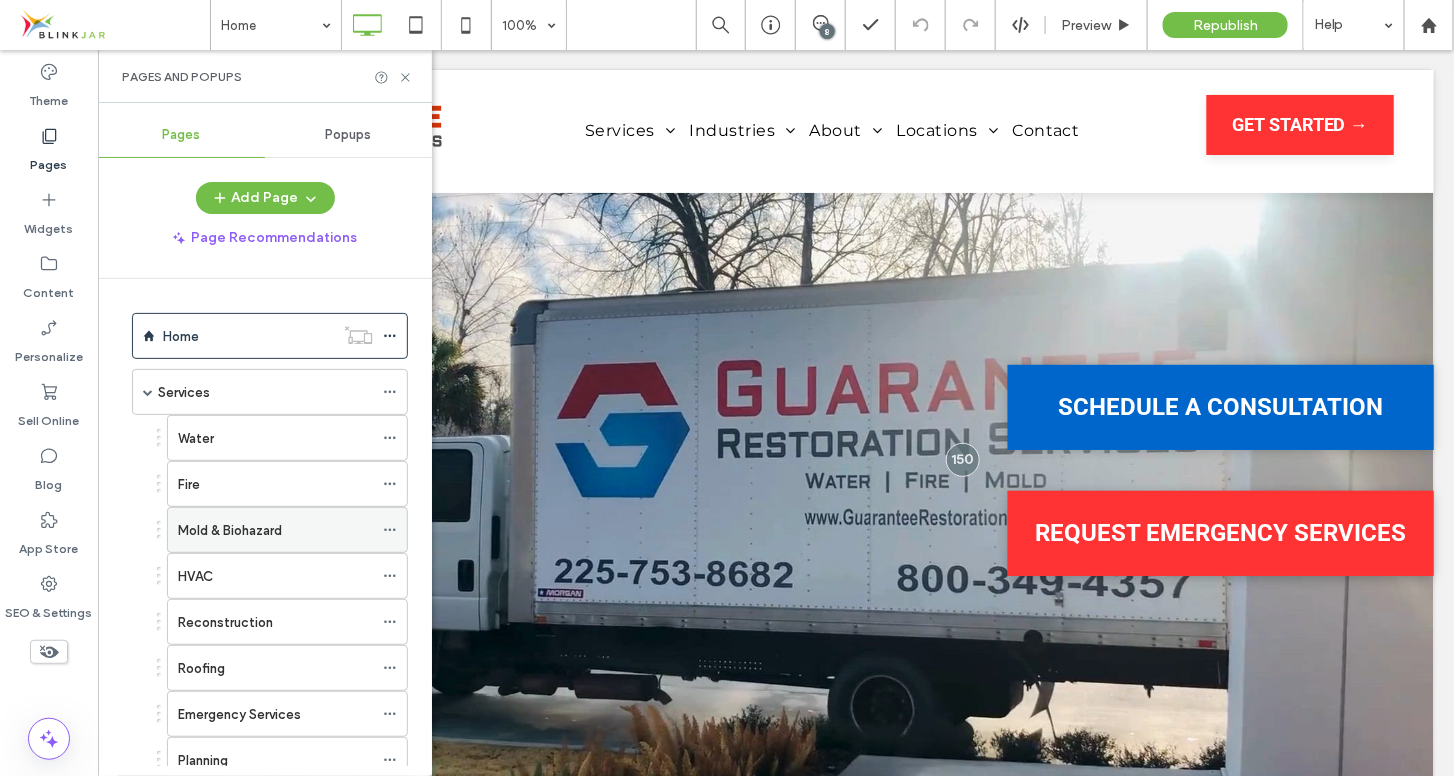 click on "Mold & Biohazard" at bounding box center [230, 530] 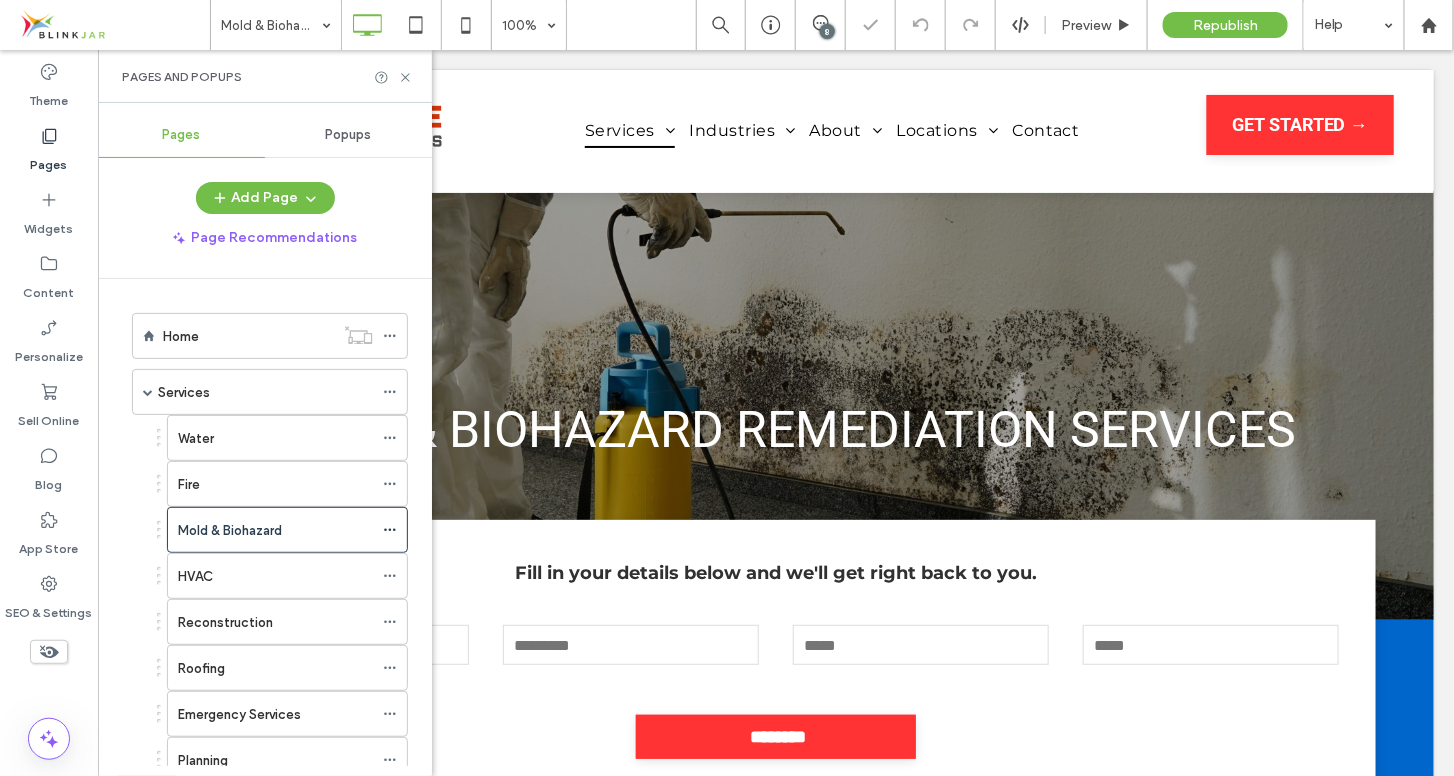 scroll, scrollTop: 0, scrollLeft: 0, axis: both 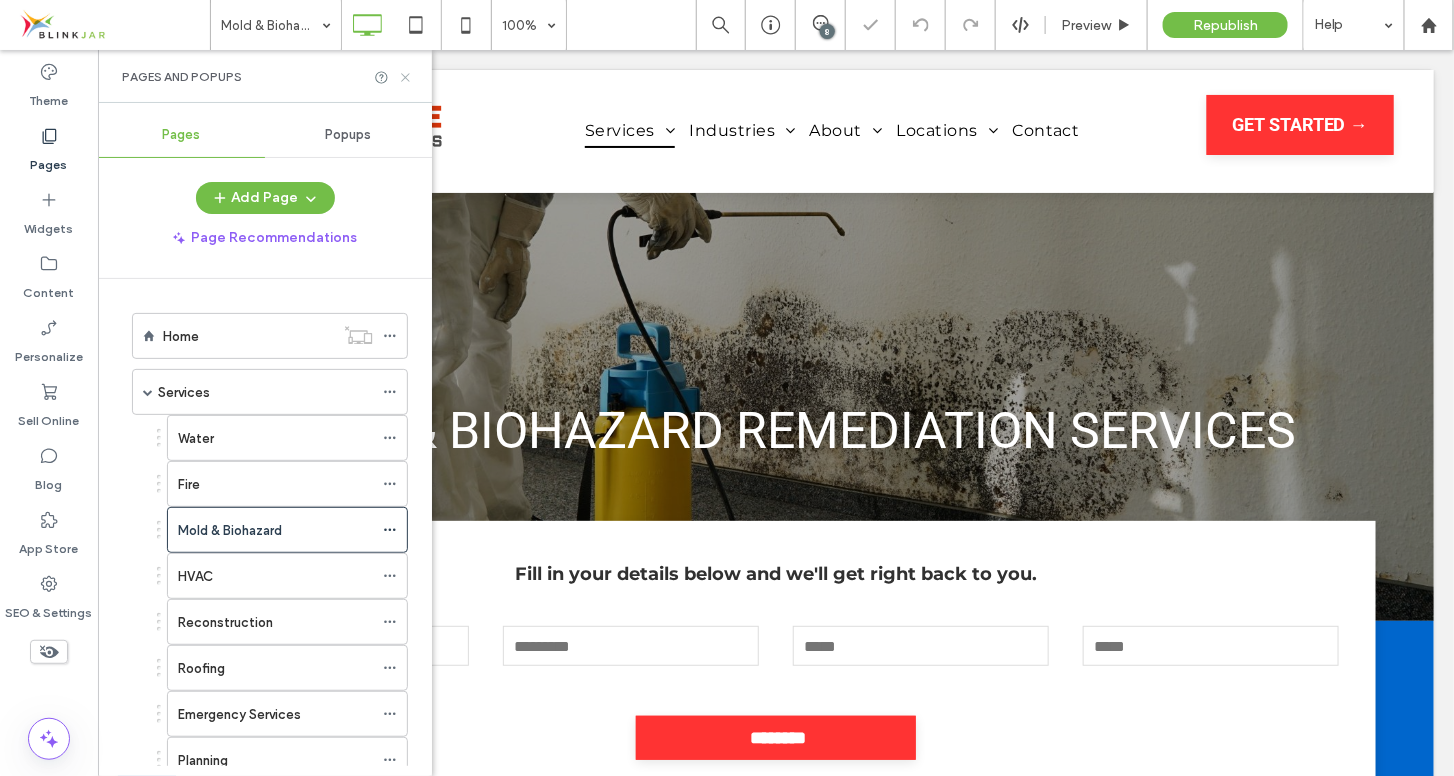 click 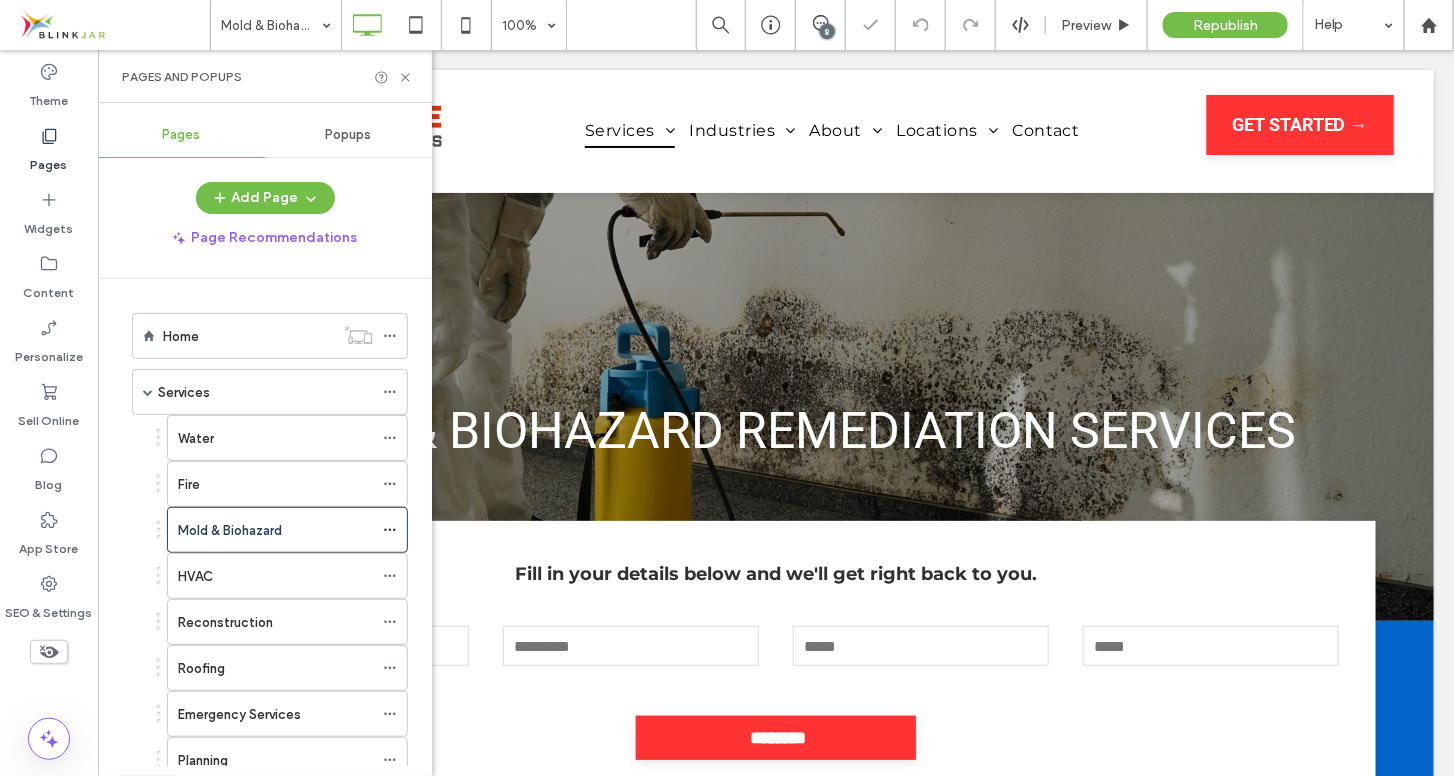 click on "Click To Paste
Services
Water
Fire
Mold & Biohazard
HVAC
Reconstruction
Roofing
Emergency Services
Planning
Industries
Healthcare
Government
Education
Hotels
Assisted Living
Multi-Family
About
Associations
Blog
Careers
Education
IICRC
GRS University
Events
State Licenses
Videos
Locations
Baton Rouge
New Orleans
Lafayette
Gulfport
Jackson
Mobile
National Coverage Map
Contact" at bounding box center [775, 130] 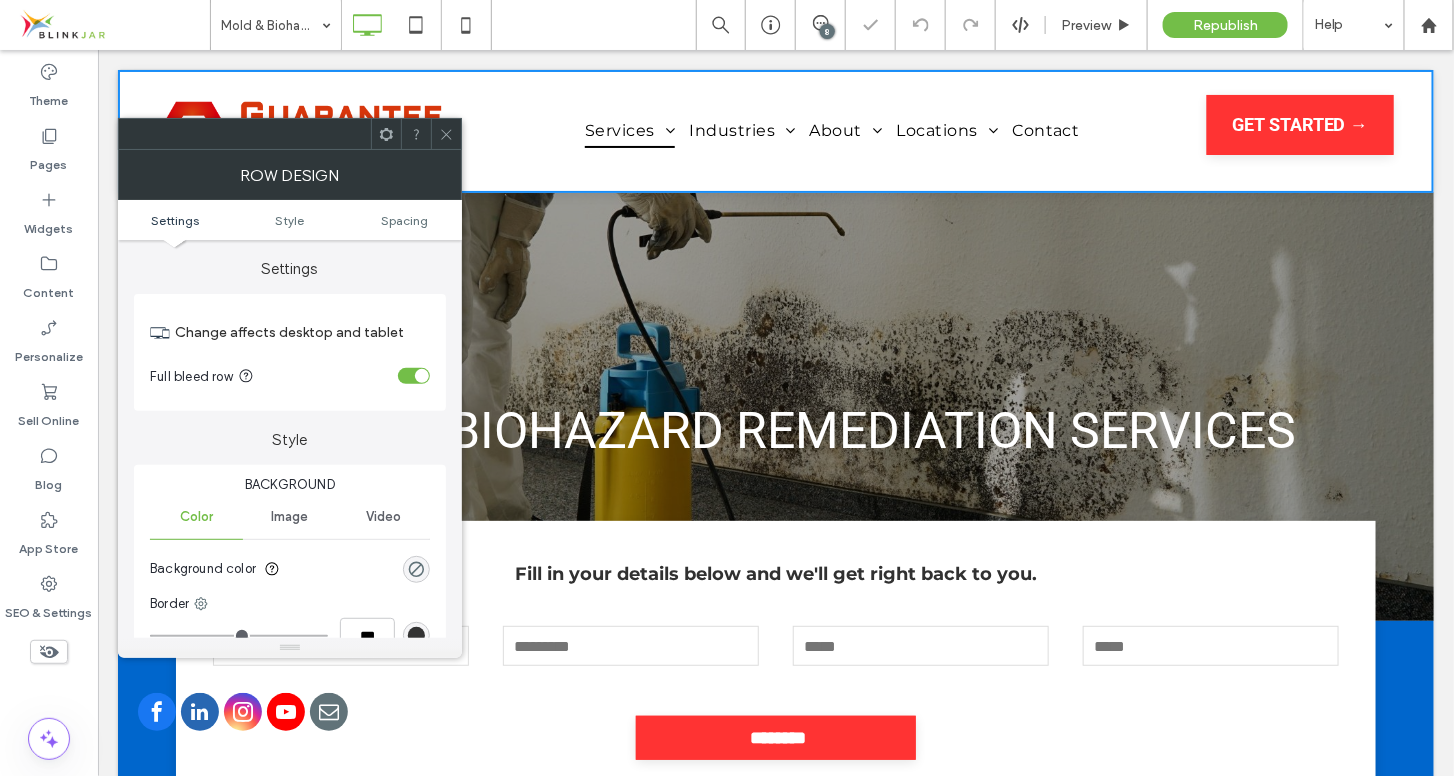 click 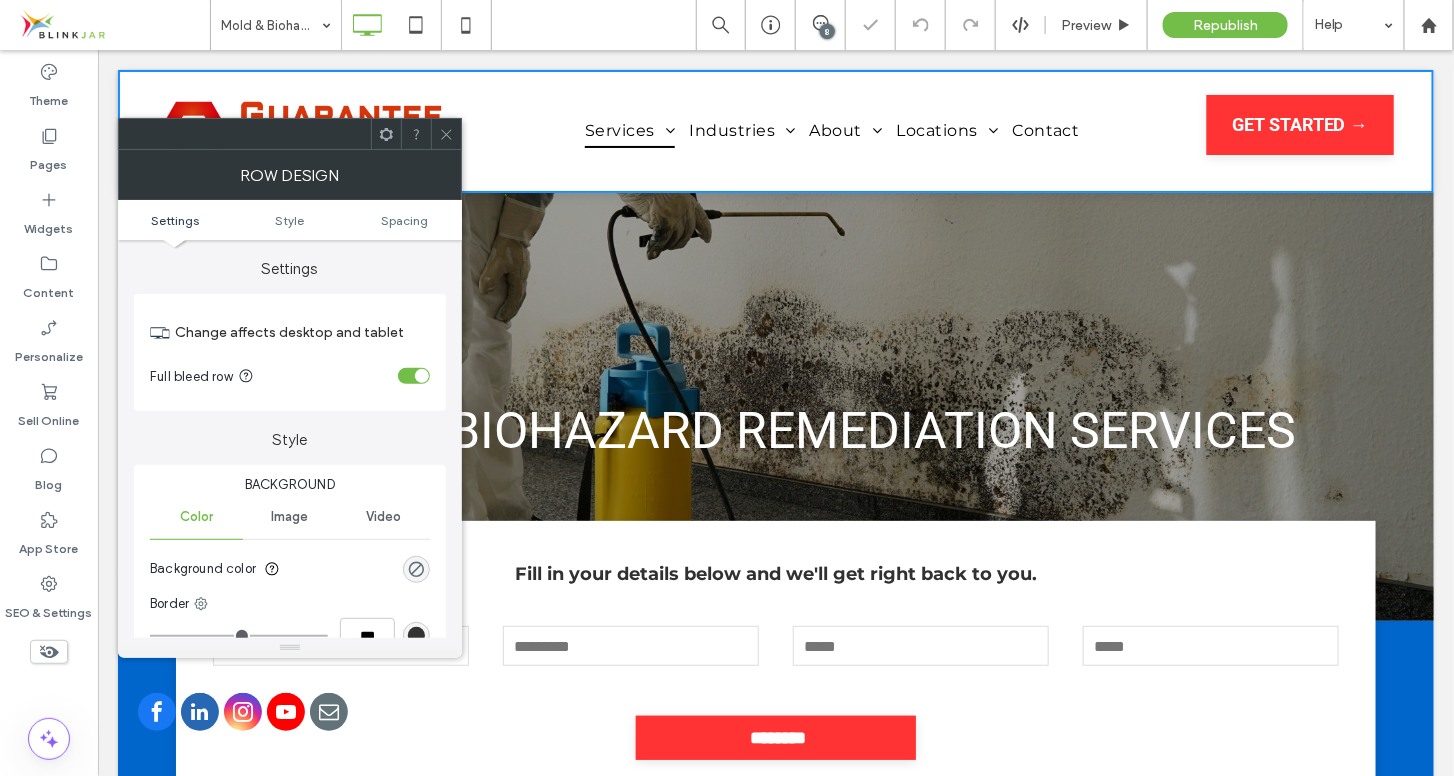 click 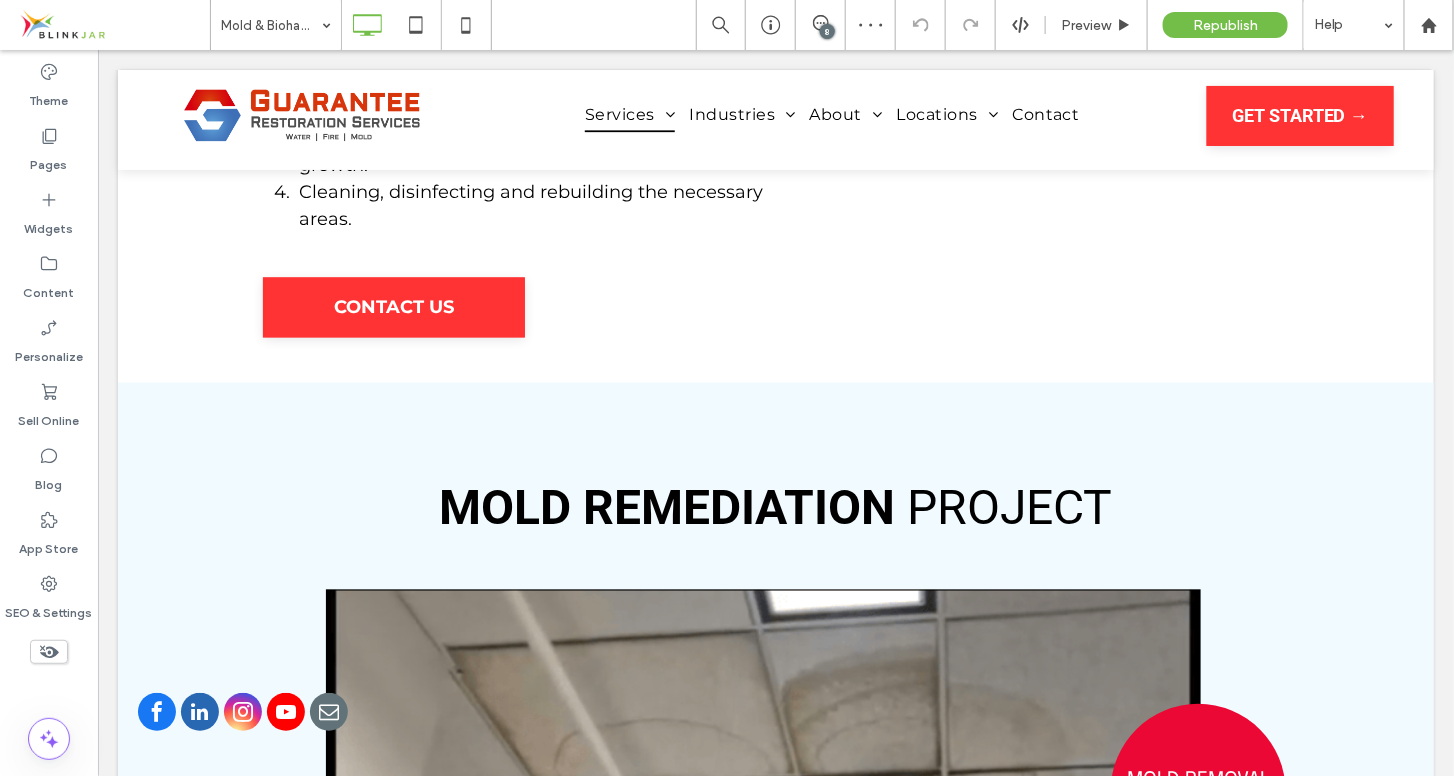 scroll, scrollTop: 0, scrollLeft: 0, axis: both 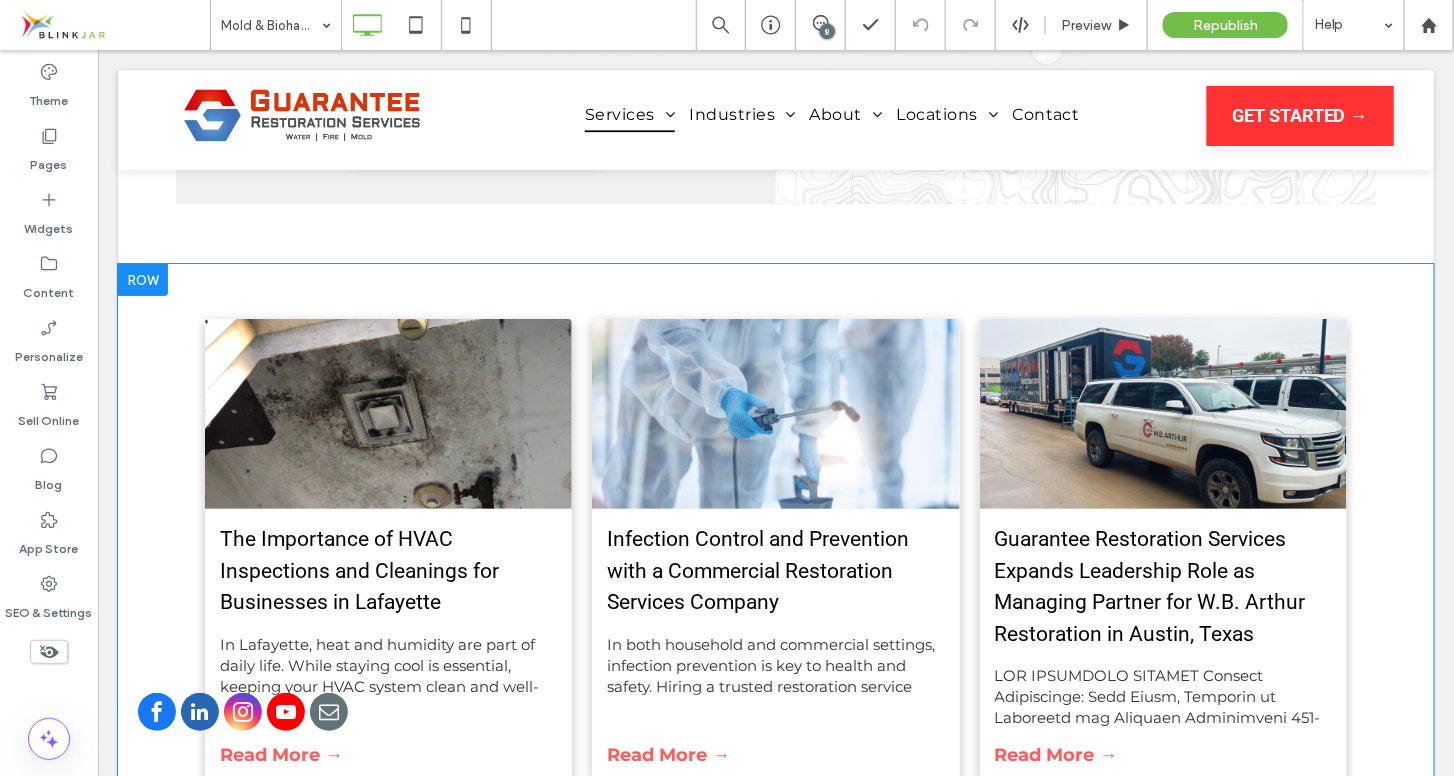 click on "The Importance of HVAC Inspections and Cleanings for Businesses in Lafayette
By Paige Hebert
•
April 9, 2025
In Lafayette, heat and humidity are part of daily life. While staying cool is essential, keeping your HVAC system clean and well-maintained is critical for protecting your building, saving energy, and ensuring good indoor air quality.
Read More →
Infection Control and Prevention with a Commercial Restoration Services Company
By Taylor Millet
•
February 26, 2025
In both household and commercial settings, infection prevention is key to health and safety. Hiring a trusted restoration service ensures a thorough approach to minimizing risks from bacteria, viruses, and other harmful pathogens.
Read More →
Guarantee Restoration Services Expands Leadership Role as Managing Partner for W.B. Arthur Restoration in Austin, Texas" at bounding box center (775, 588) 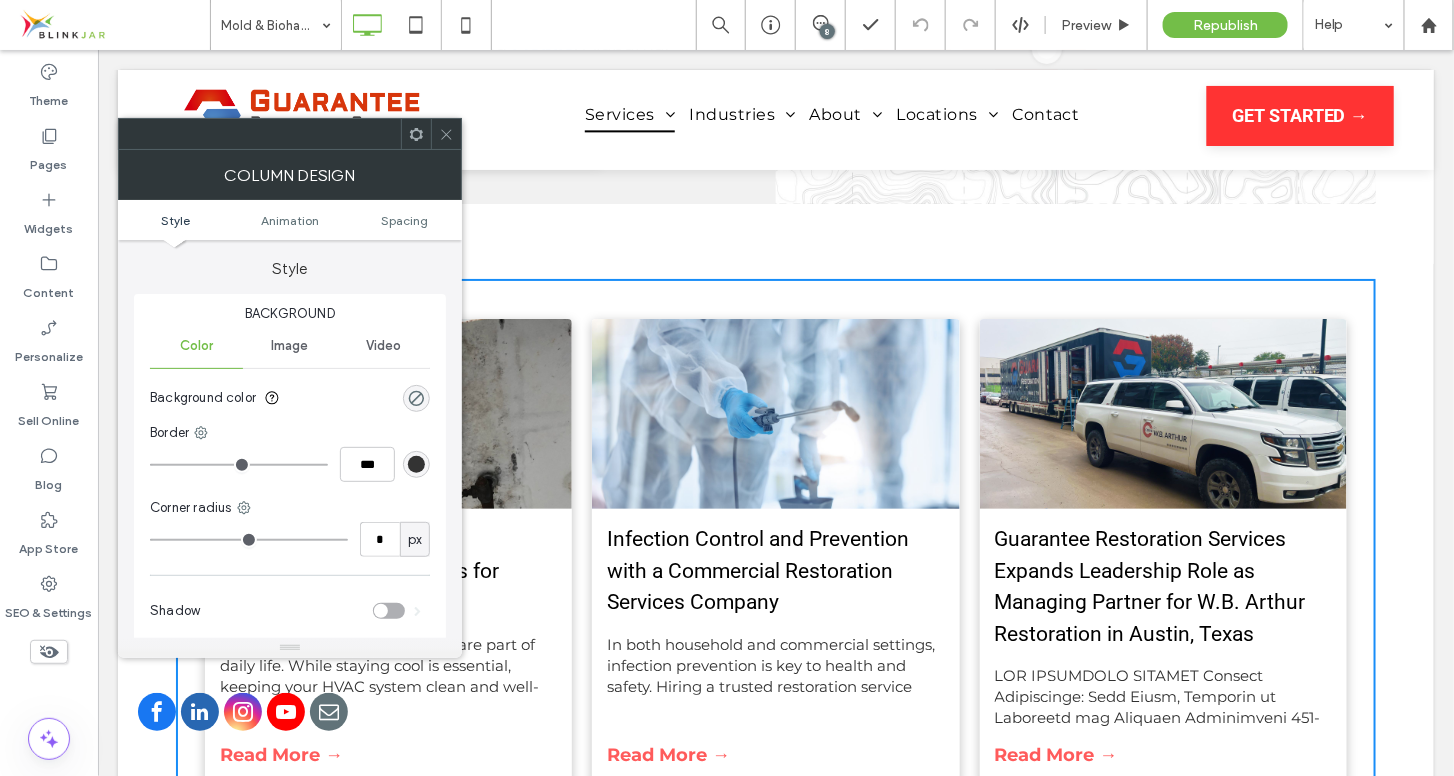 click 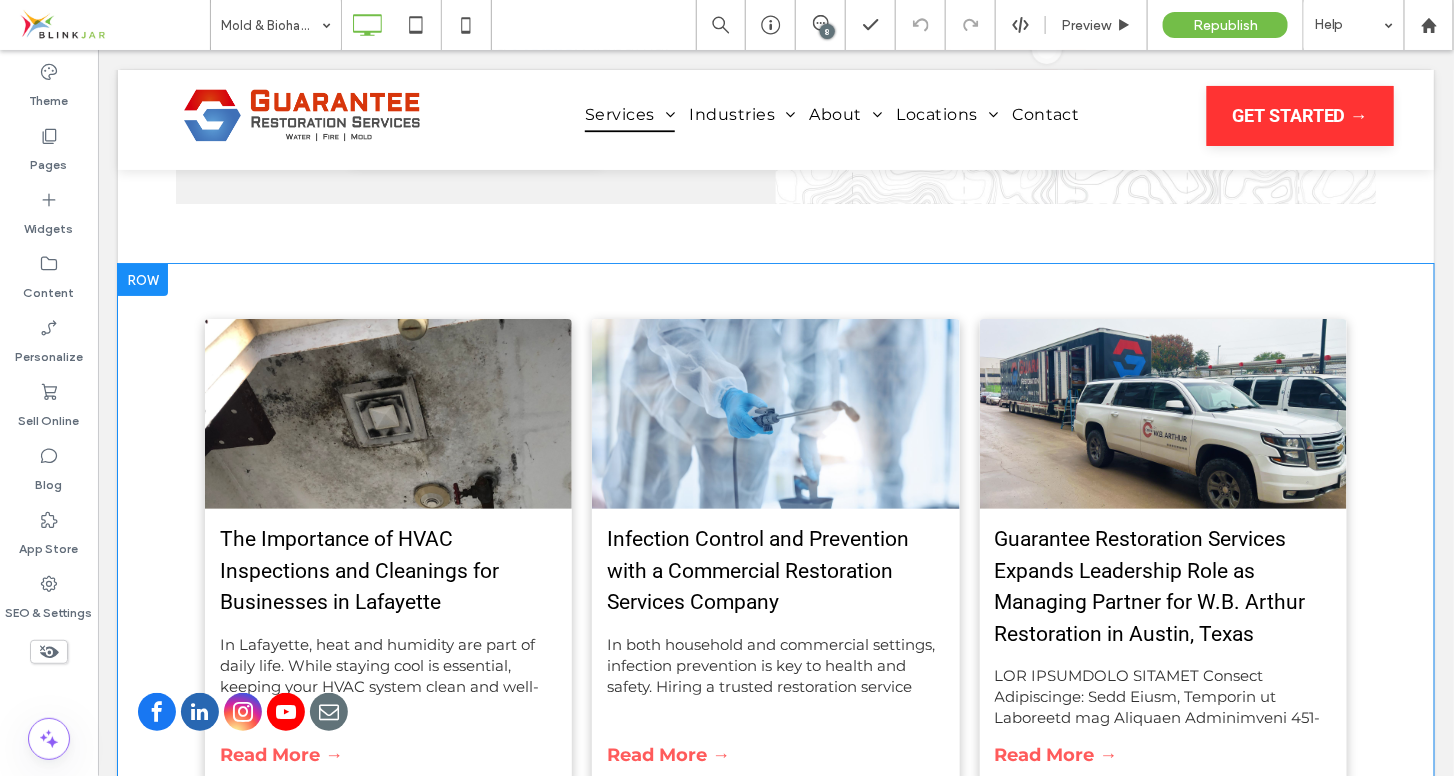 click on "The Importance of HVAC Inspections and Cleanings for Businesses in Lafayette
By Paige Hebert
•
April 9, 2025
In Lafayette, heat and humidity are part of daily life. While staying cool is essential, keeping your HVAC system clean and well-maintained is critical for protecting your building, saving energy, and ensuring good indoor air quality.
Read More →
Infection Control and Prevention with a Commercial Restoration Services Company
By Taylor Millet
•
February 26, 2025
In both household and commercial settings, infection prevention is key to health and safety. Hiring a trusted restoration service ensures a thorough approach to minimizing risks from bacteria, viruses, and other harmful pathogens.
Read More →
Guarantee Restoration Services Expands Leadership Role as Managing Partner for W.B. Arthur Restoration in Austin, Texas" at bounding box center (775, 588) 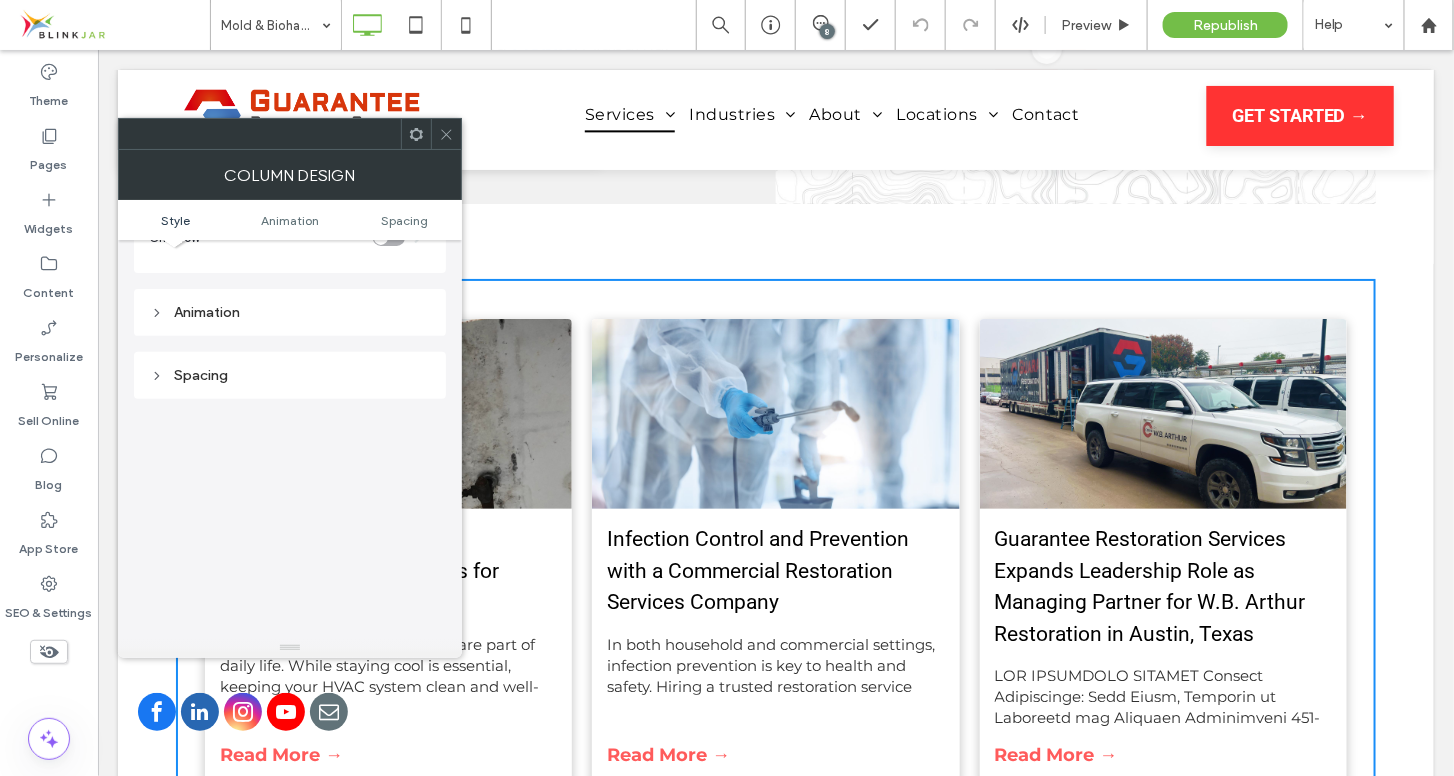scroll, scrollTop: 469, scrollLeft: 0, axis: vertical 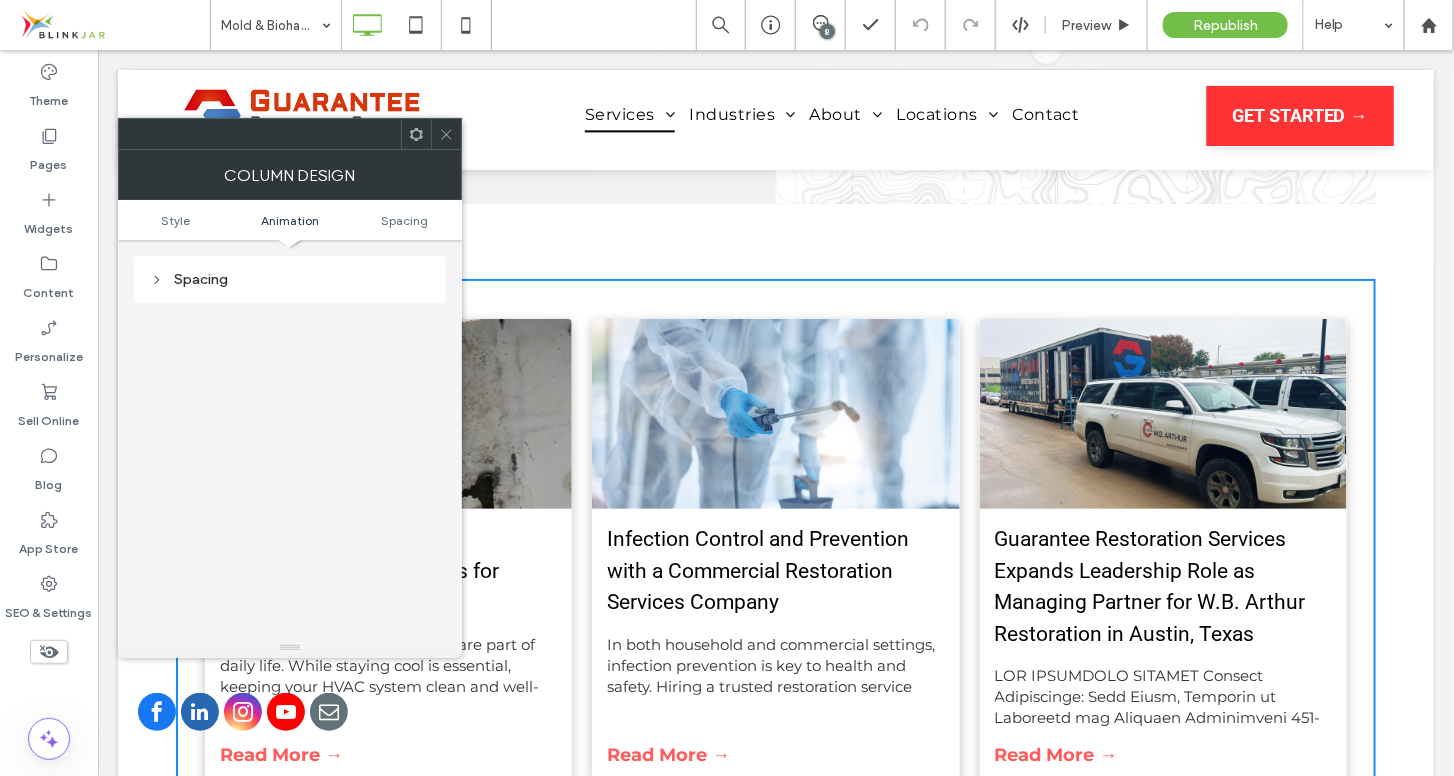 click 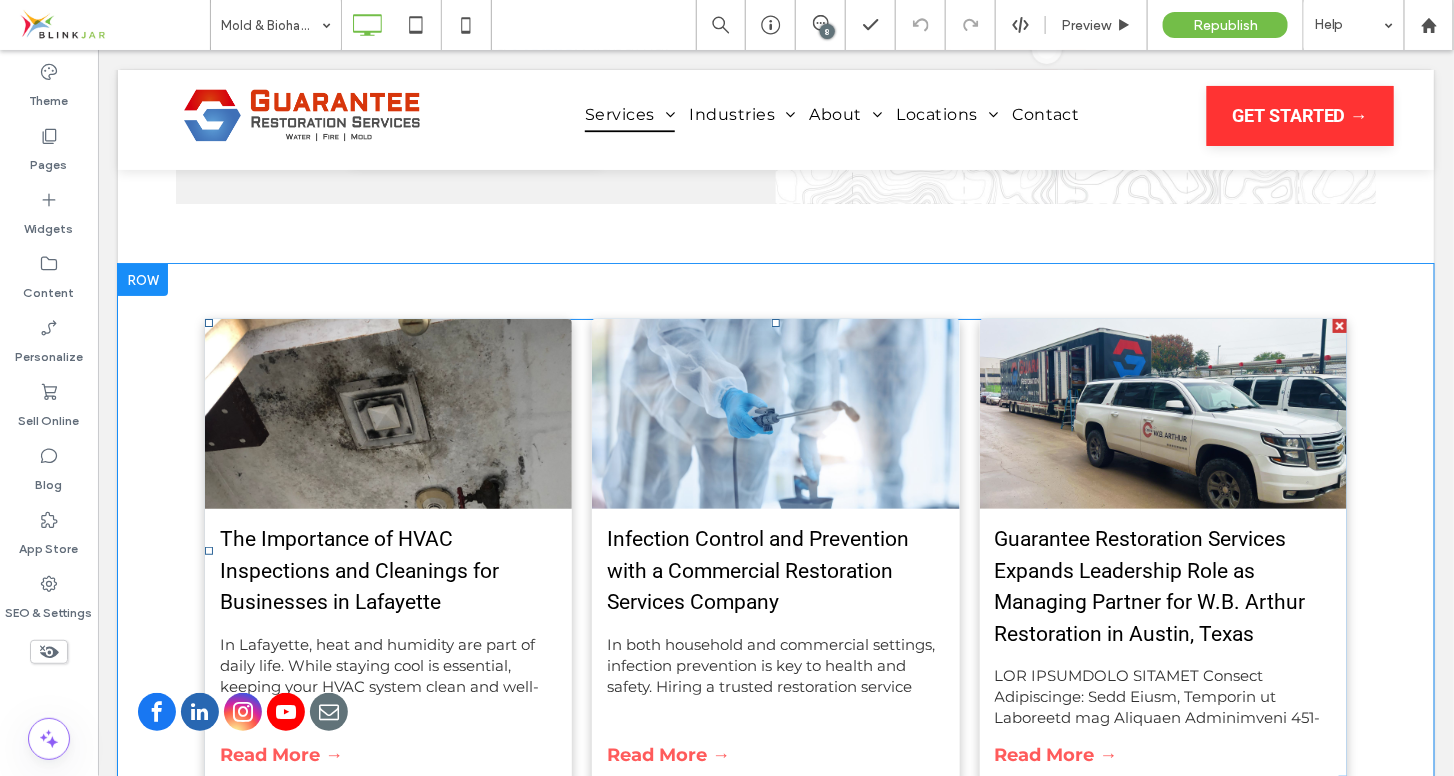click at bounding box center (387, 413) 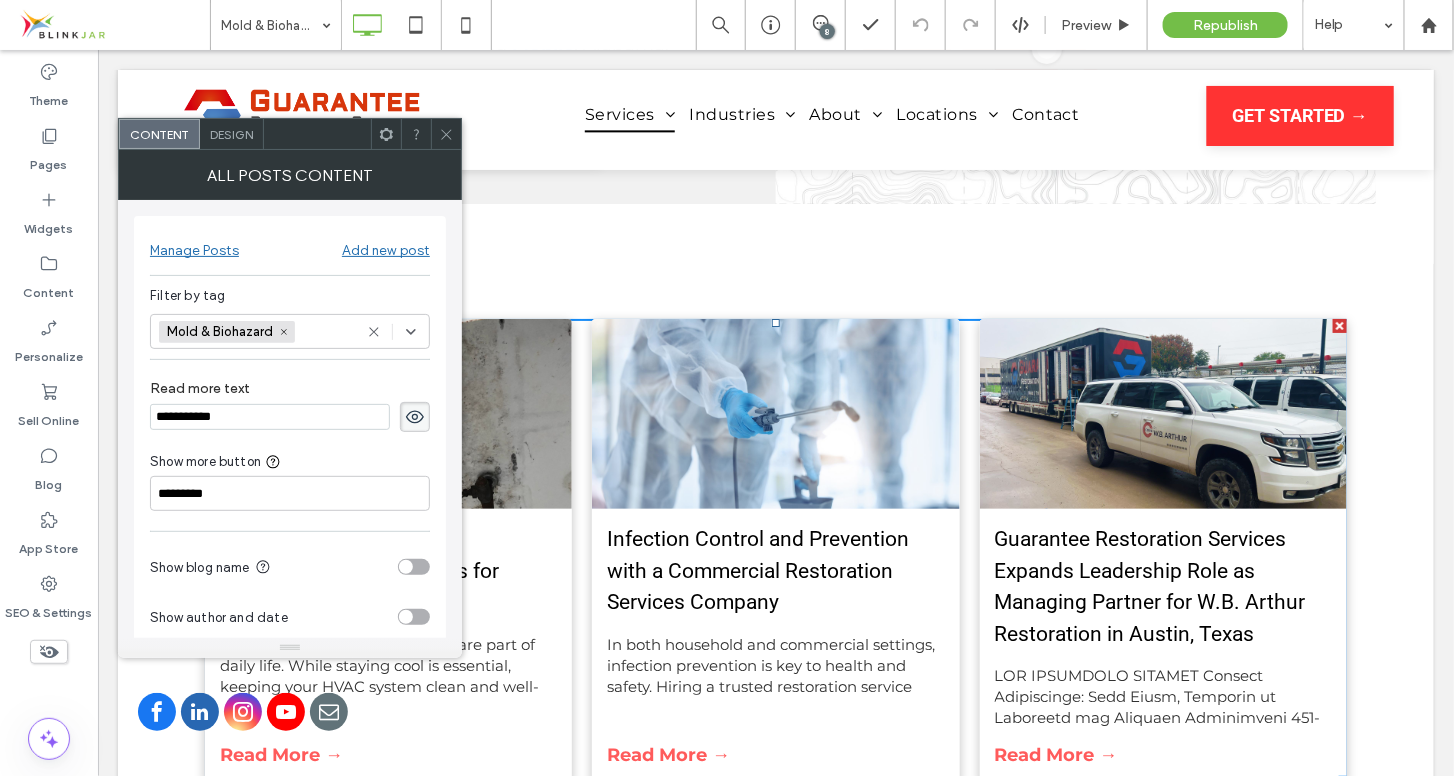 click 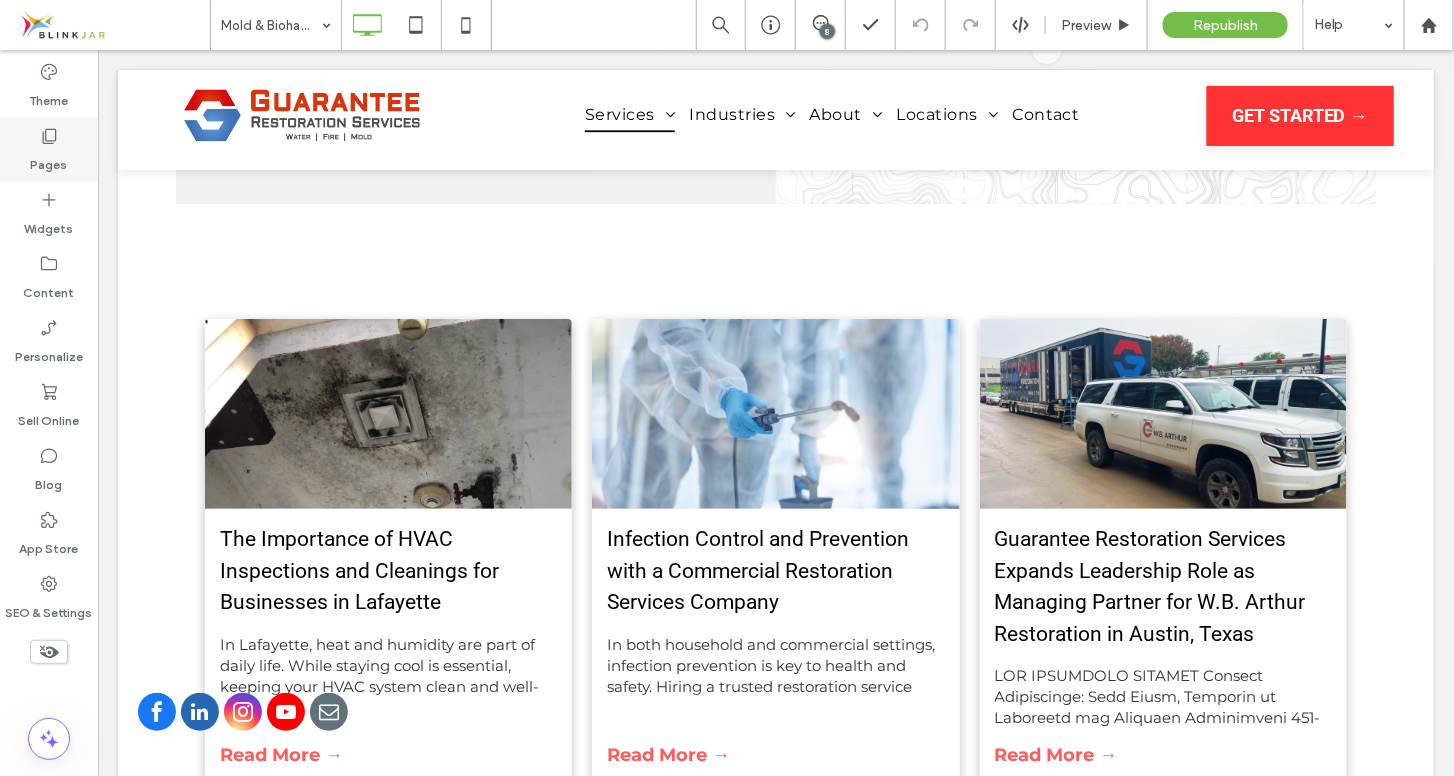 click 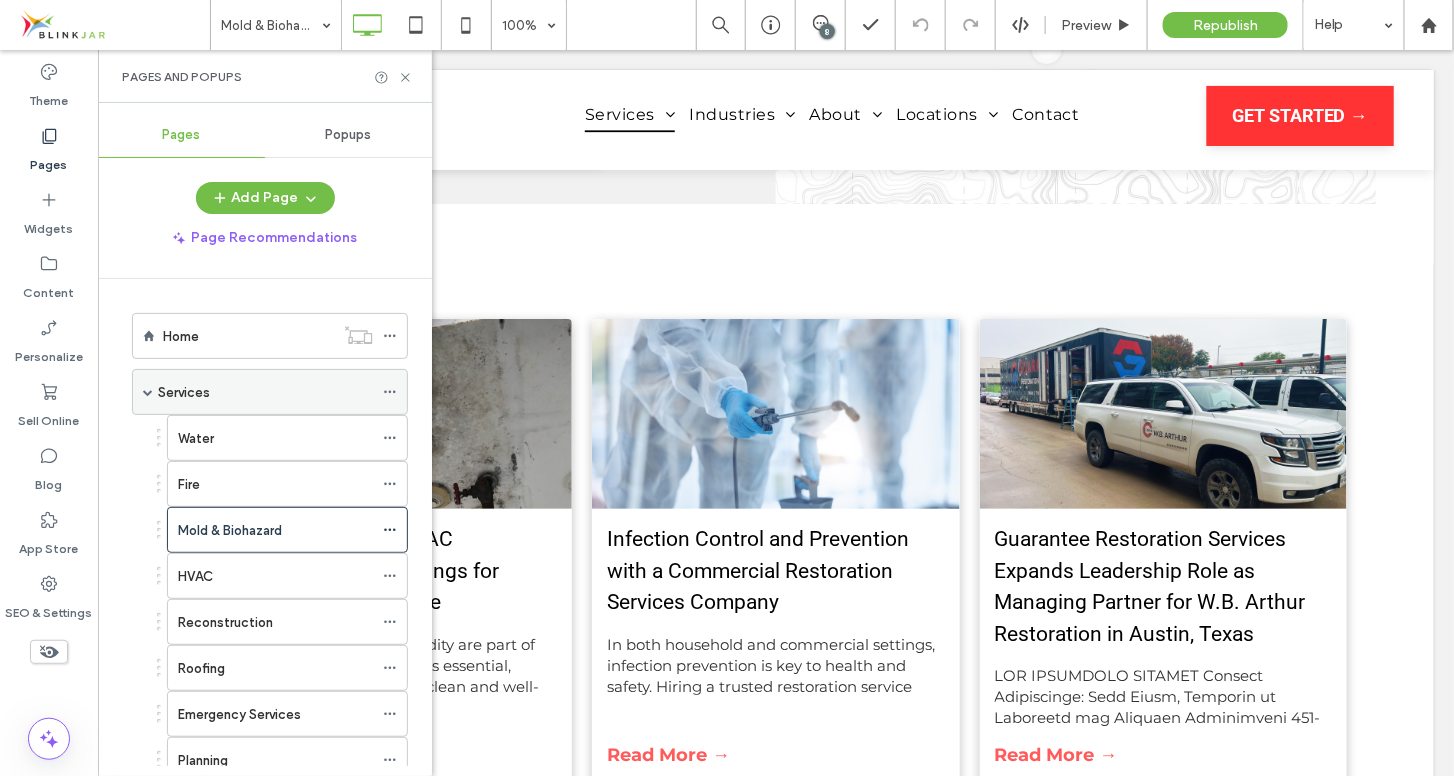 click at bounding box center (148, 392) 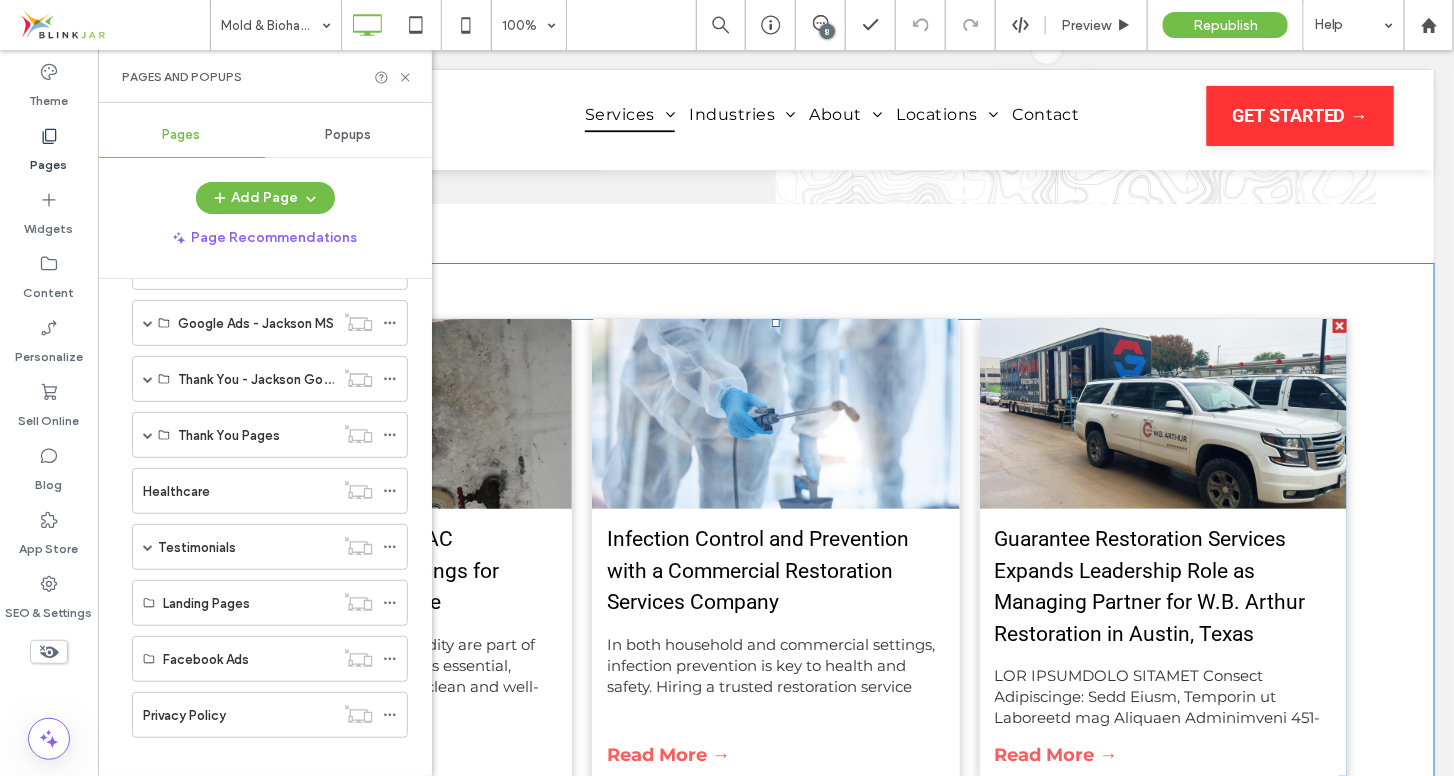 scroll, scrollTop: 347, scrollLeft: 0, axis: vertical 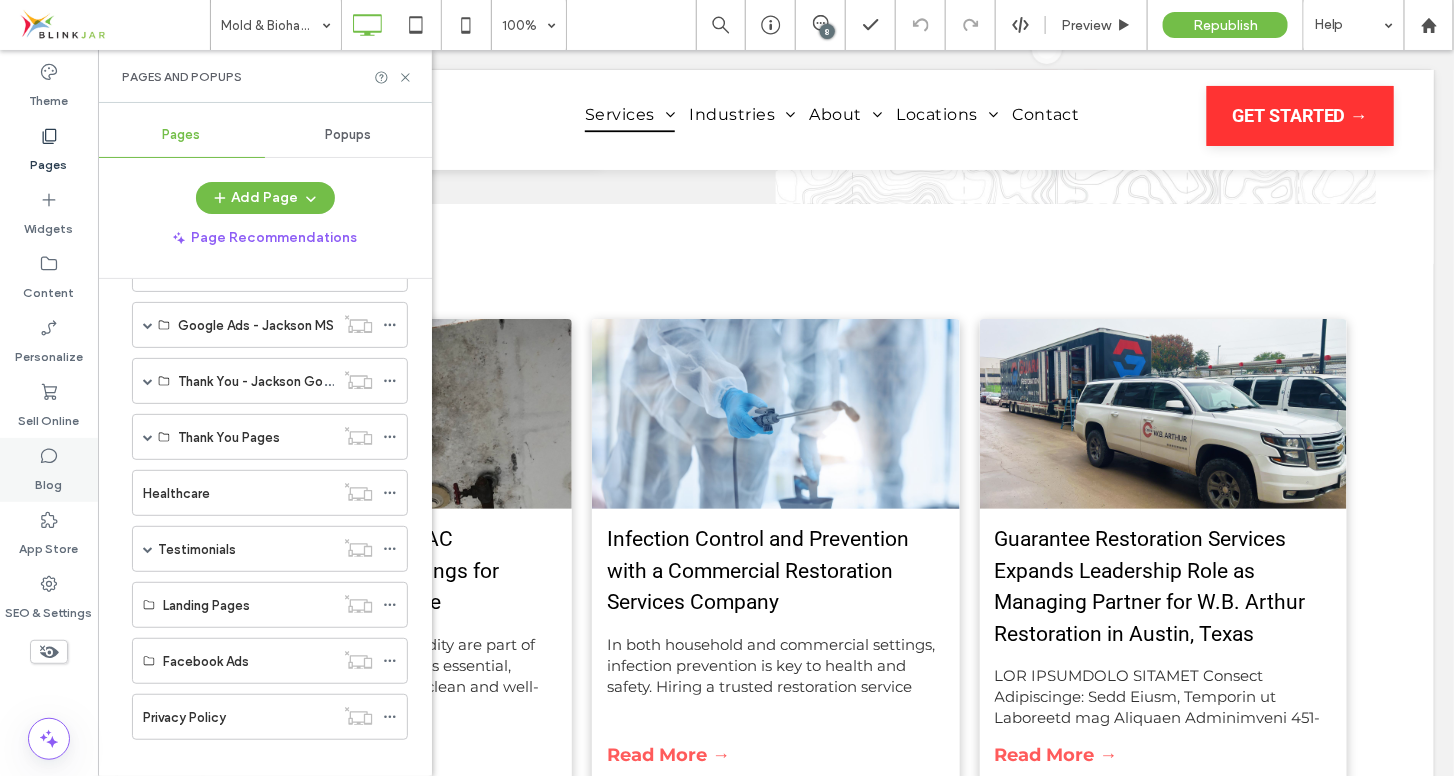 click 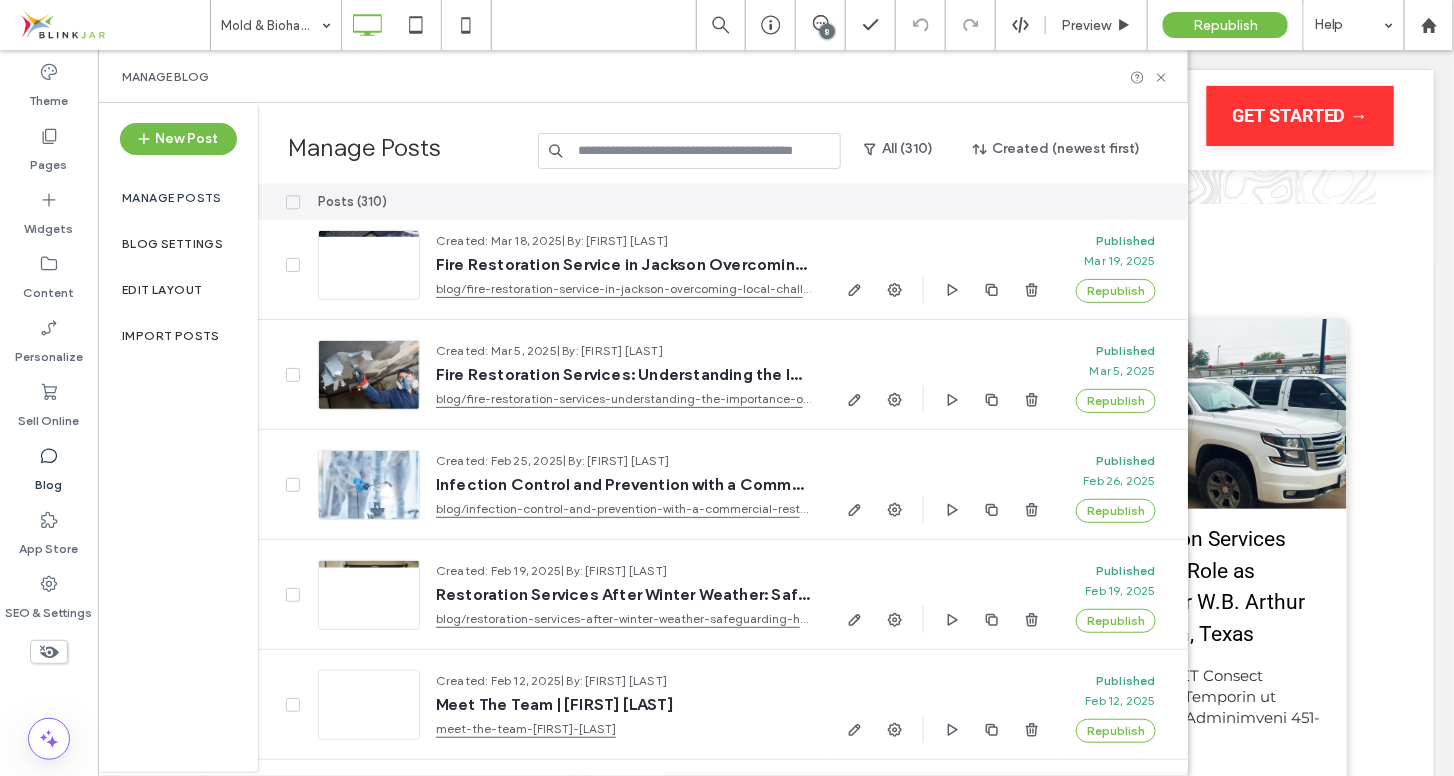 scroll, scrollTop: 1895, scrollLeft: 0, axis: vertical 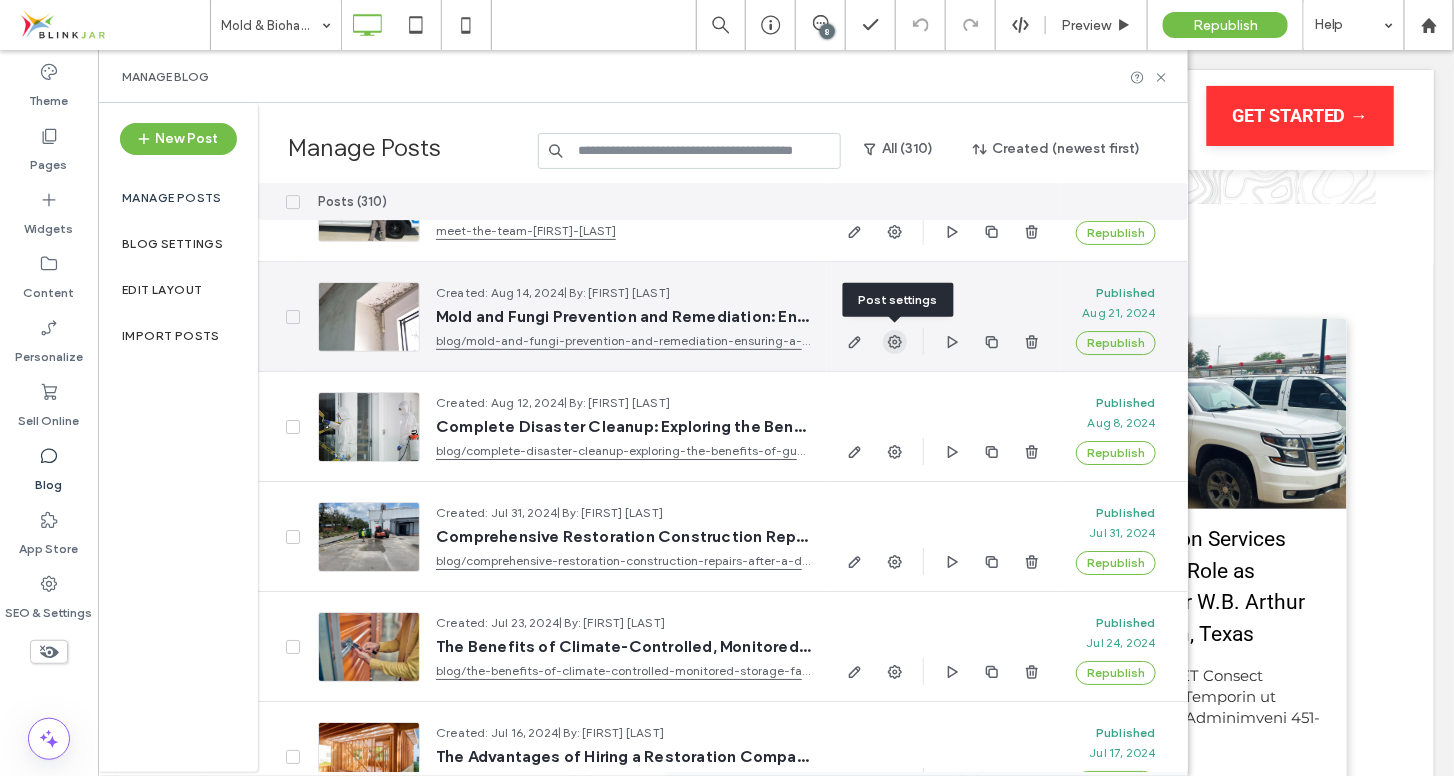 click 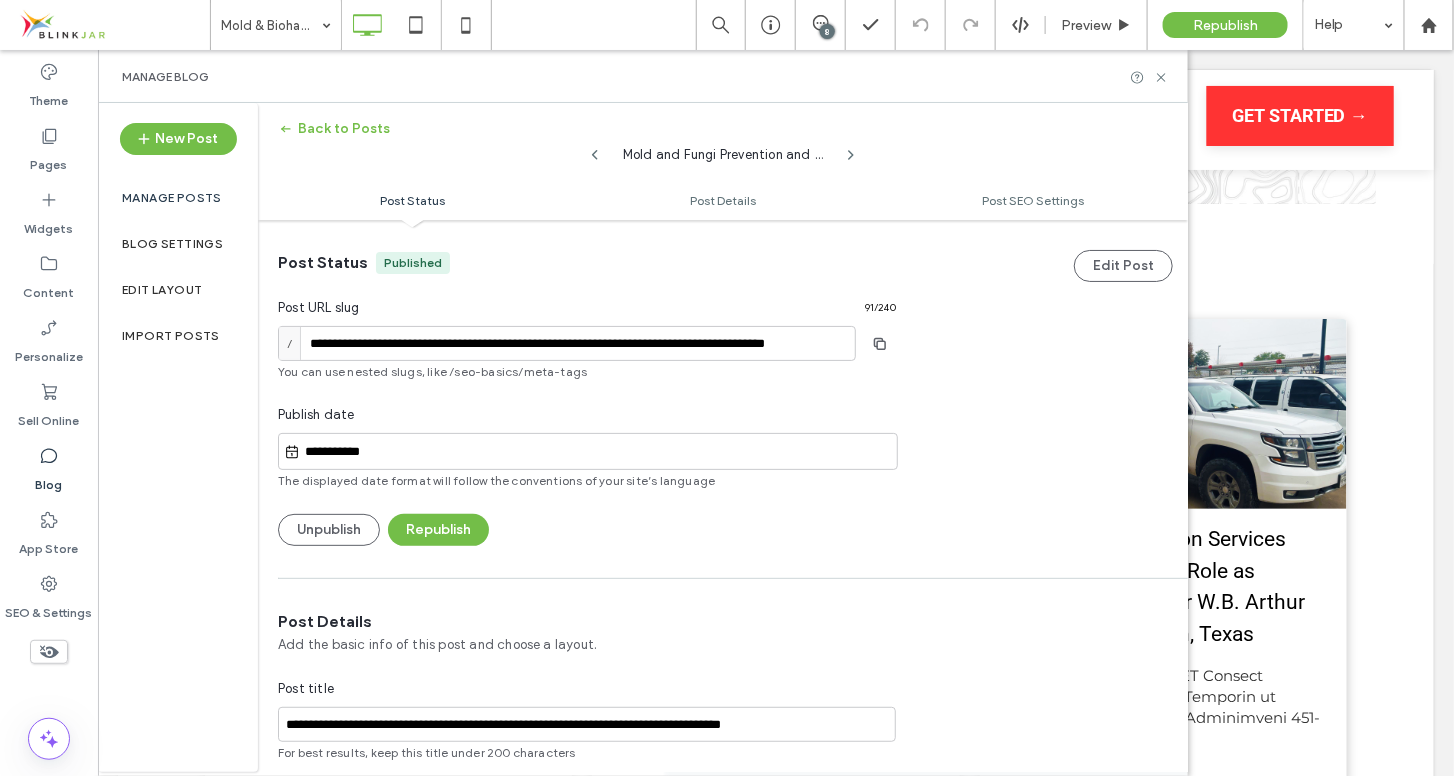scroll, scrollTop: 0, scrollLeft: 0, axis: both 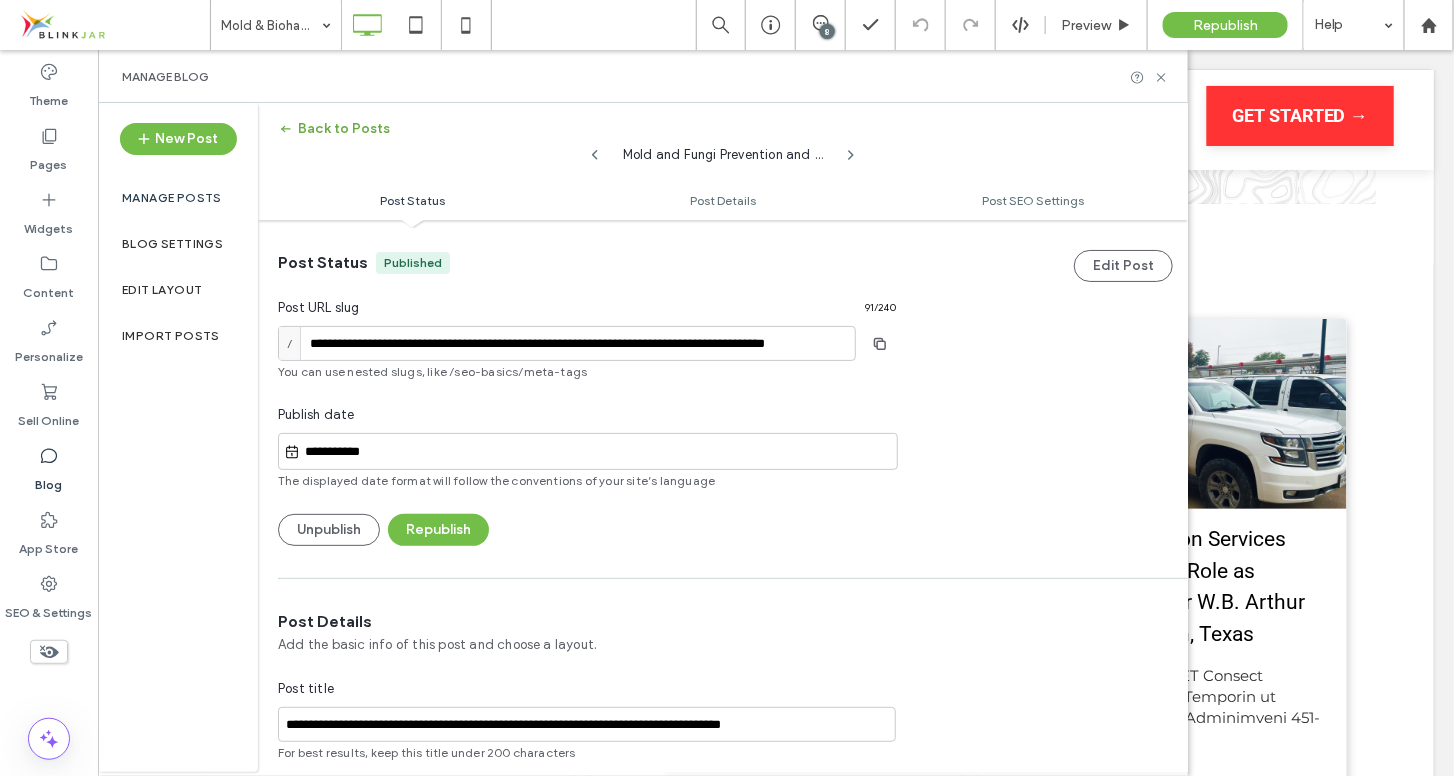 click on "Back to Posts" at bounding box center (334, 129) 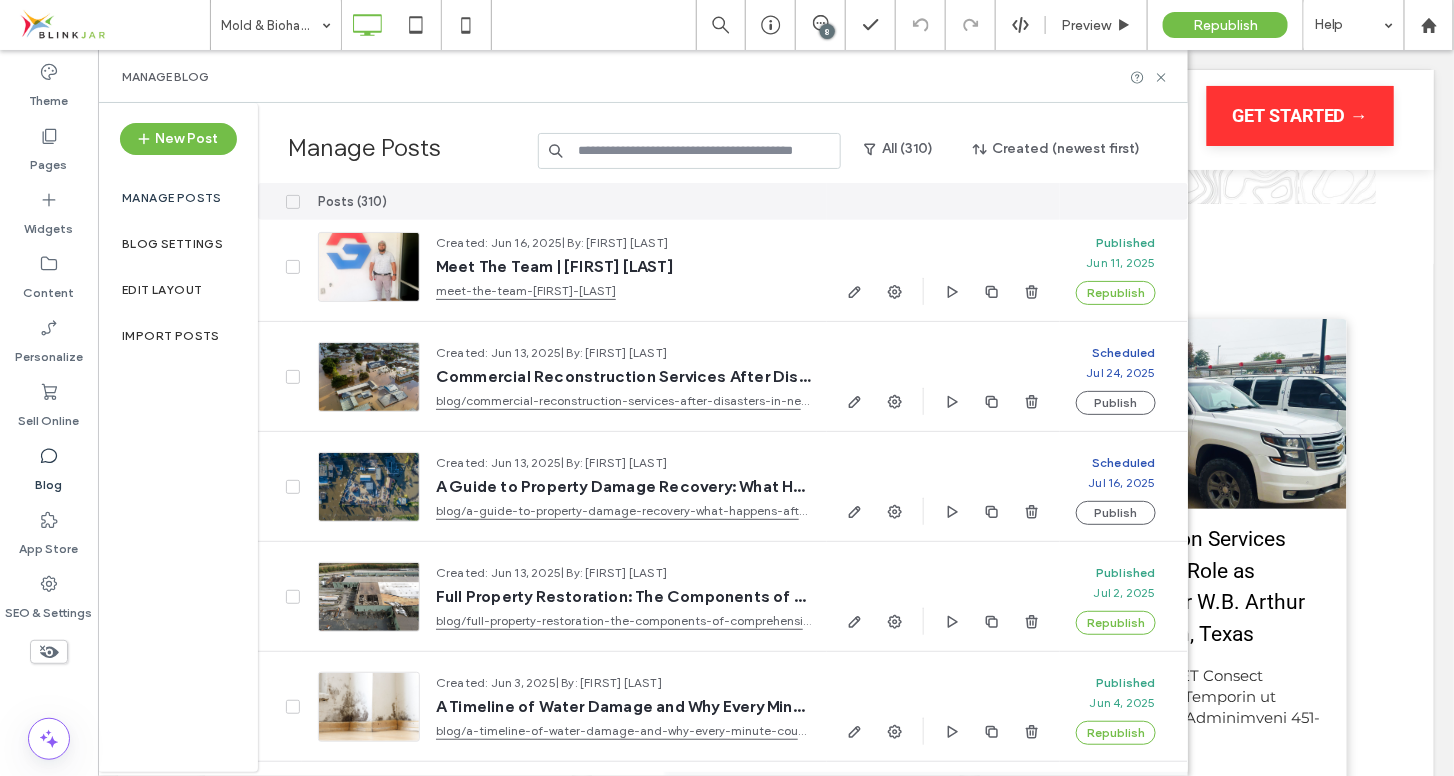 scroll, scrollTop: 353, scrollLeft: 0, axis: vertical 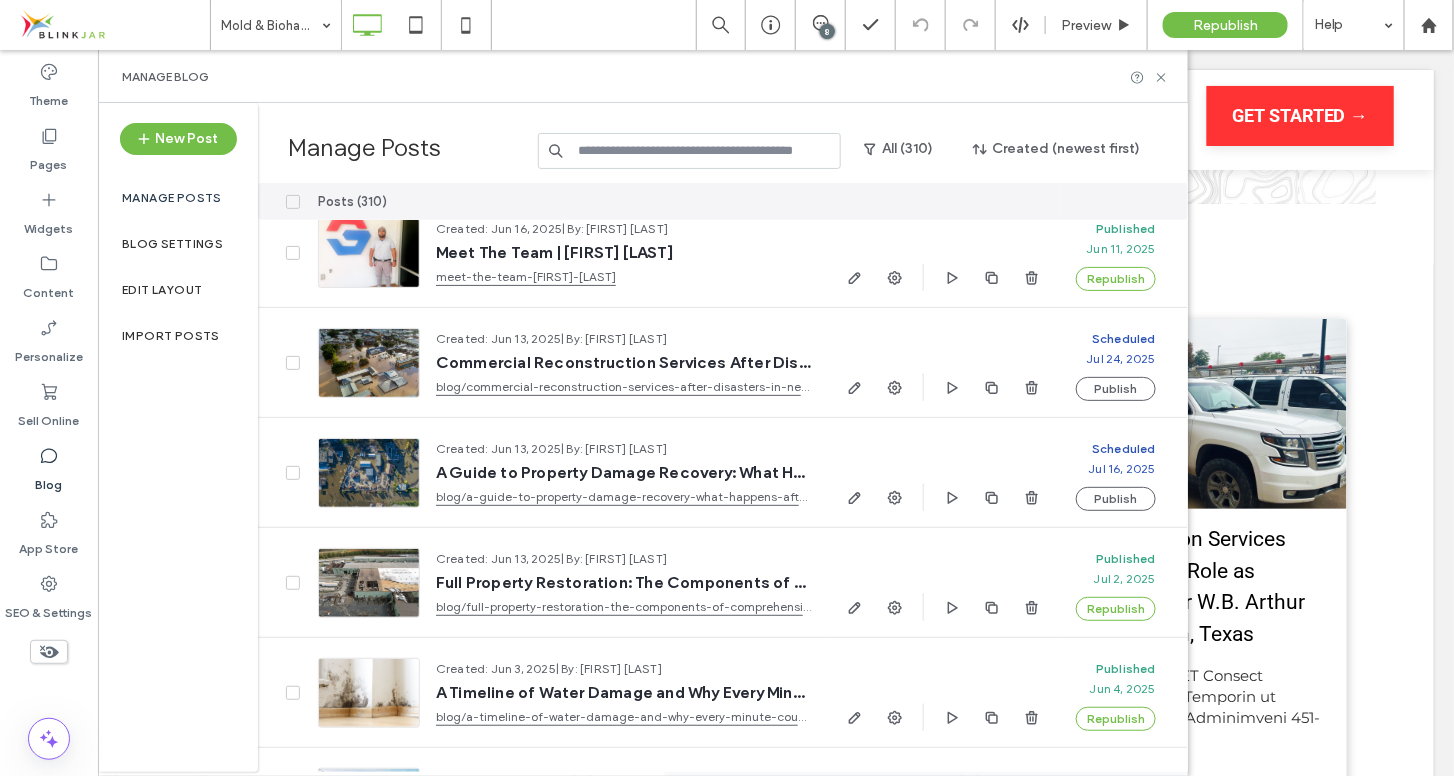 click at bounding box center (690, 151) 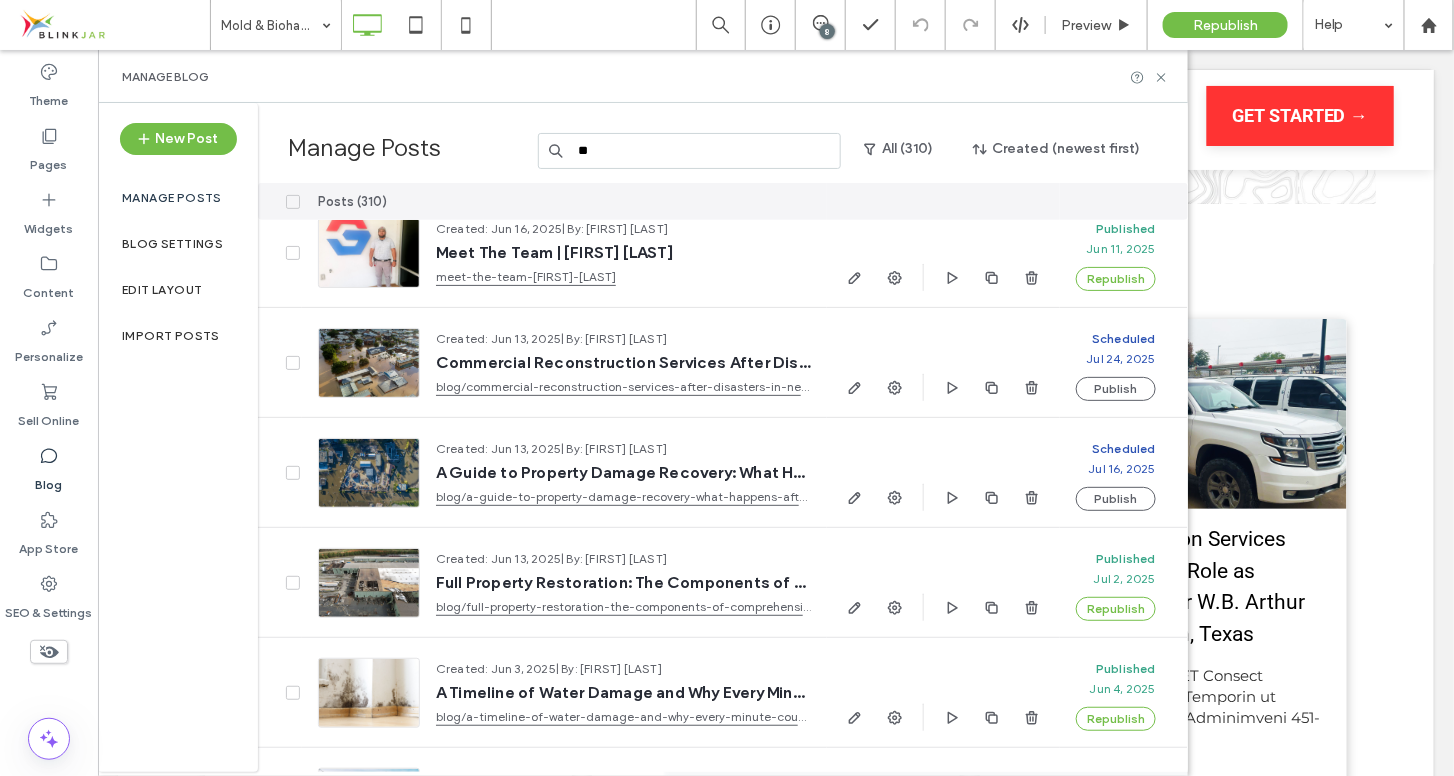 scroll, scrollTop: 0, scrollLeft: 0, axis: both 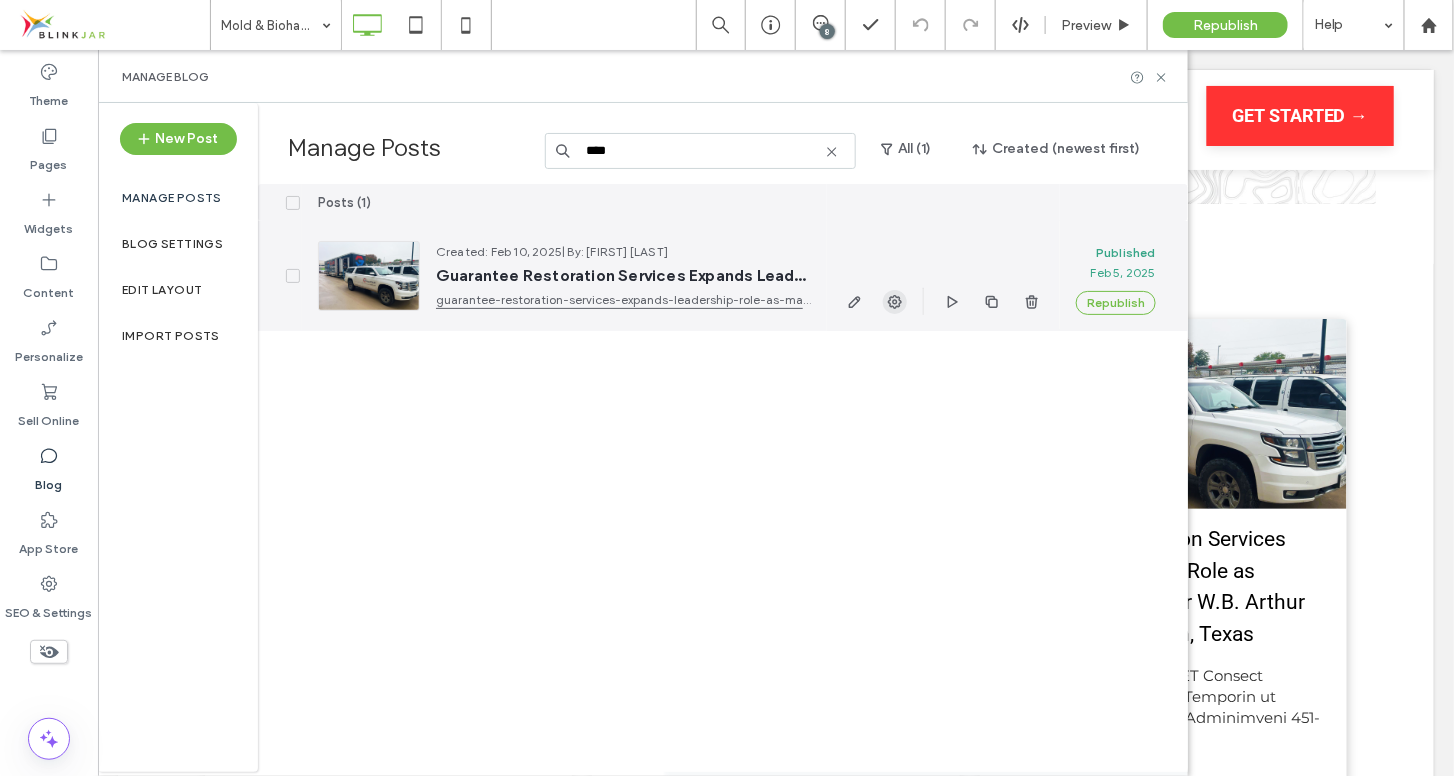 type on "****" 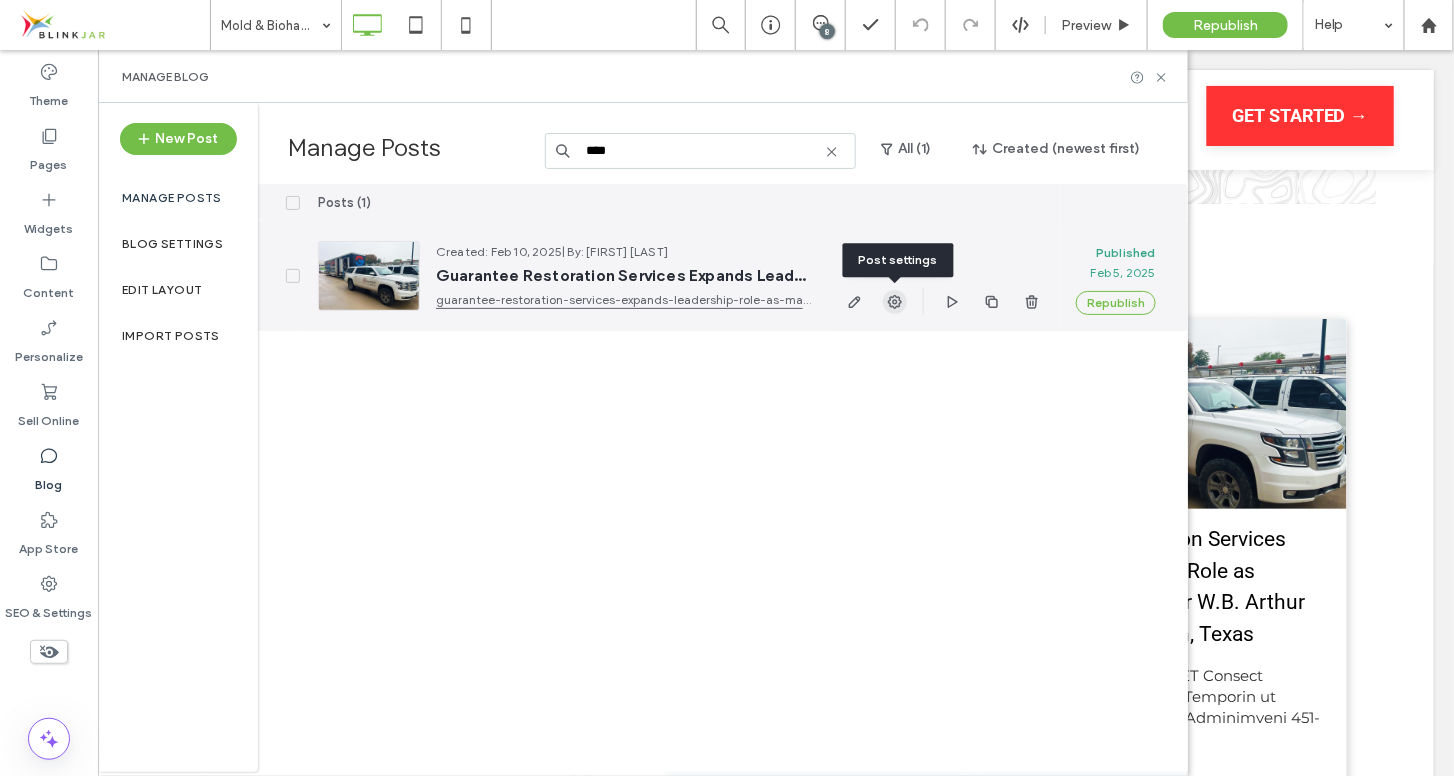 click 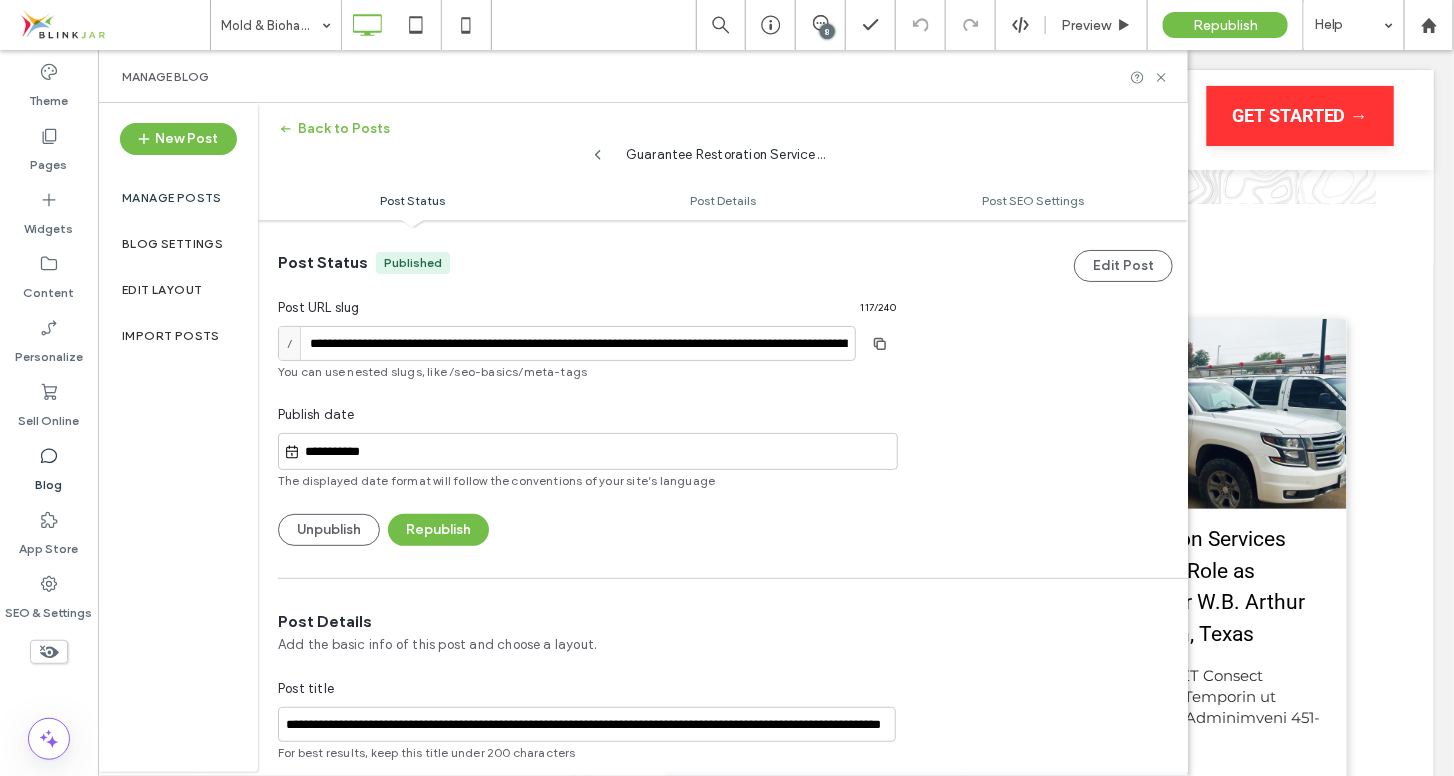 scroll, scrollTop: 0, scrollLeft: 0, axis: both 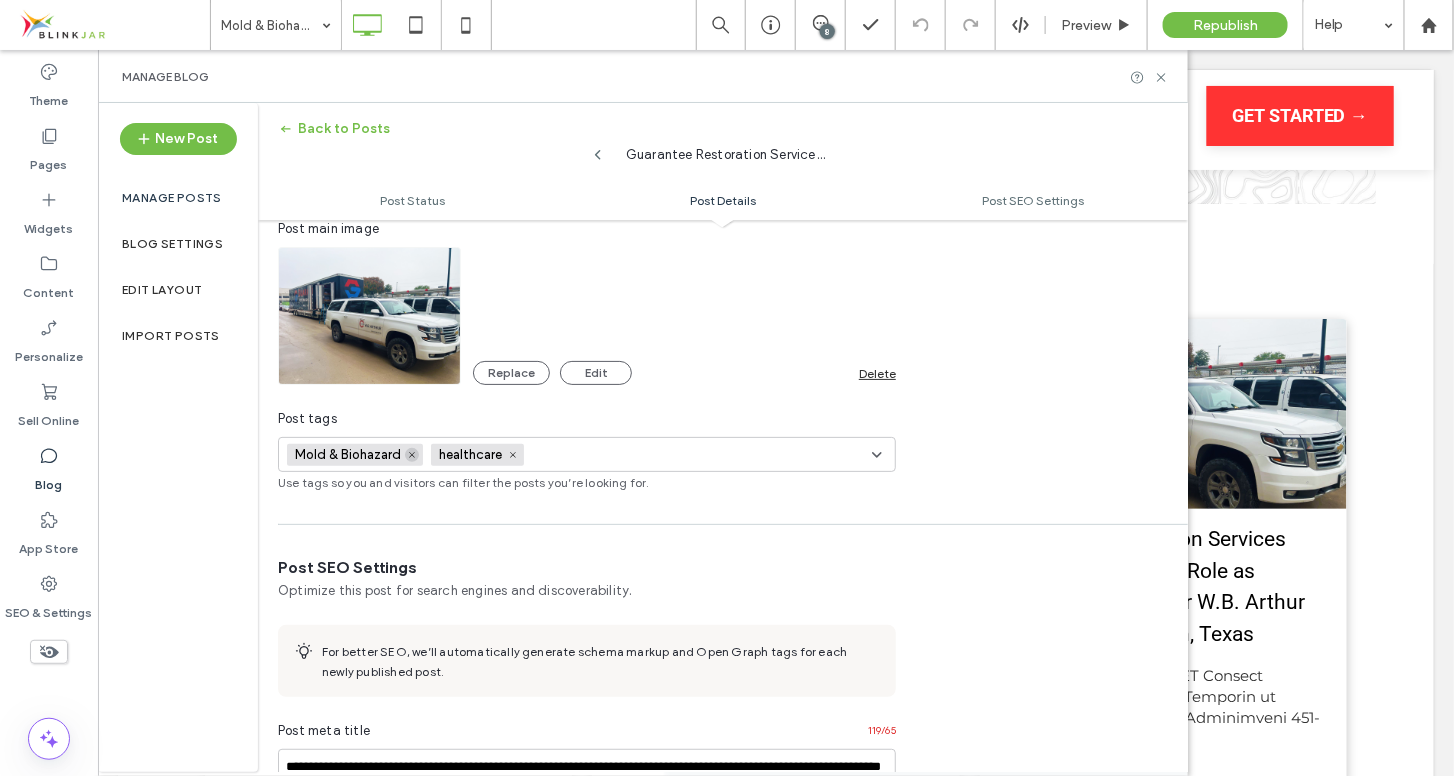 click 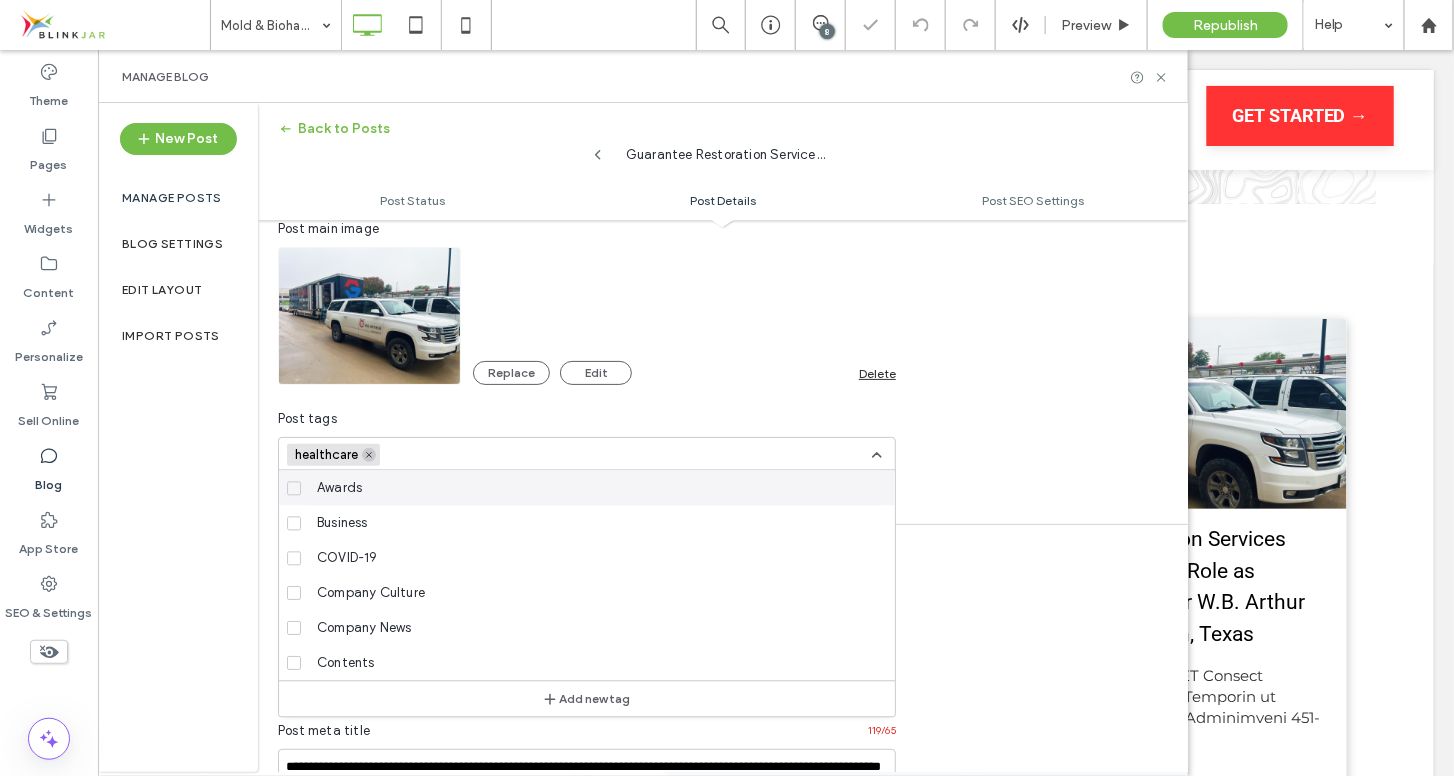 click 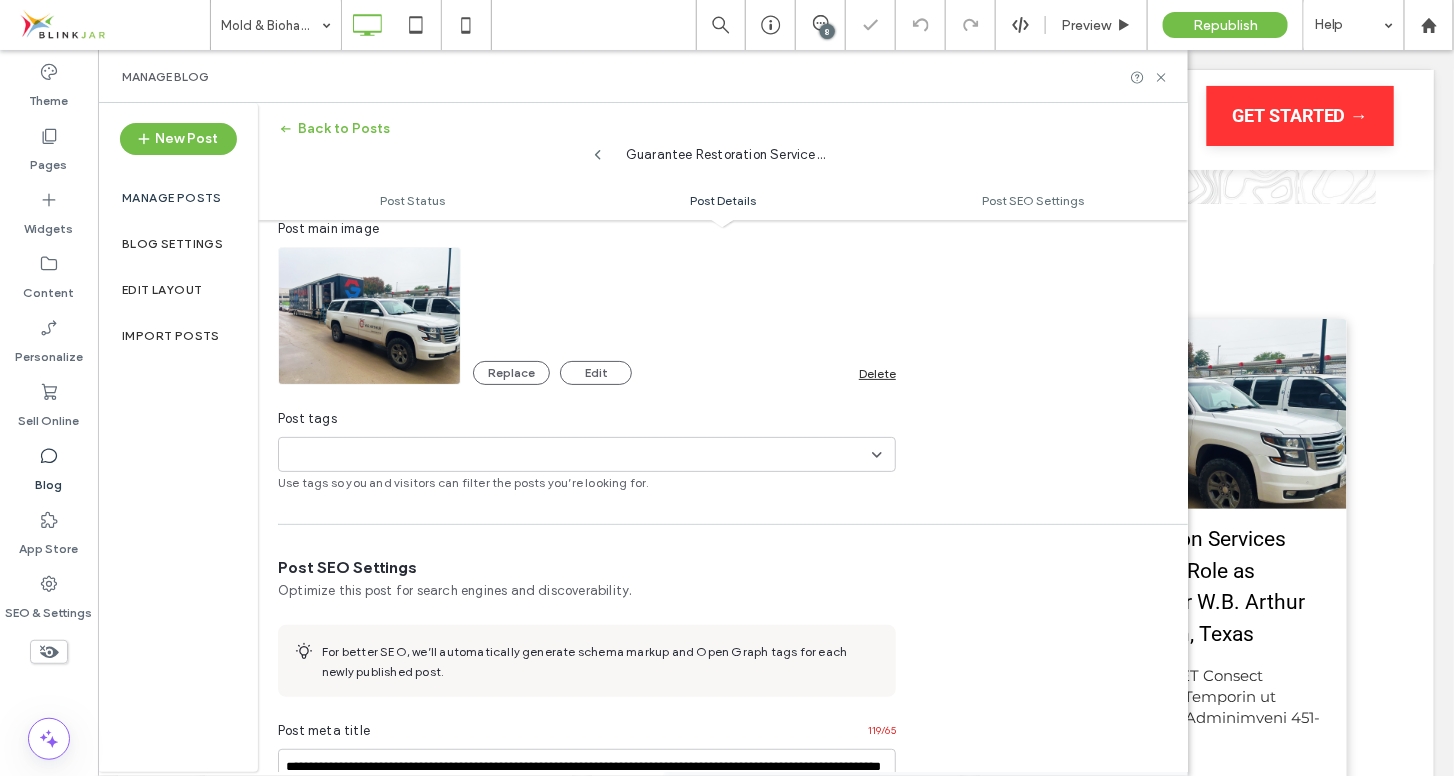 click at bounding box center (356, 455) 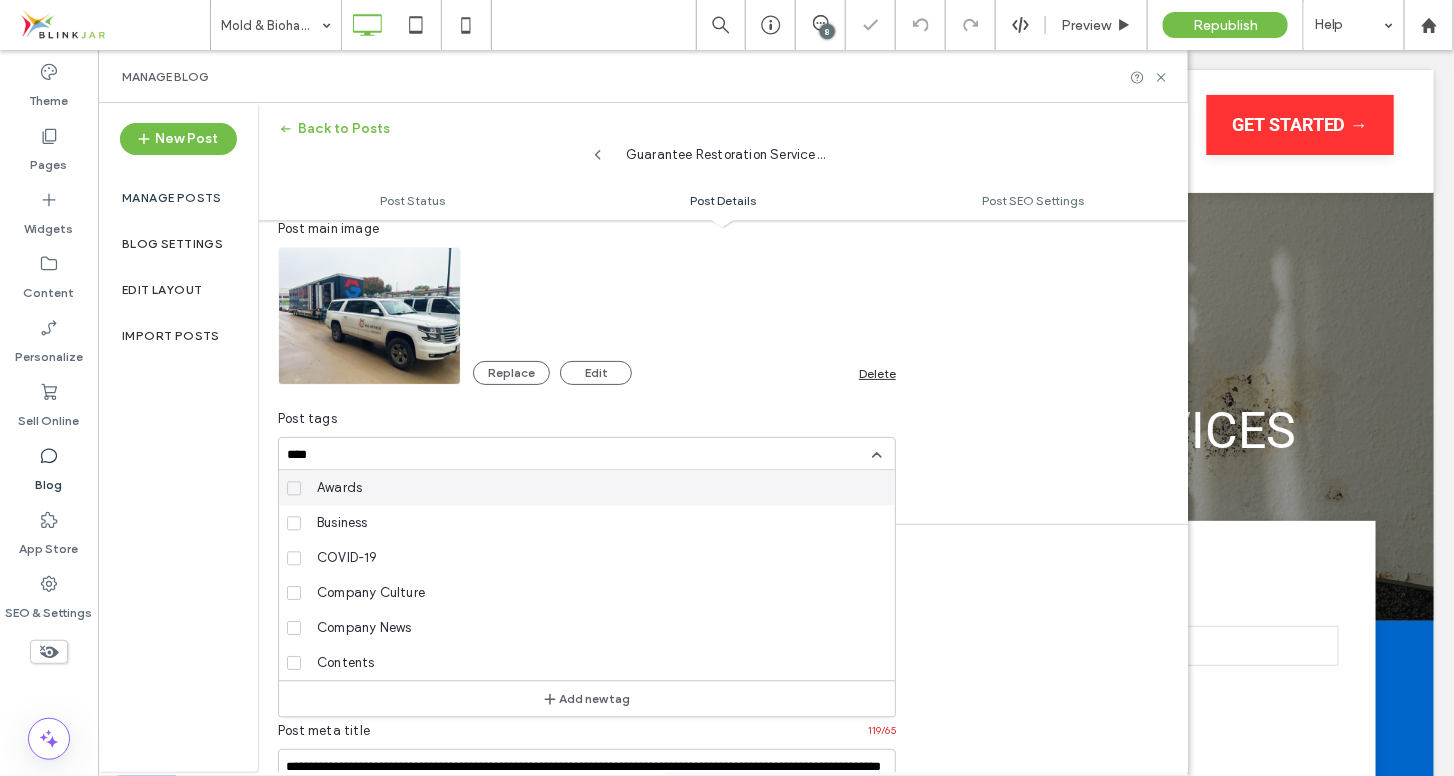 scroll, scrollTop: 0, scrollLeft: 0, axis: both 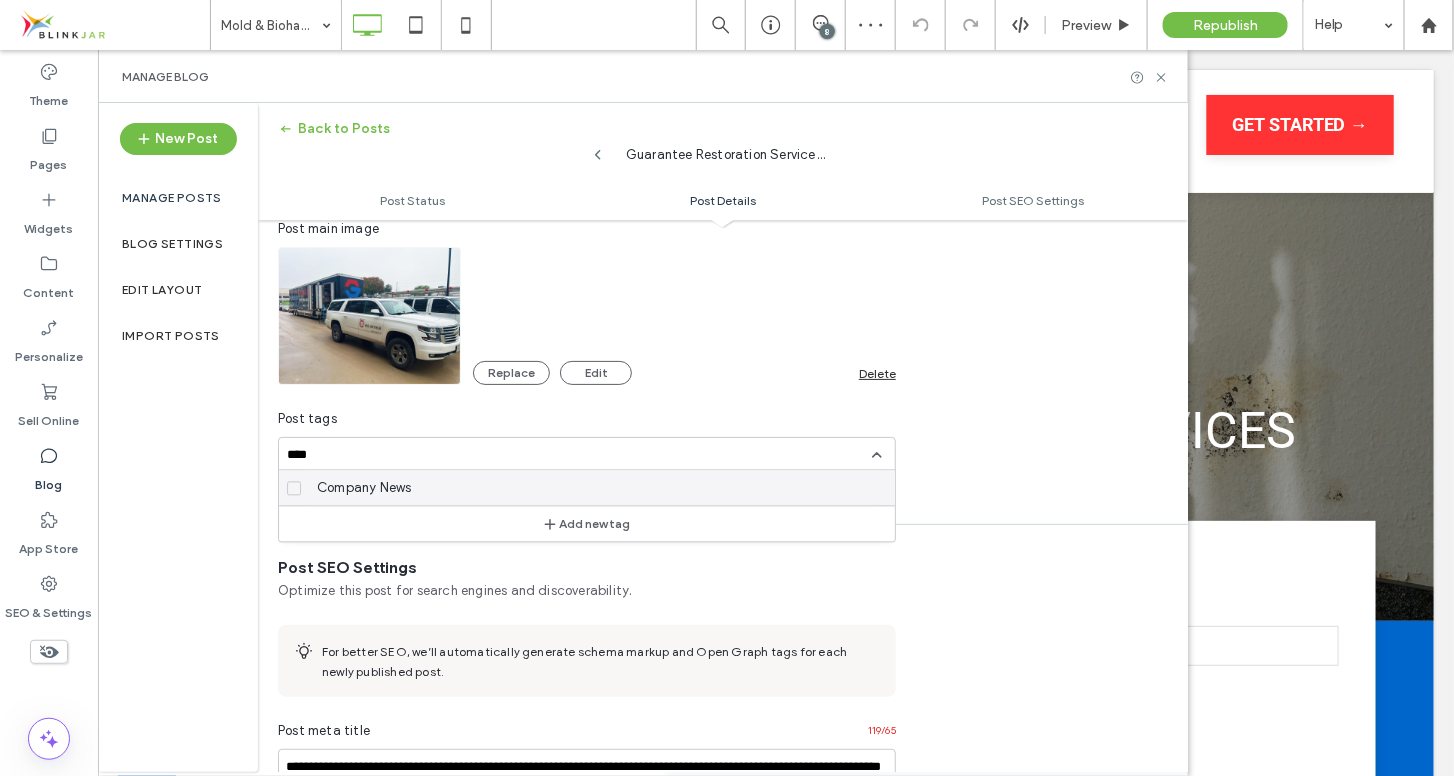 click 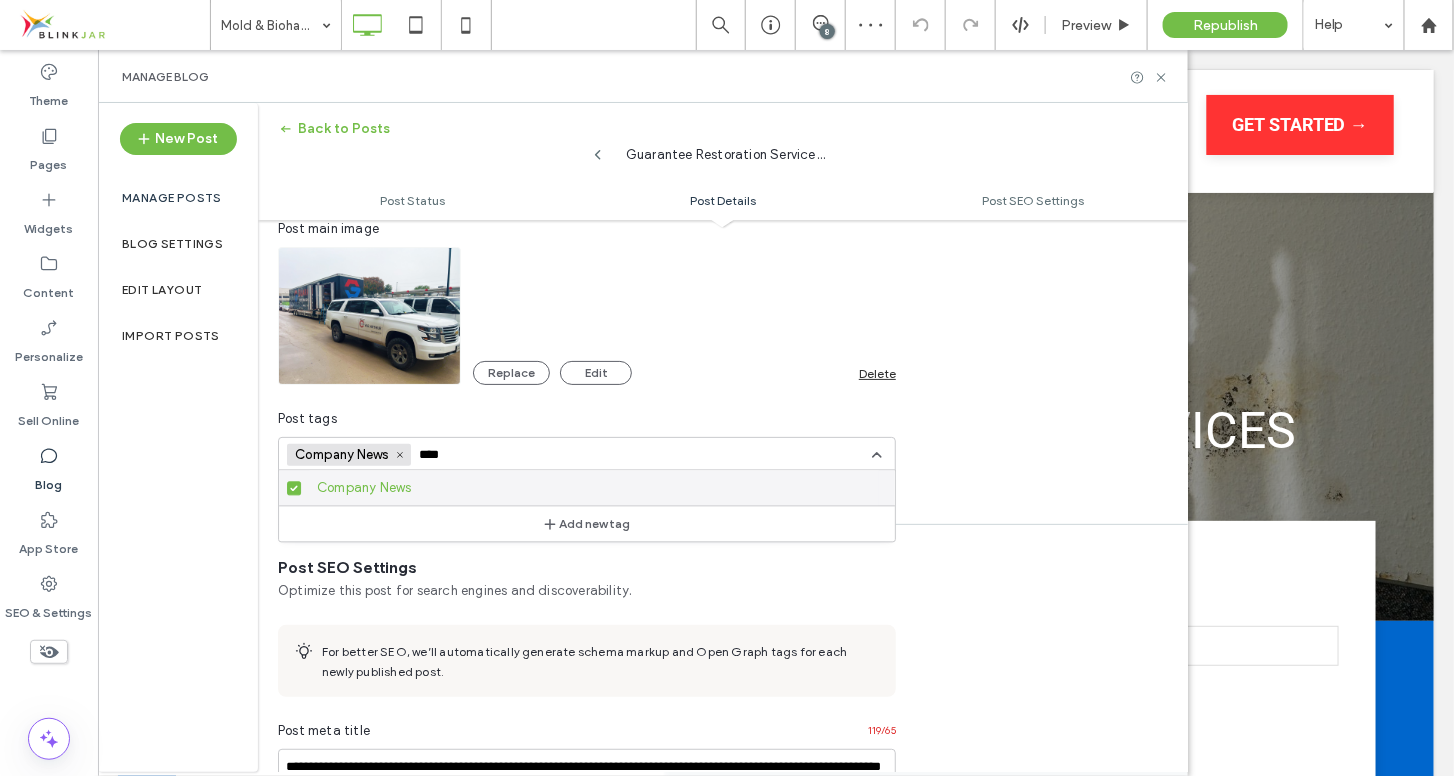click at bounding box center [727, 388] 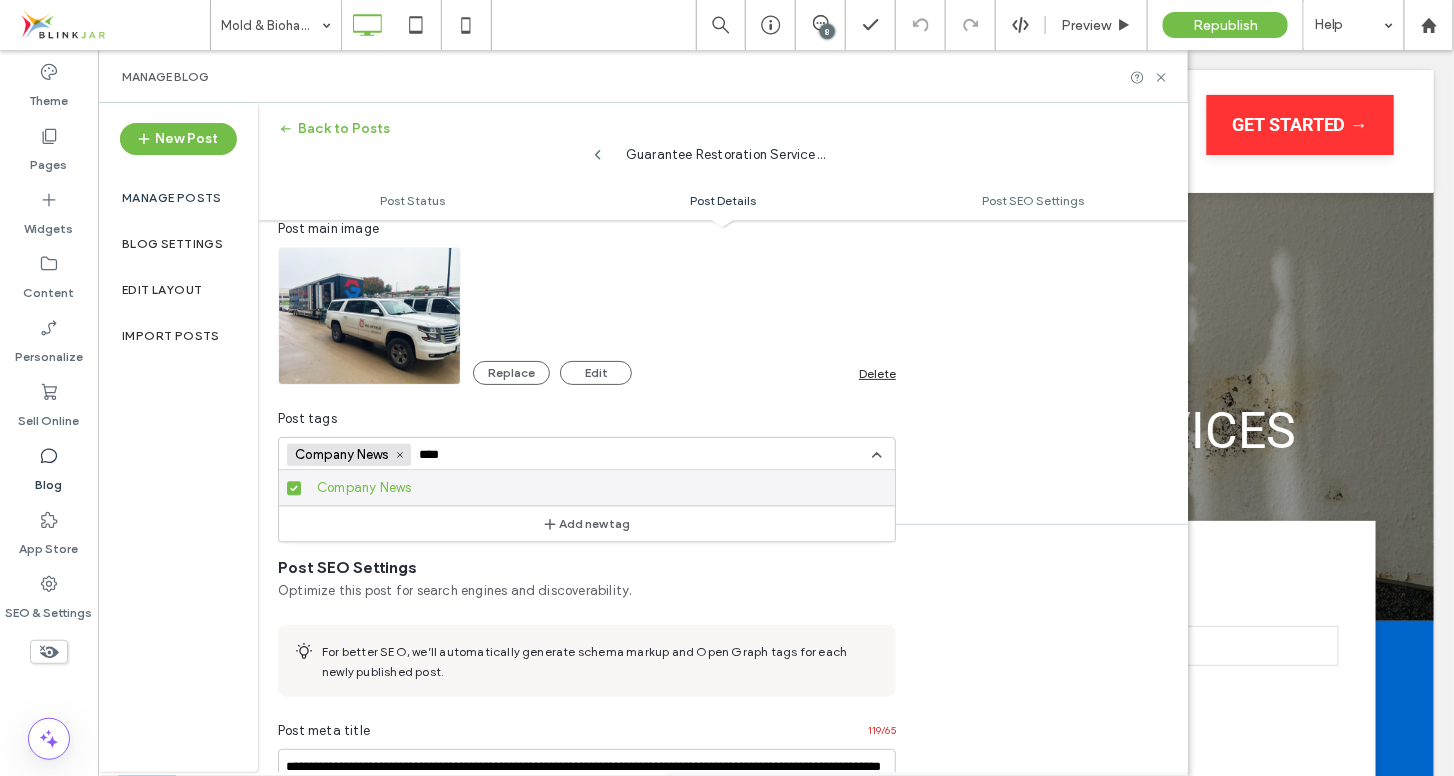 click 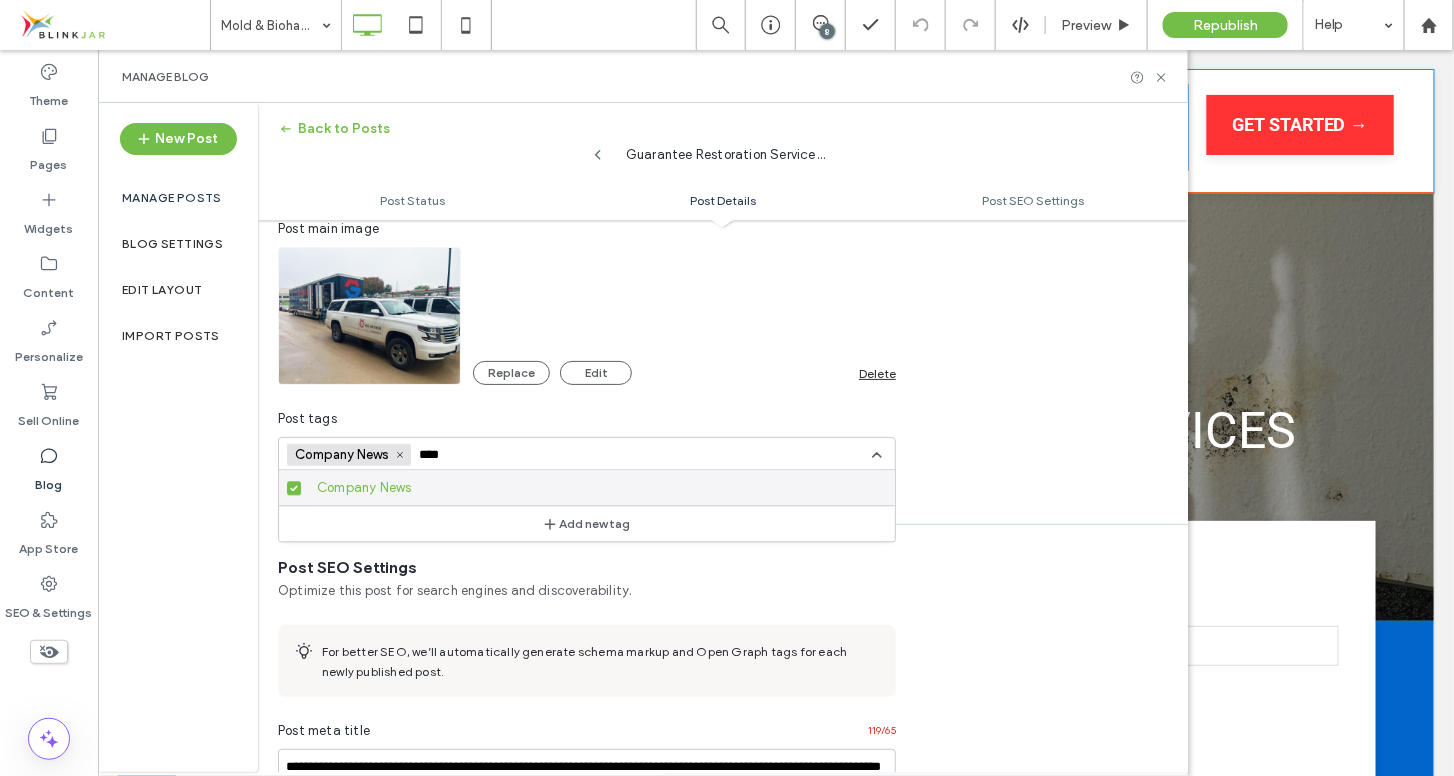 click on "Click To Paste
Services
Water
Fire
Mold & Biohazard
HVAC
Reconstruction
Roofing
Emergency Services
Planning
Industries
Healthcare
Government
Education
Hotels
Assisted Living
Multi-Family
About
Associations
Blog
Careers
Education
IICRC
GRS University
Events
State Licenses
Videos
Locations
Baton Rouge
New Orleans
Lafayette
Gulfport
Jackson
Mobile
National Coverage Map
Contact" at bounding box center [775, 130] 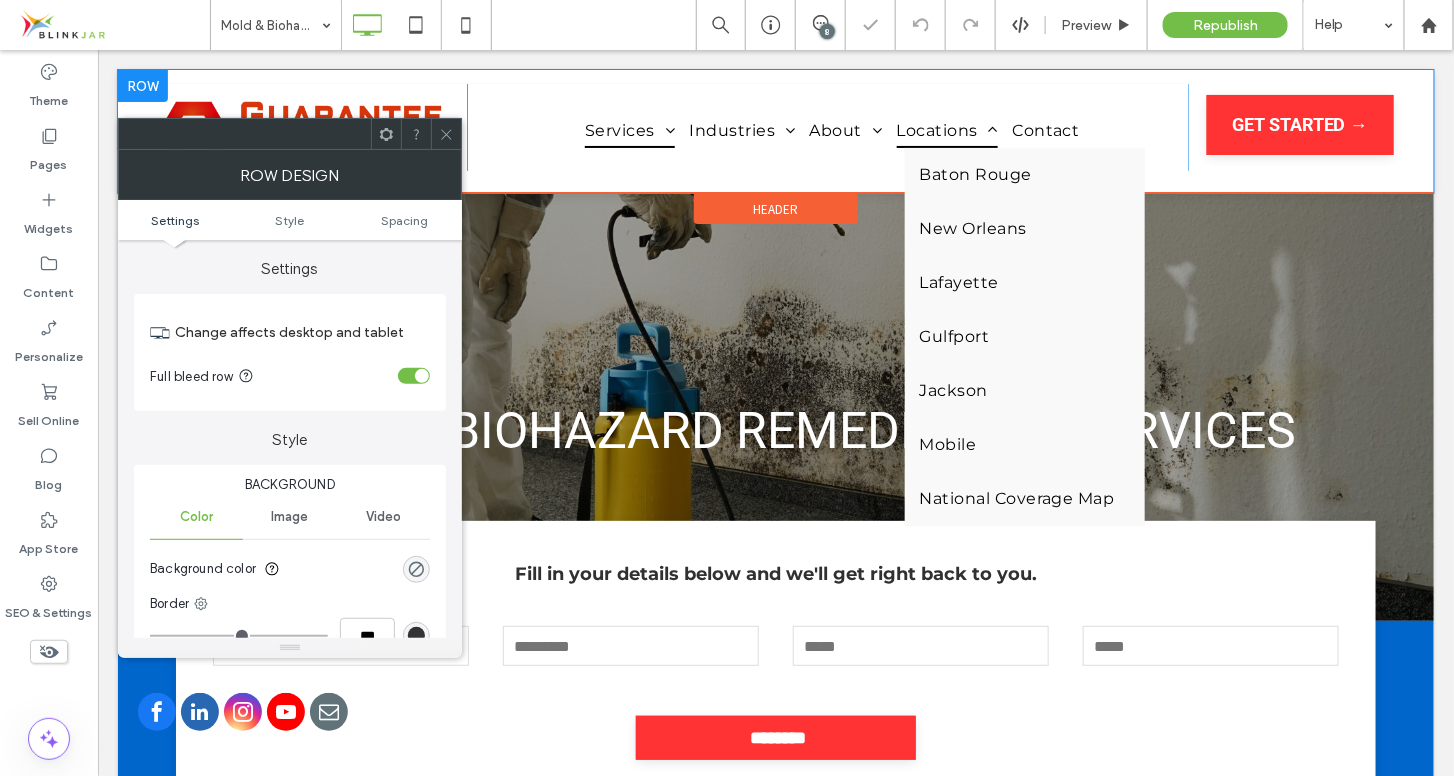 scroll, scrollTop: 0, scrollLeft: 0, axis: both 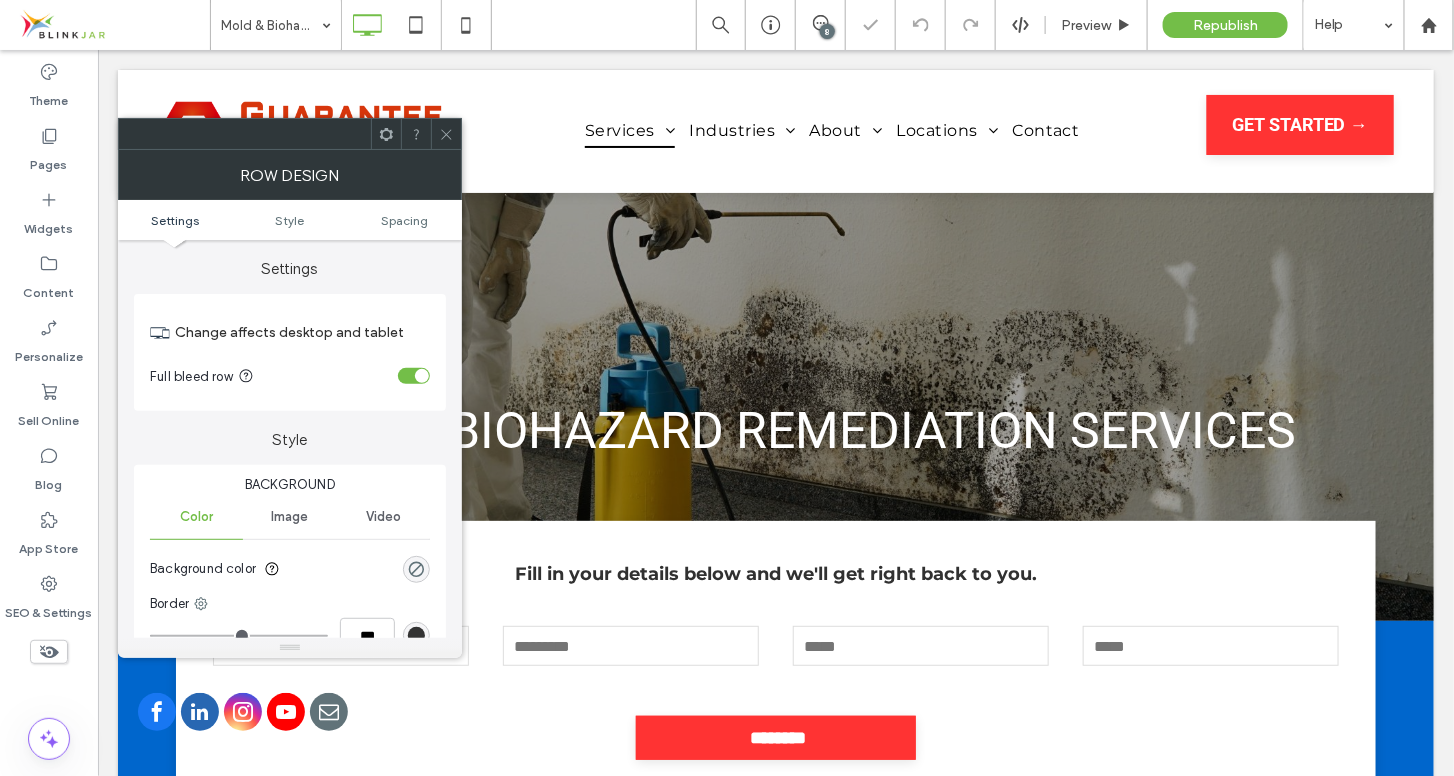 click 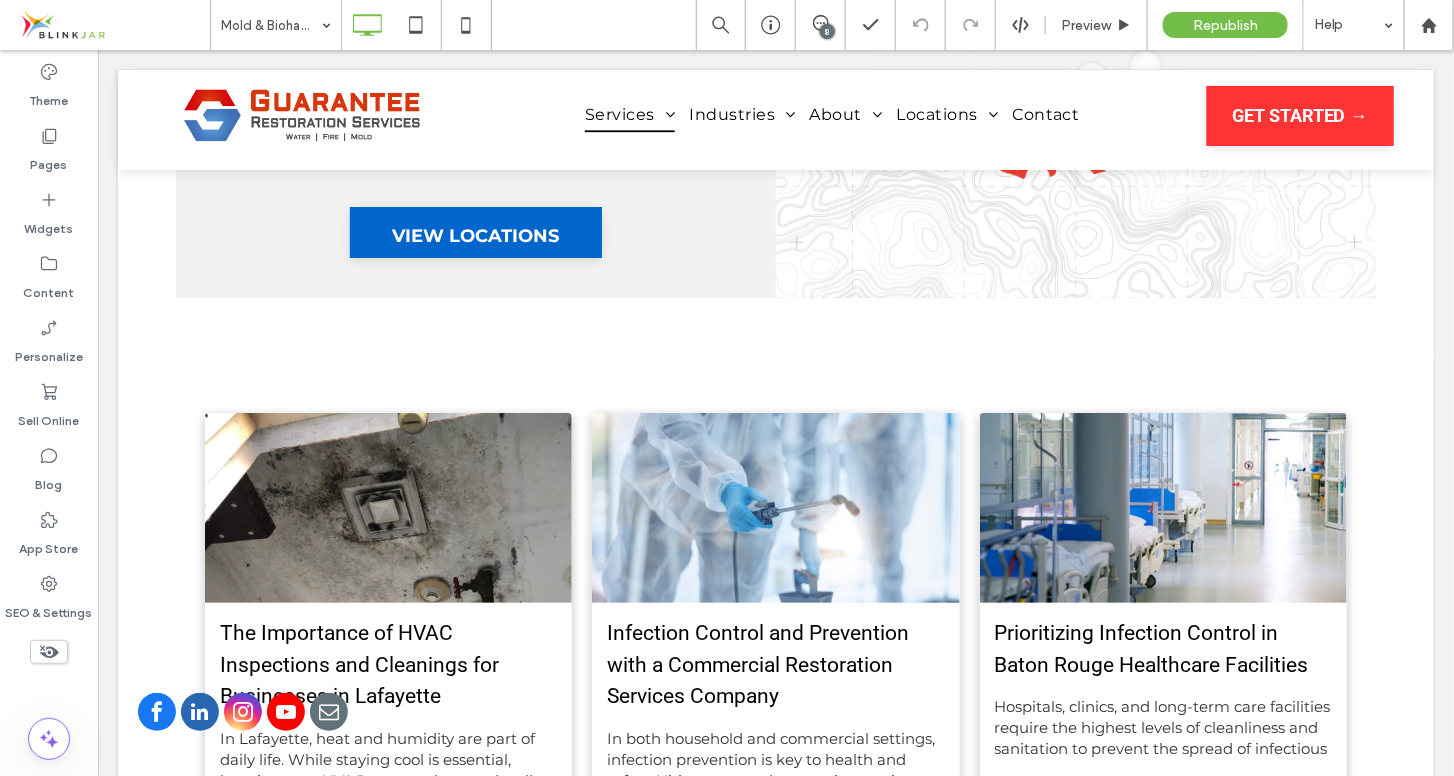scroll, scrollTop: 5370, scrollLeft: 0, axis: vertical 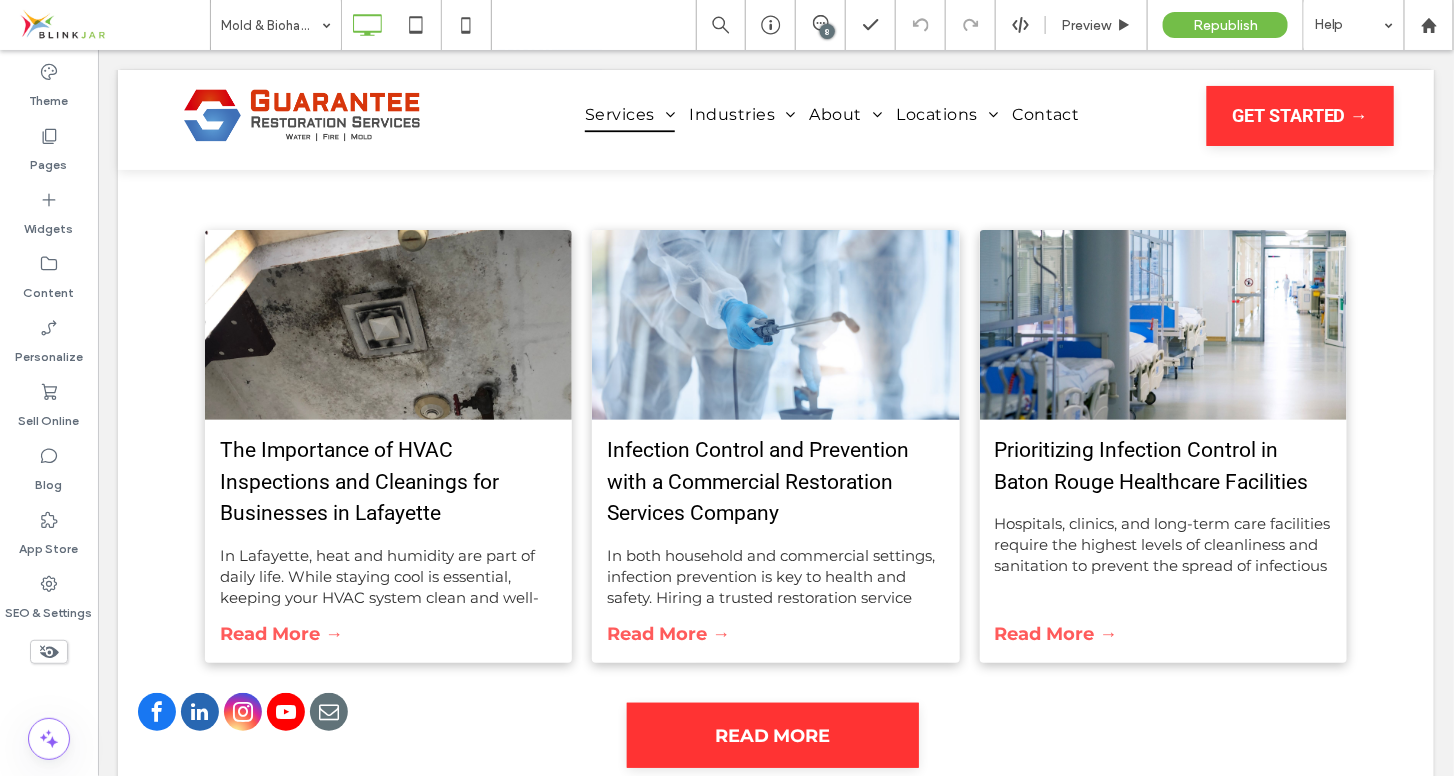 drag, startPoint x: 1449, startPoint y: 107, endPoint x: 154, endPoint y: 555, distance: 1370.3025 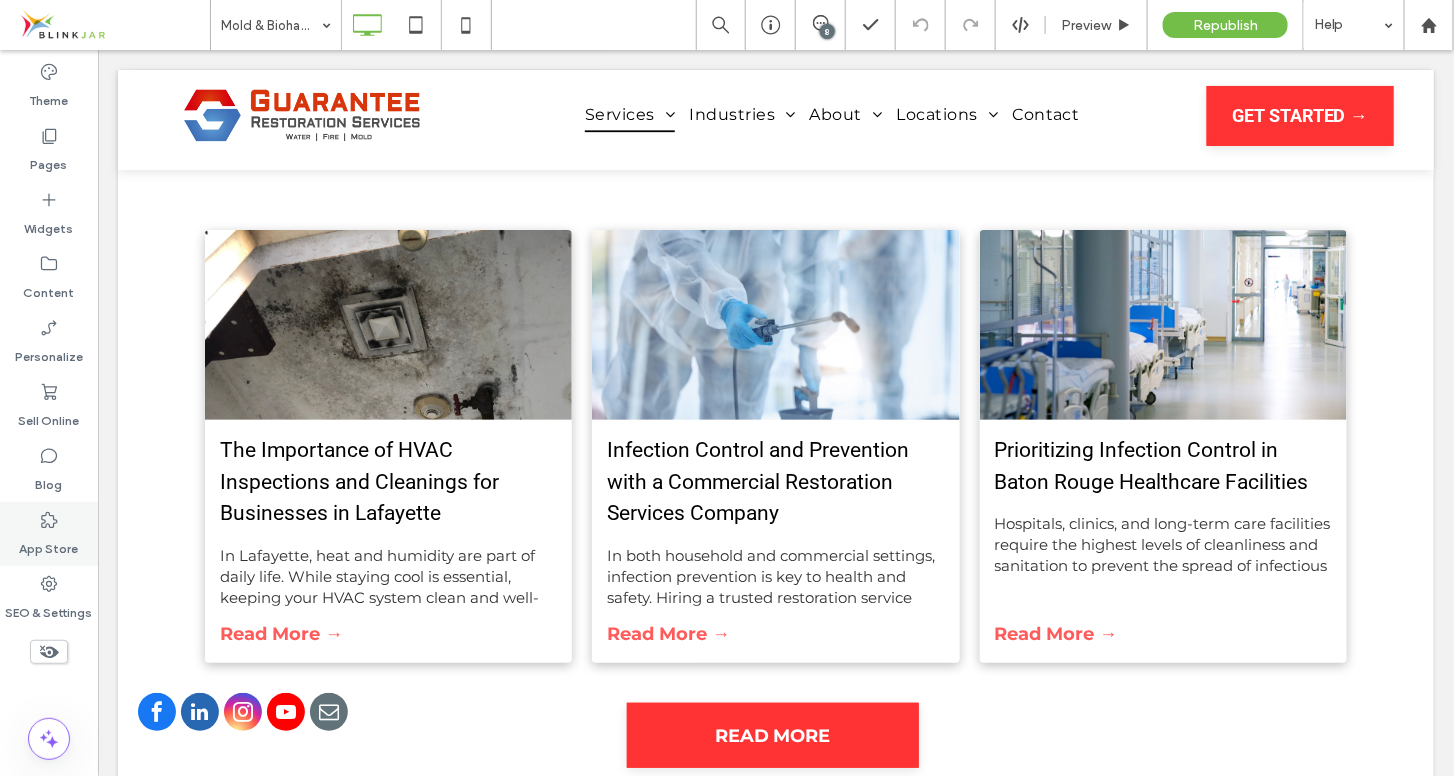 scroll, scrollTop: 5396, scrollLeft: 0, axis: vertical 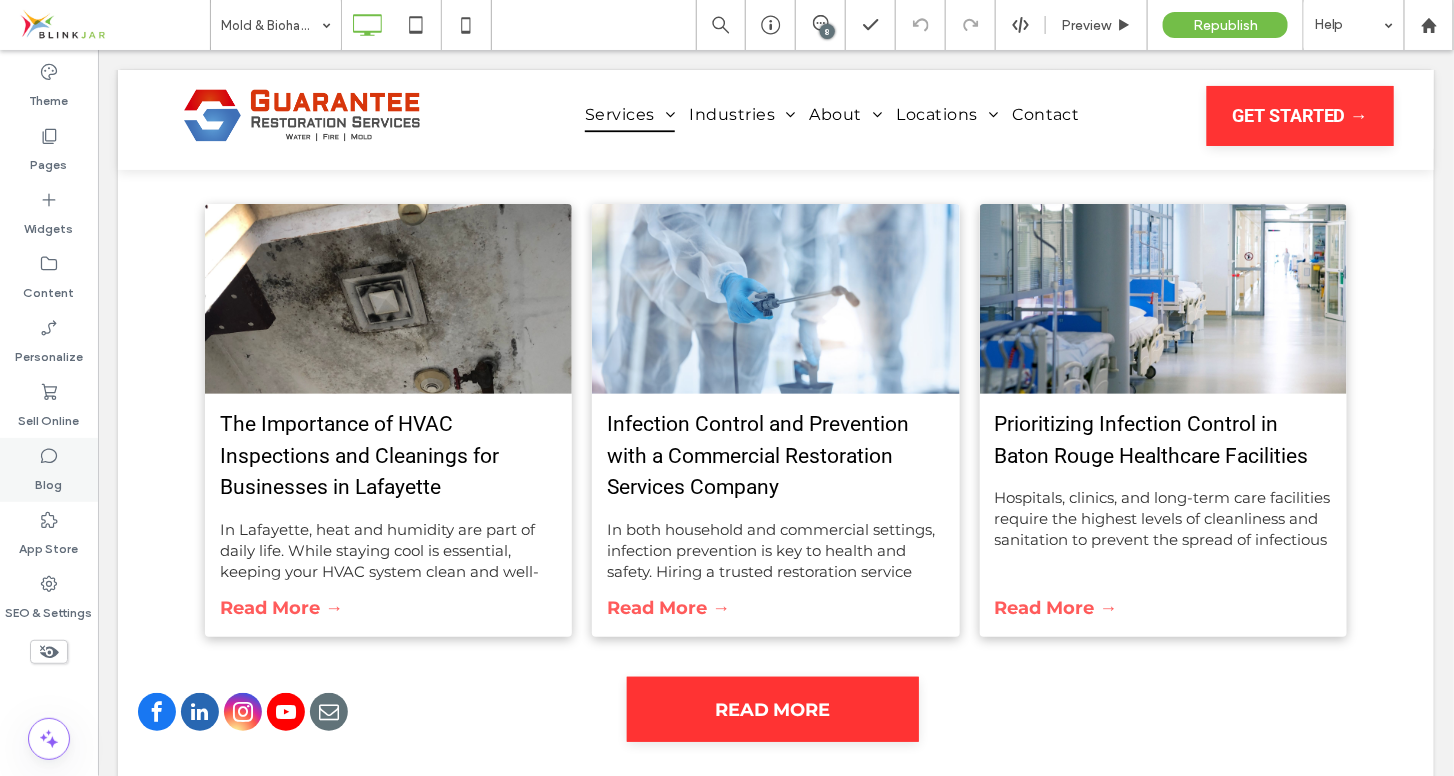 click 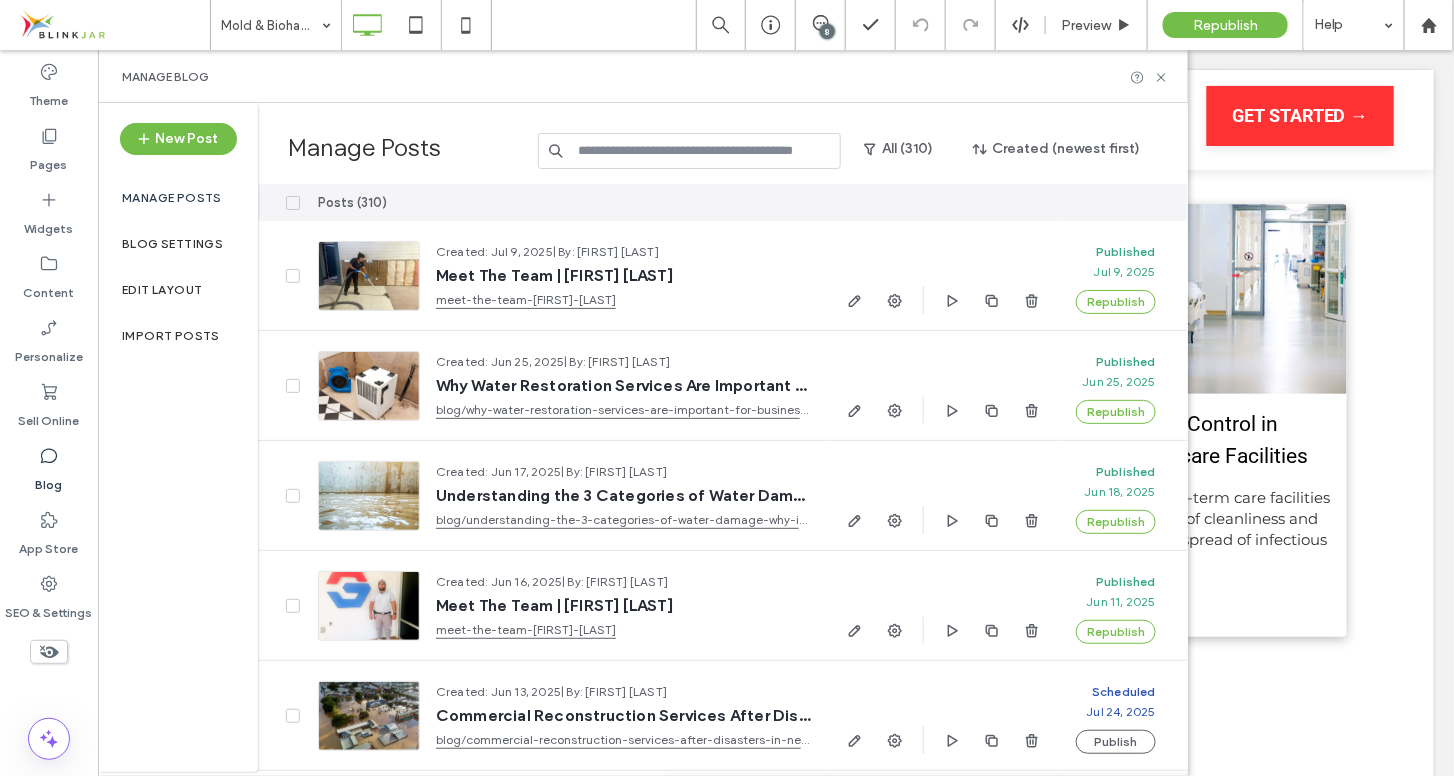 click at bounding box center (690, 151) 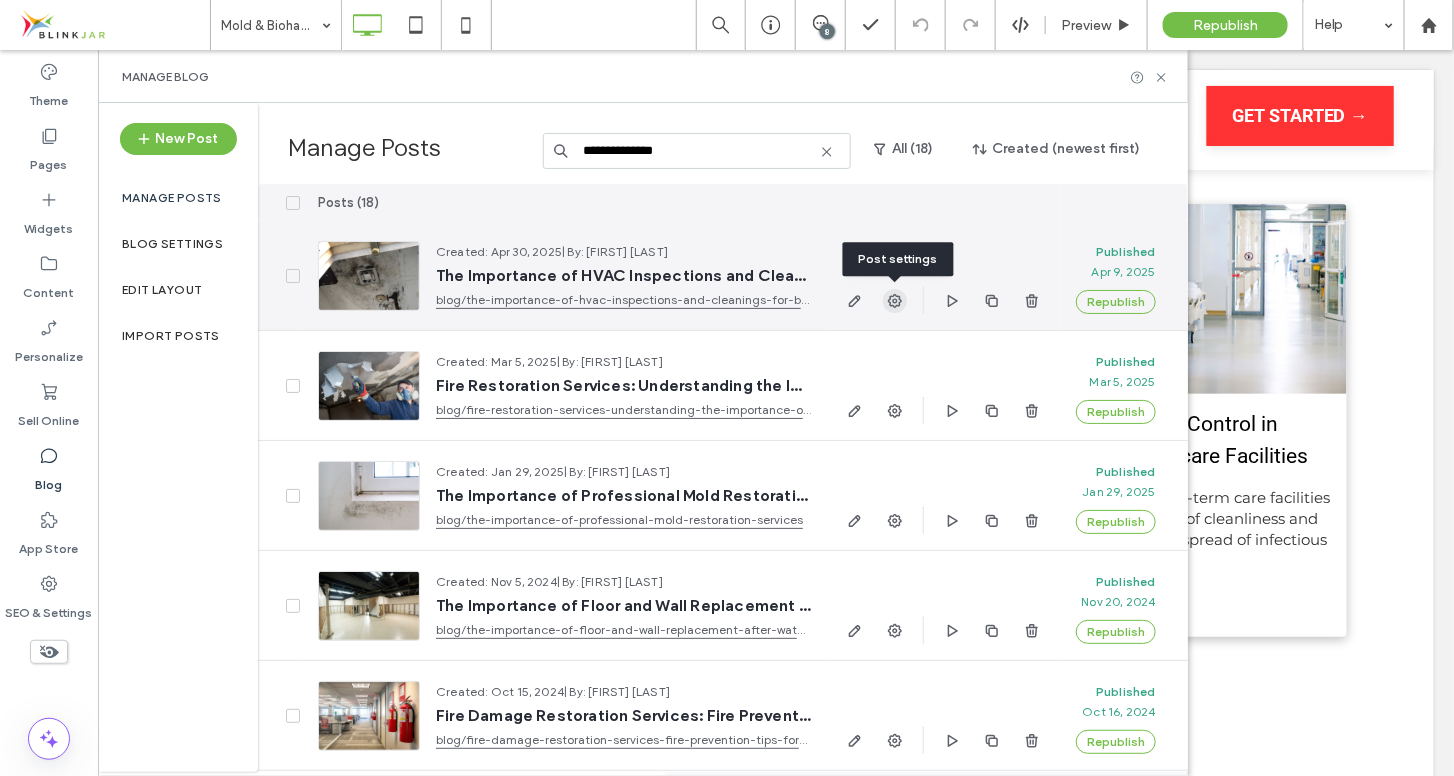 type on "**********" 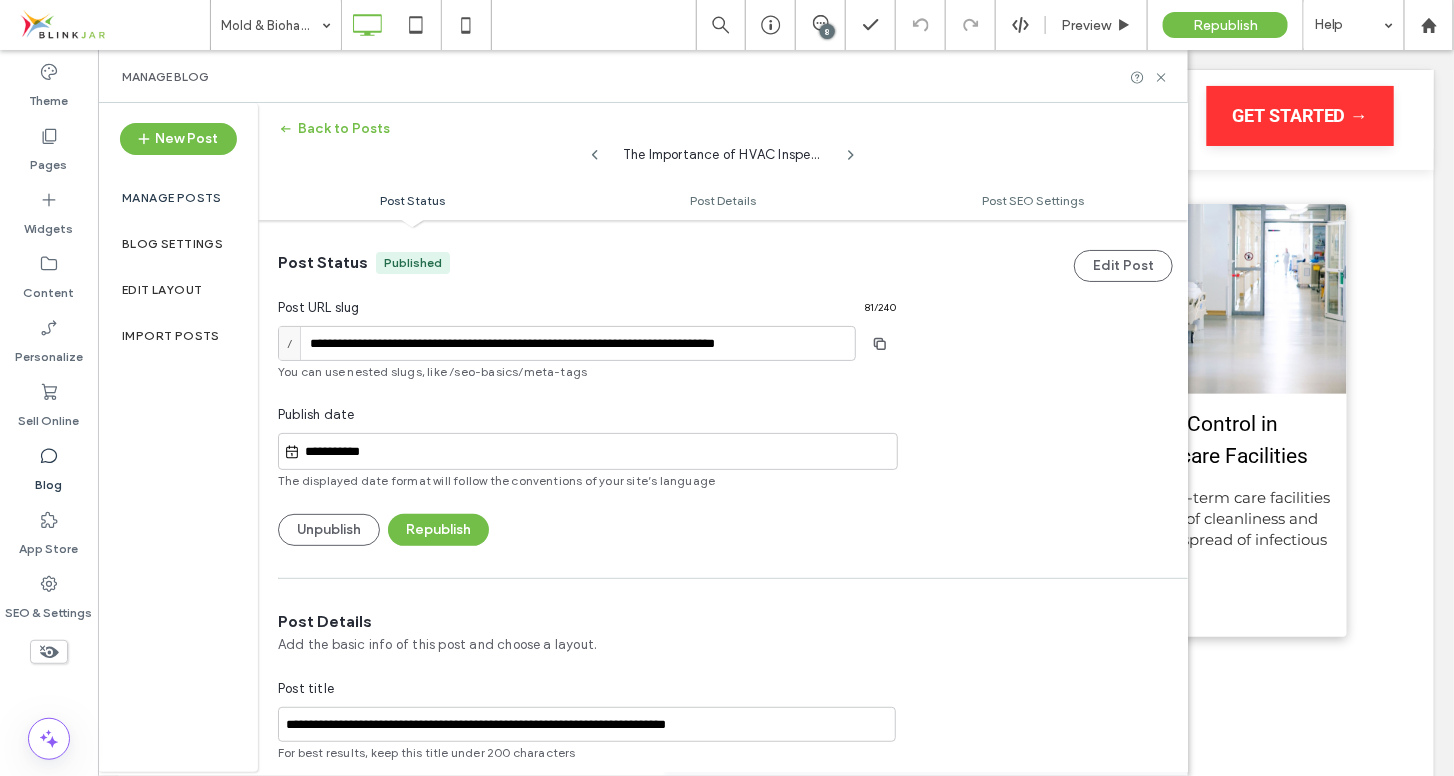 scroll, scrollTop: 0, scrollLeft: 0, axis: both 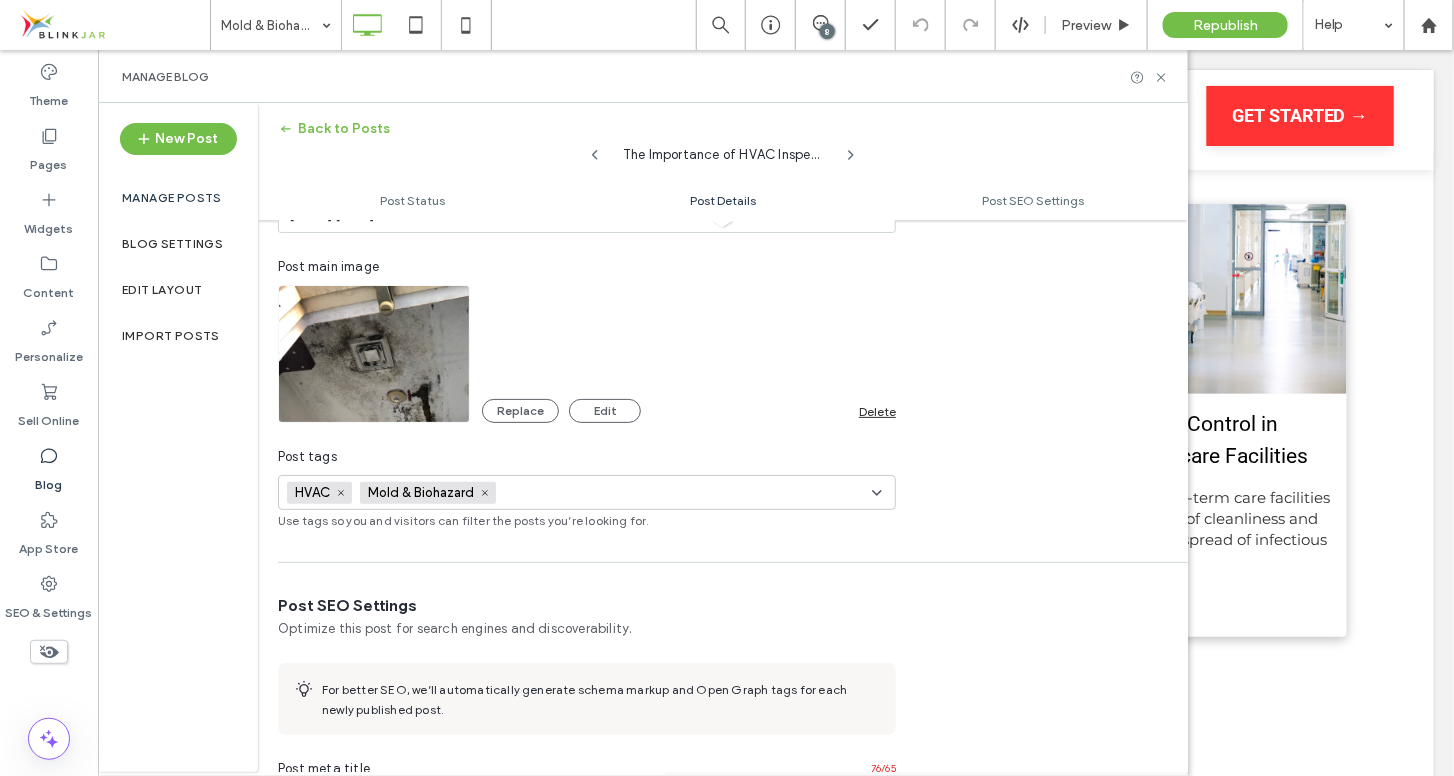 drag, startPoint x: 1170, startPoint y: 288, endPoint x: 1097, endPoint y: 409, distance: 141.31525 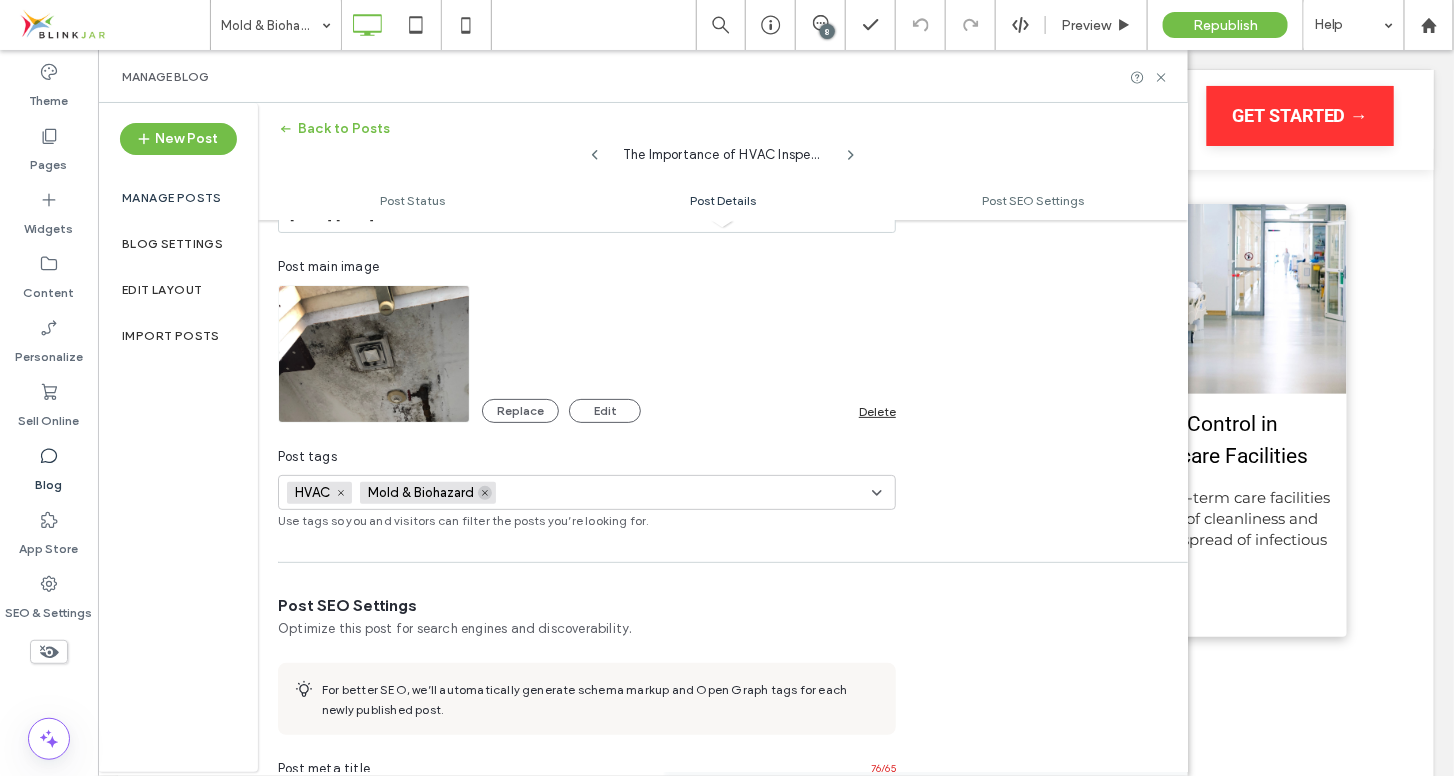 click 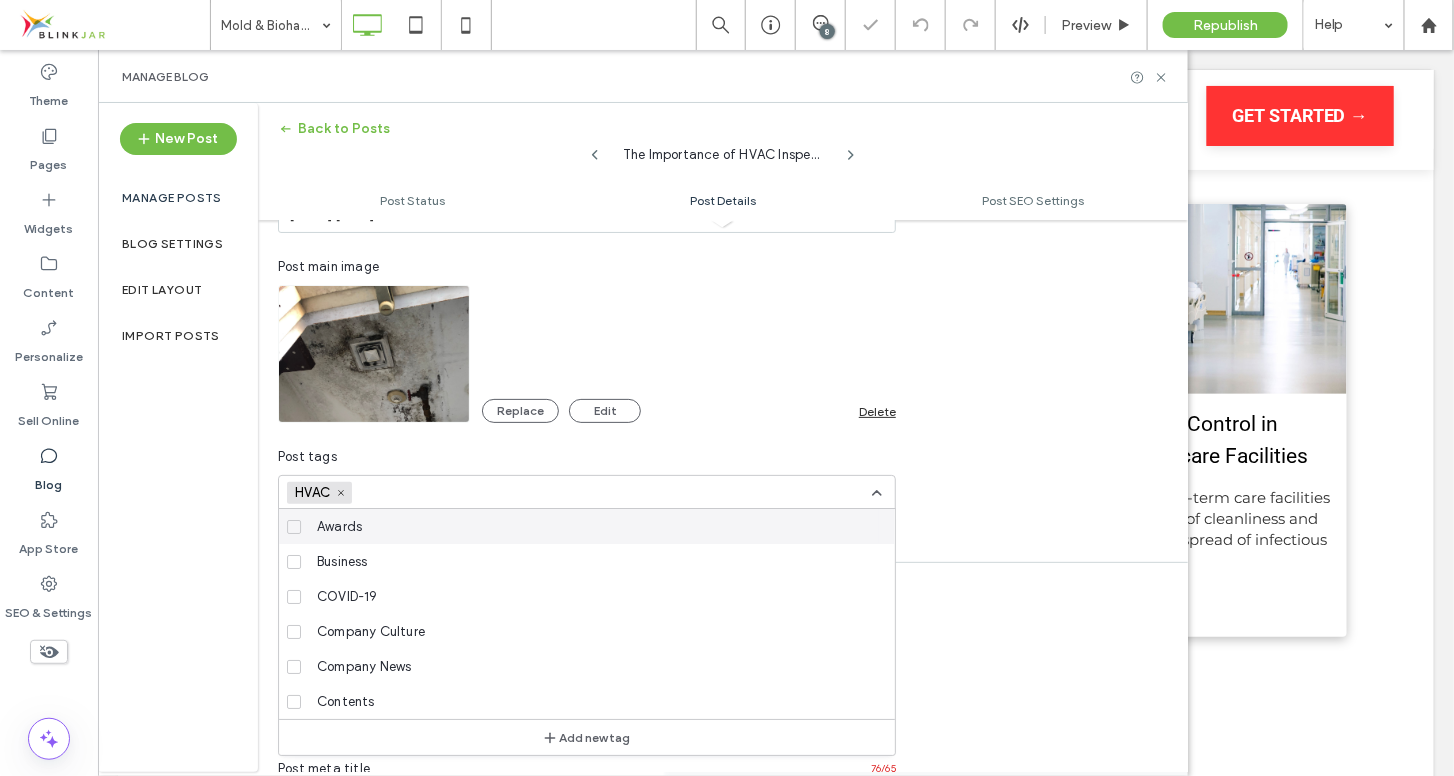 click on "**********" at bounding box center (723, 261) 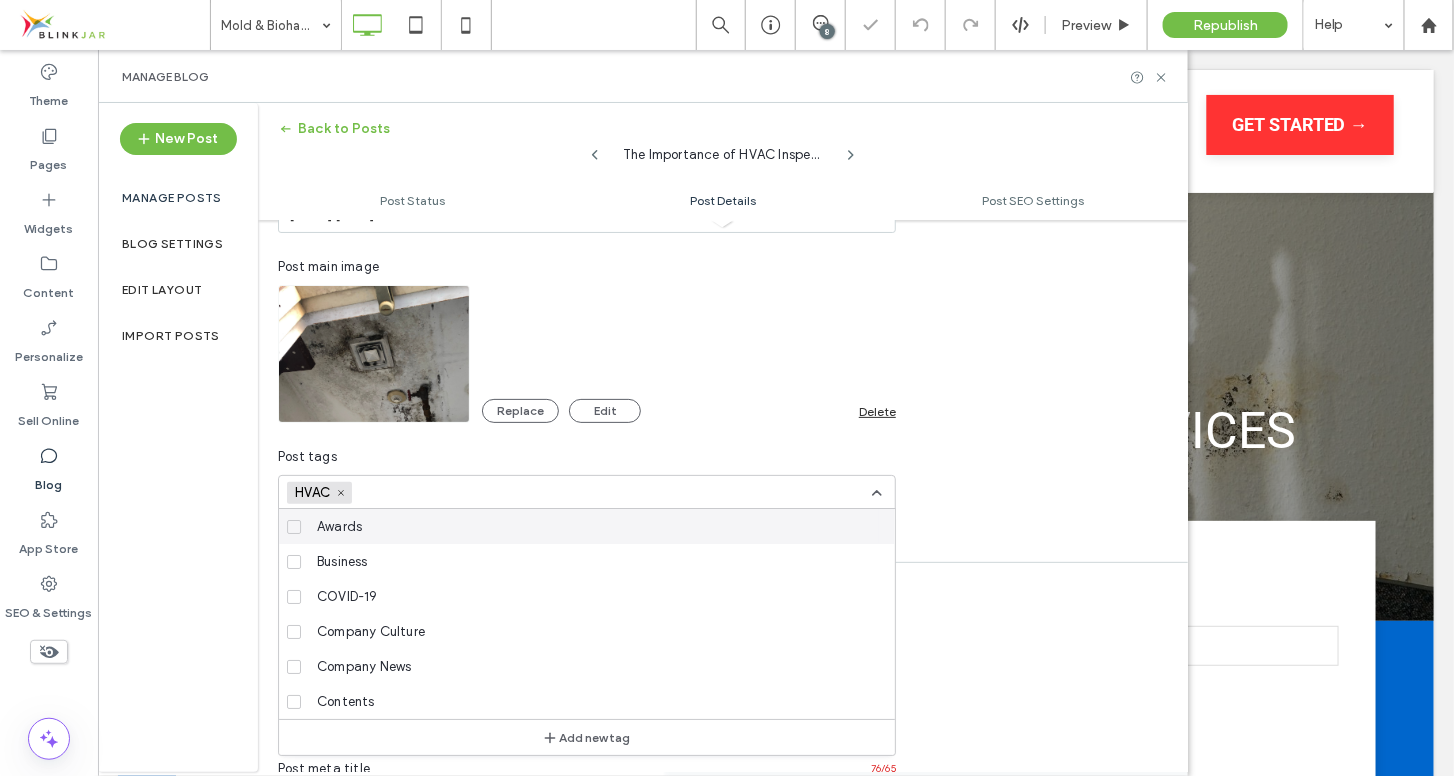 scroll, scrollTop: 0, scrollLeft: 0, axis: both 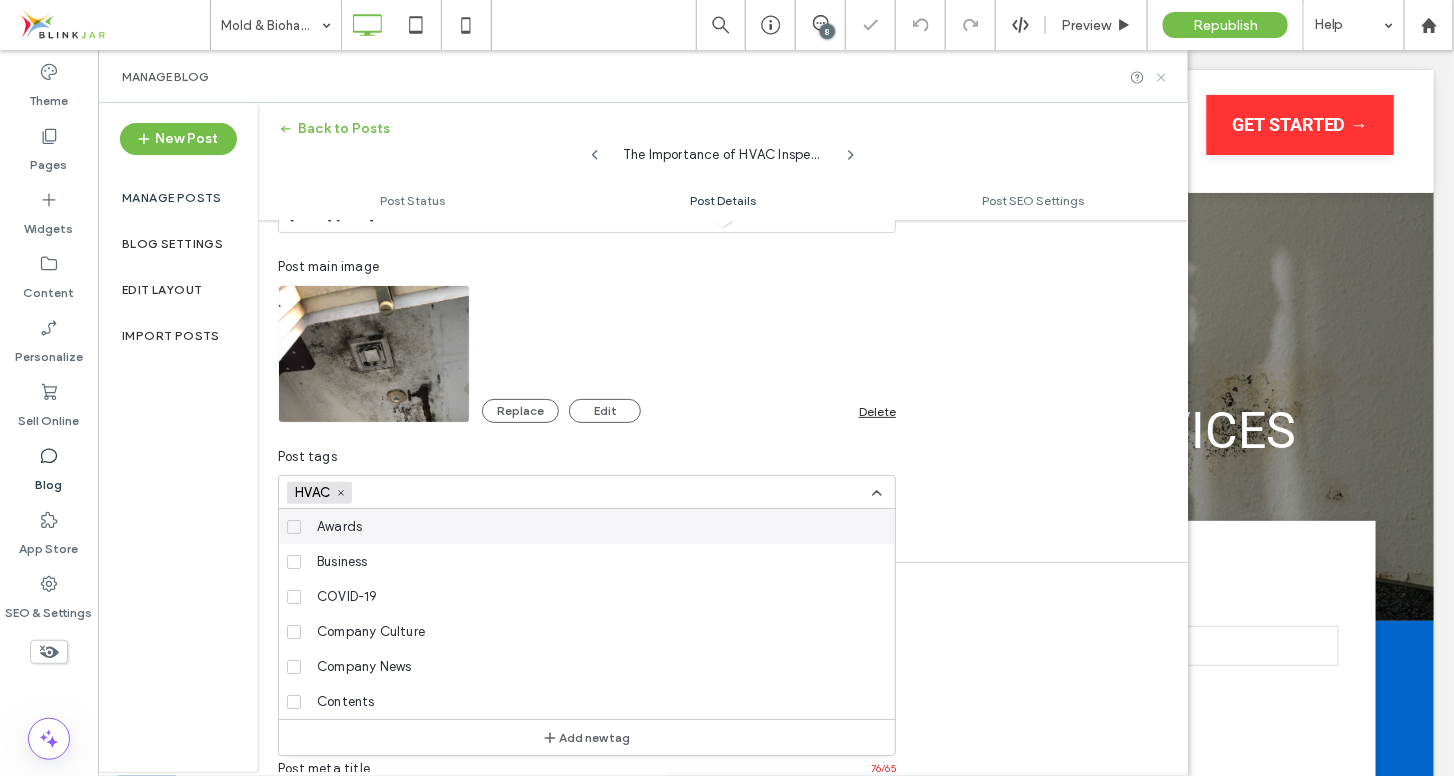 click 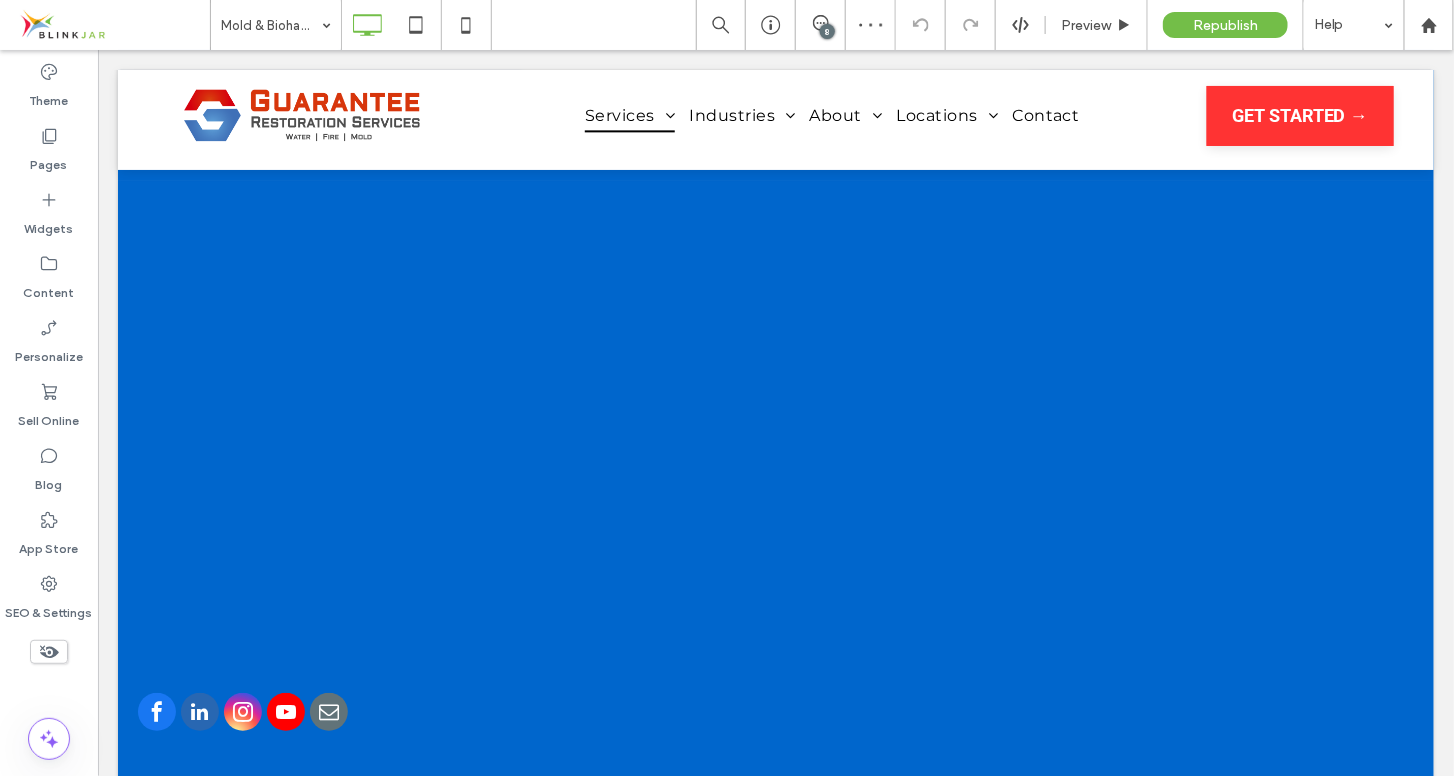 scroll, scrollTop: 0, scrollLeft: 0, axis: both 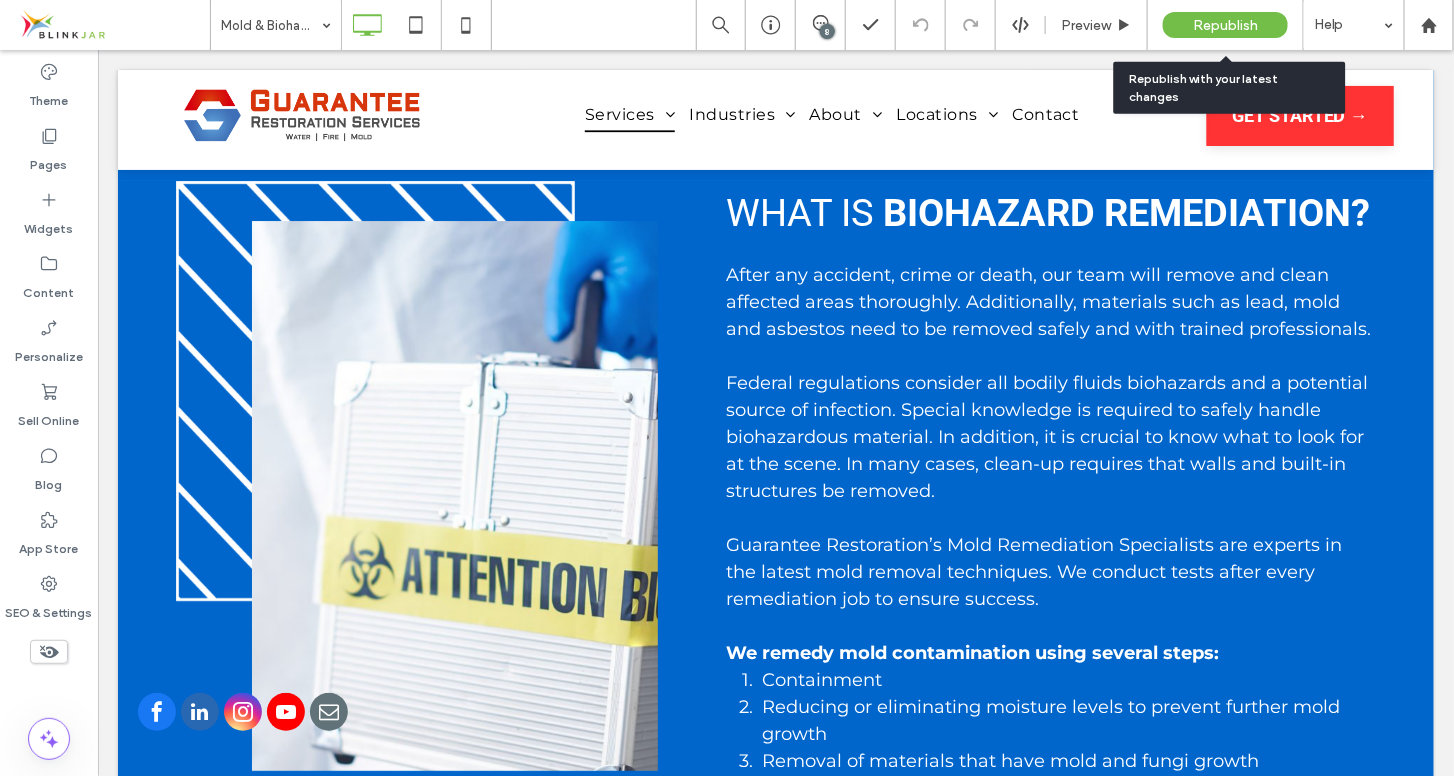 click on "Republish" at bounding box center (1225, 25) 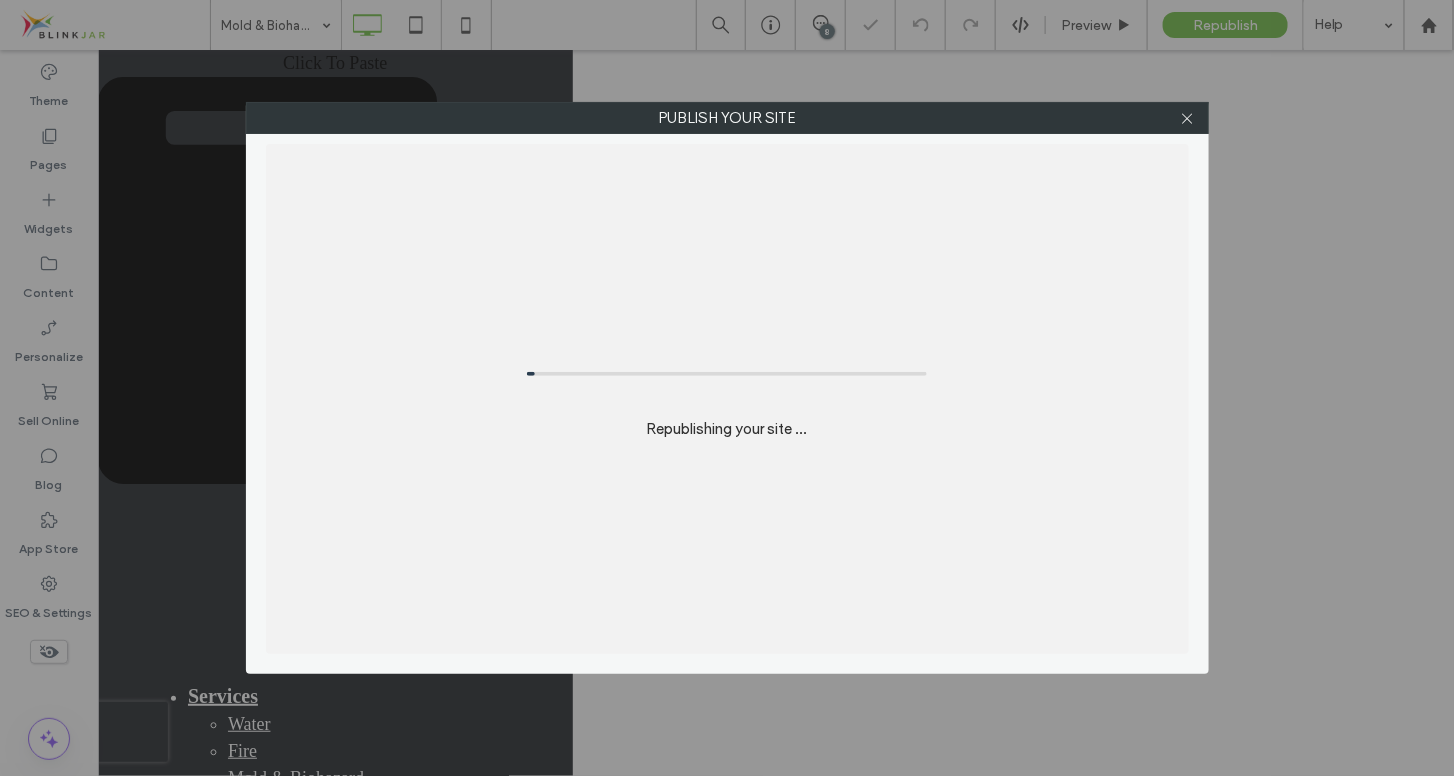 scroll, scrollTop: 2460, scrollLeft: 0, axis: vertical 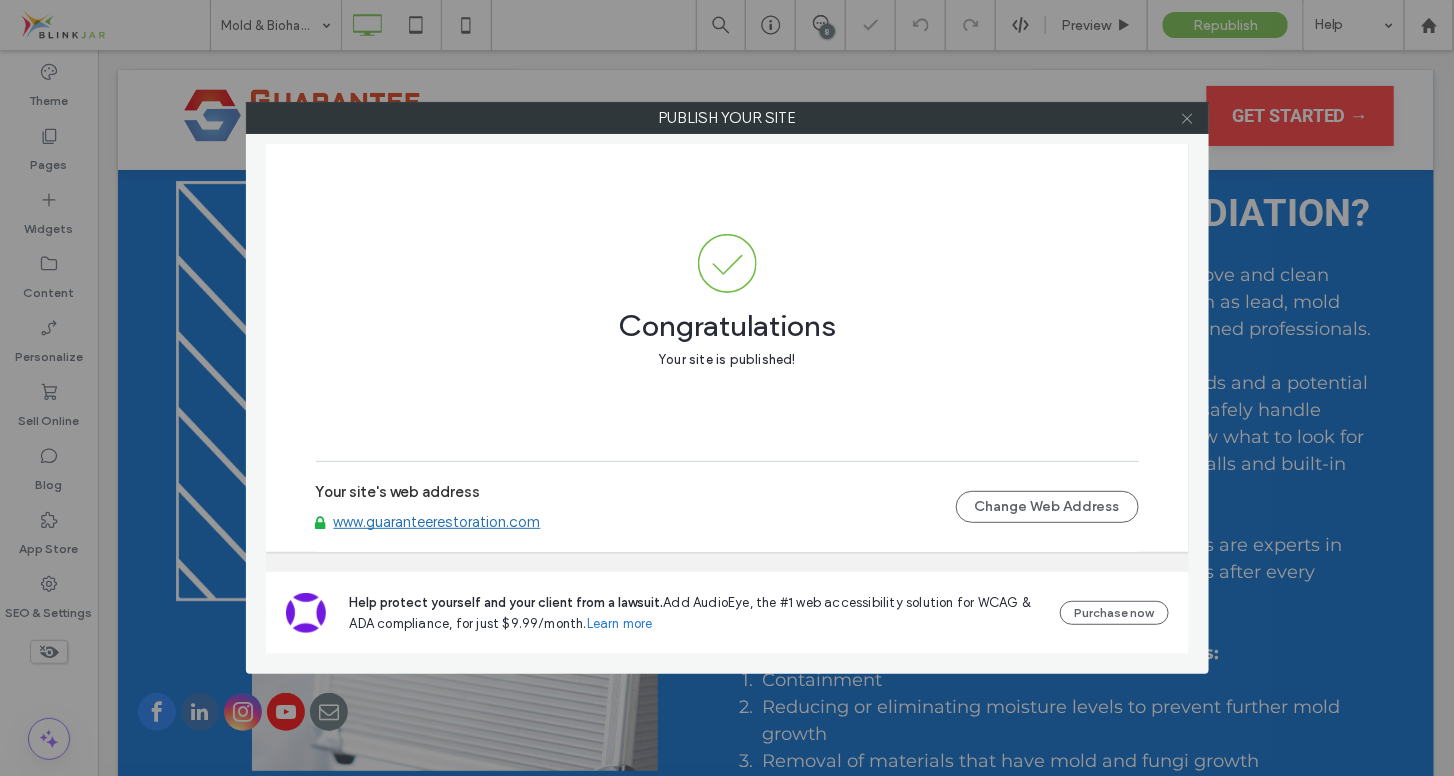 click 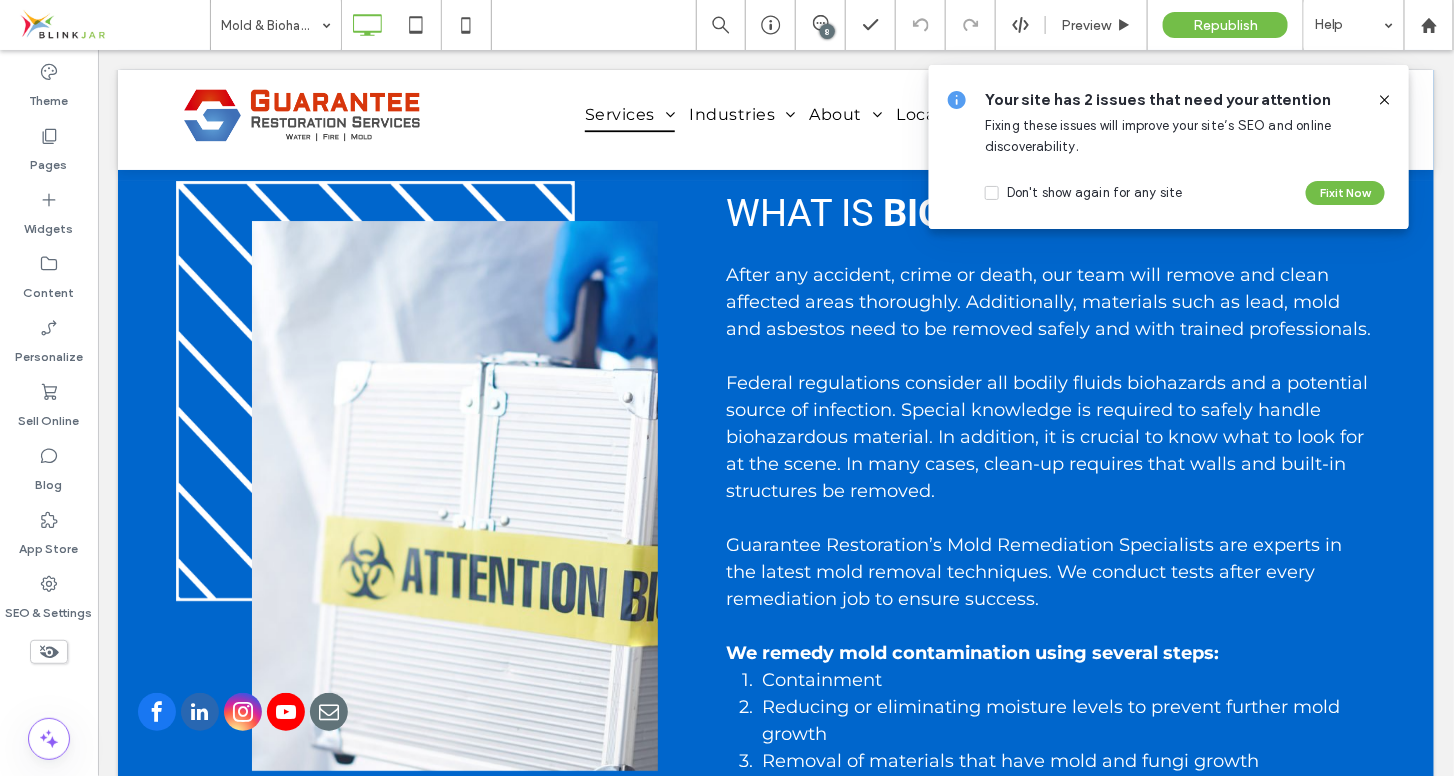 click 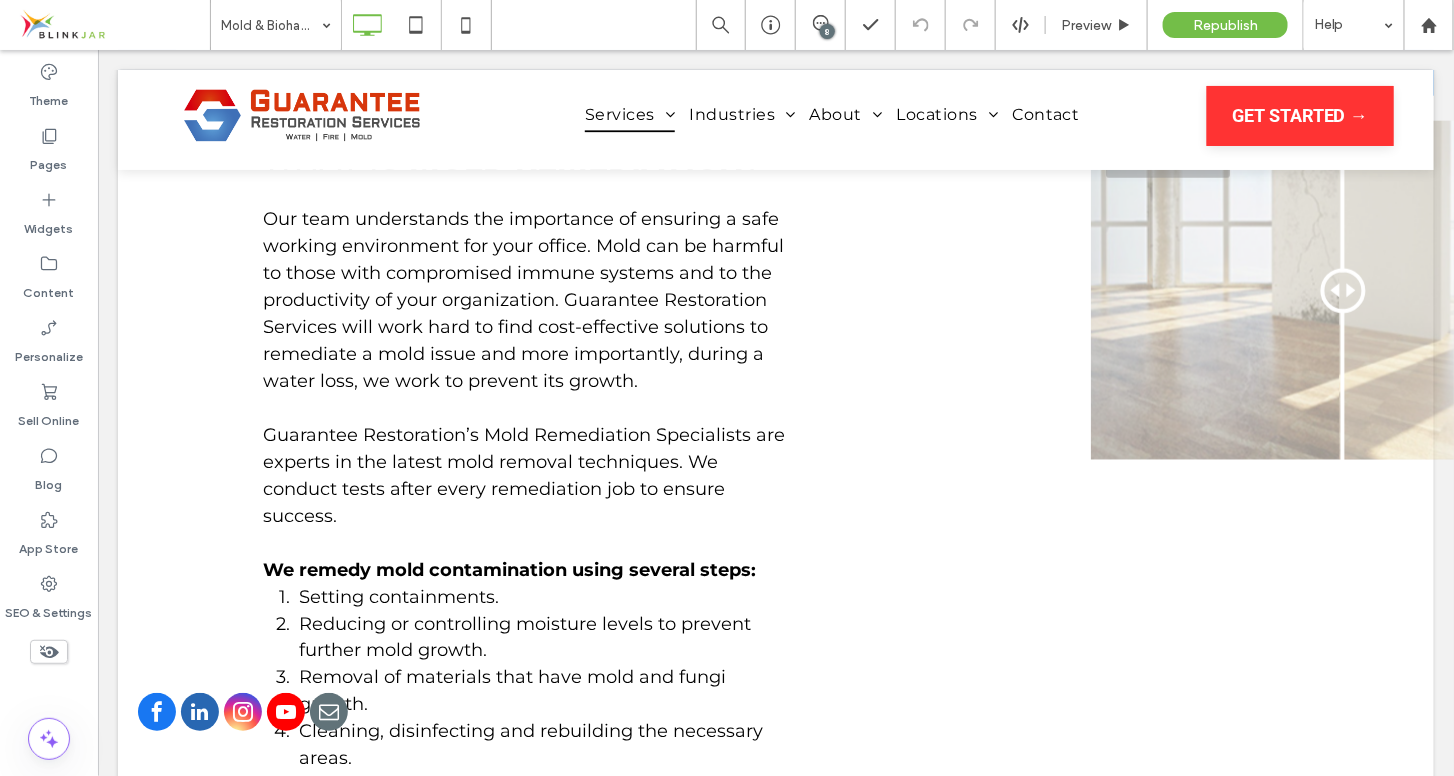 scroll, scrollTop: 101, scrollLeft: 0, axis: vertical 